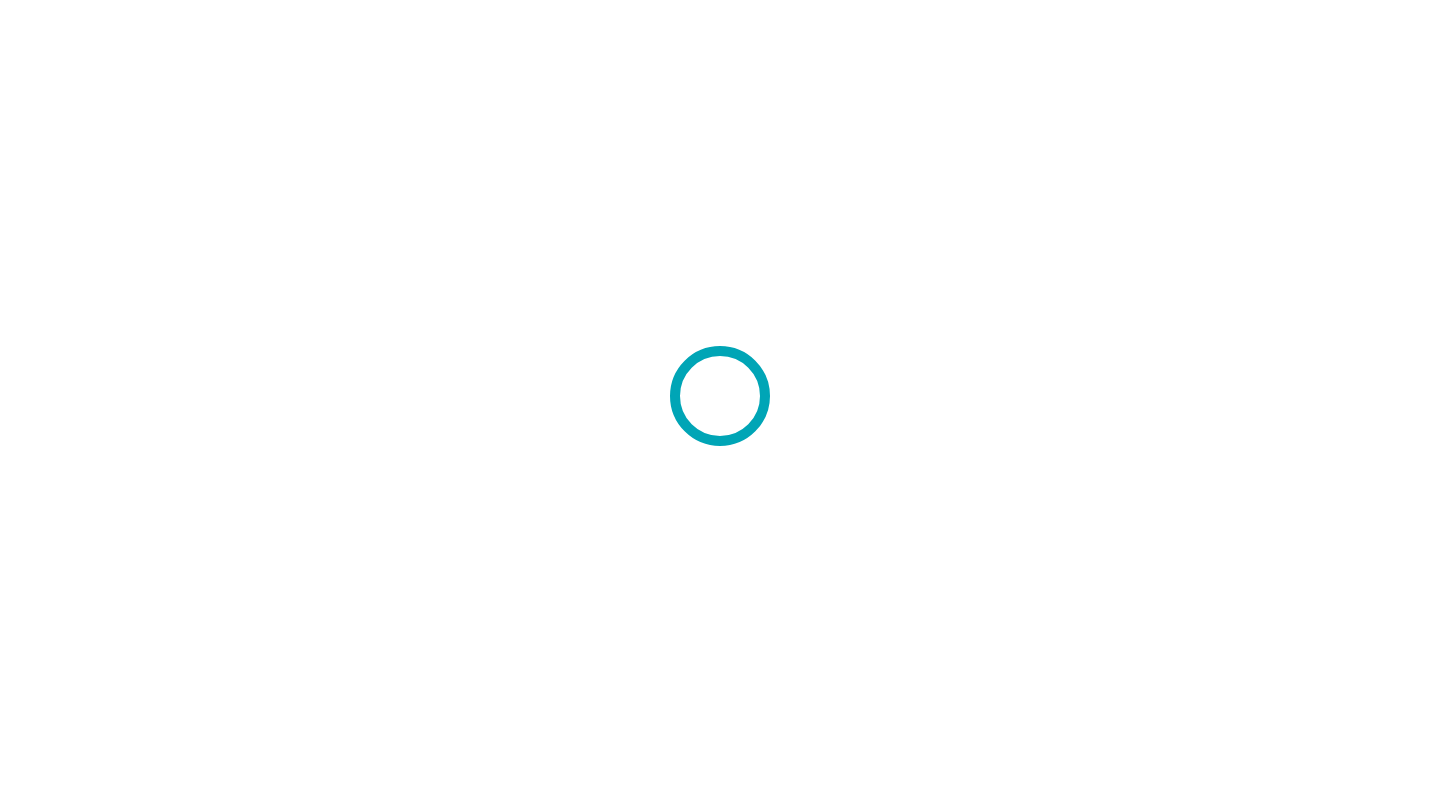 scroll, scrollTop: 0, scrollLeft: 0, axis: both 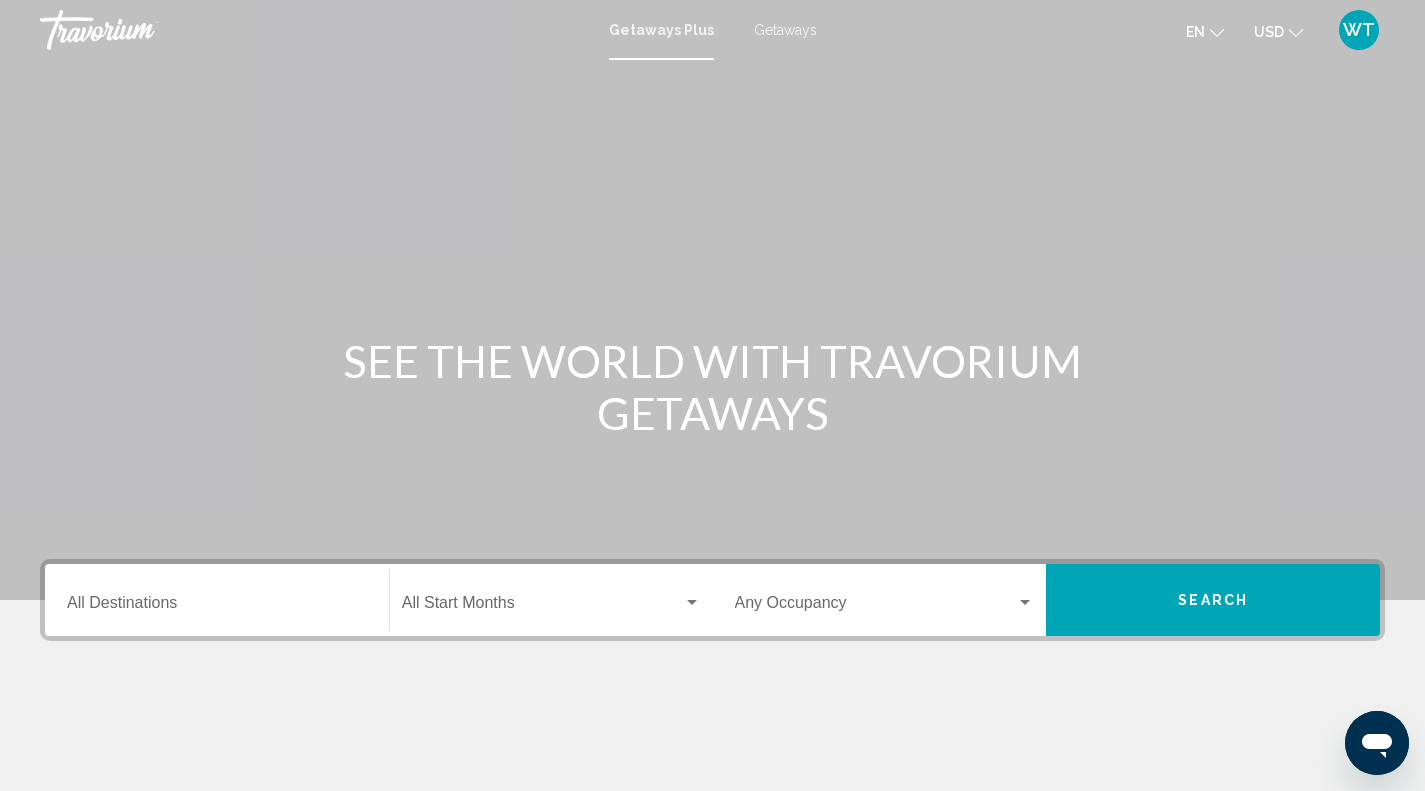 click on "Destination All Destinations" at bounding box center [217, 607] 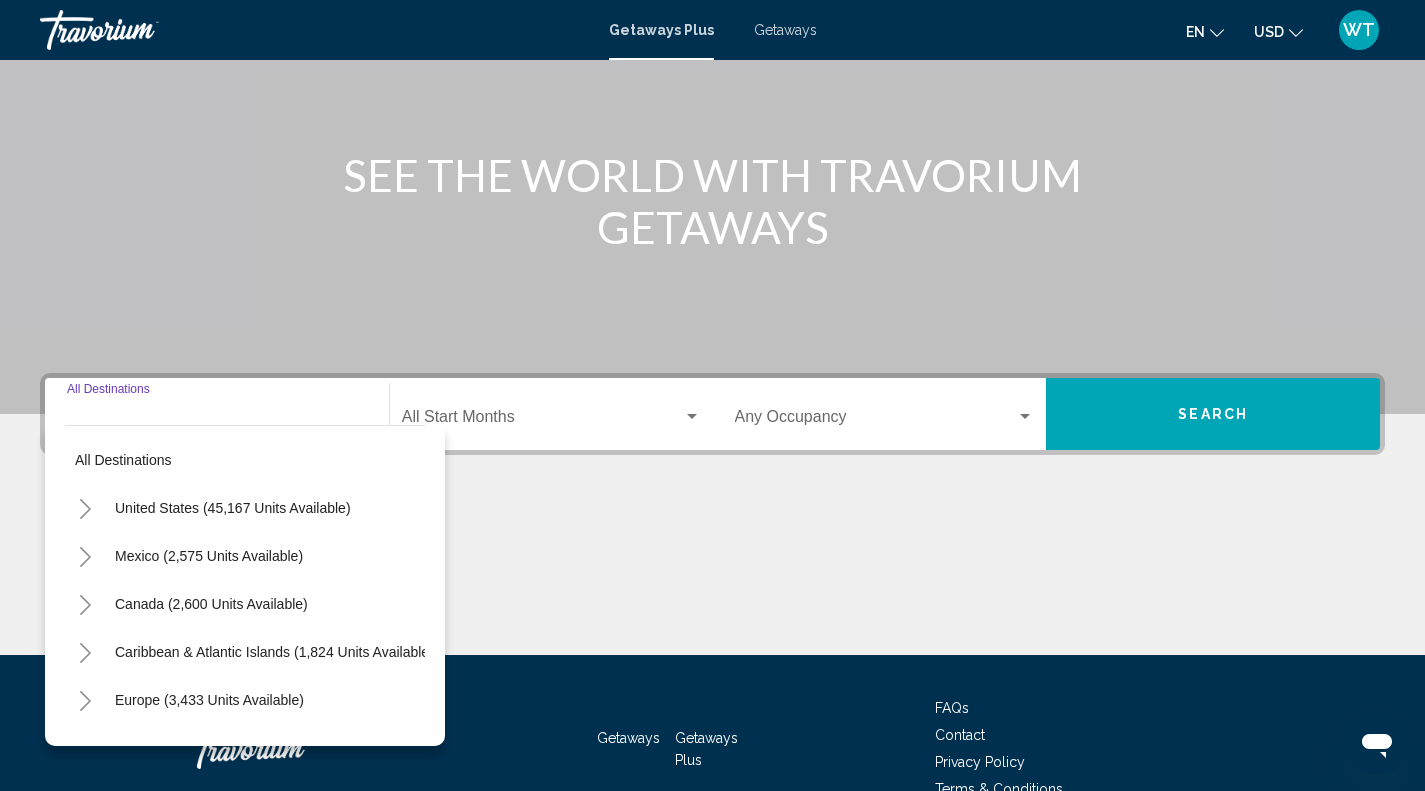 scroll, scrollTop: 295, scrollLeft: 0, axis: vertical 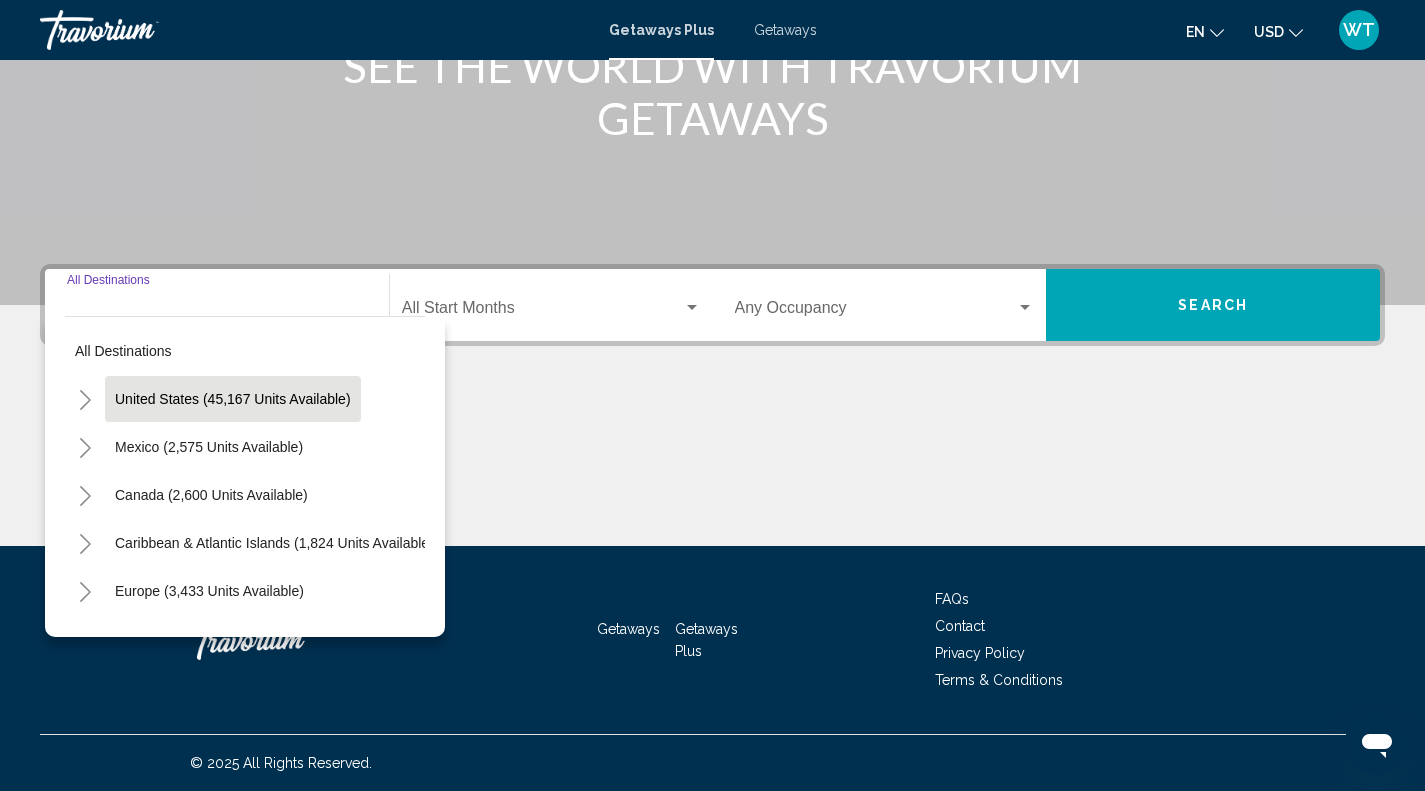 click on "United States (45,167 units available)" at bounding box center [209, 447] 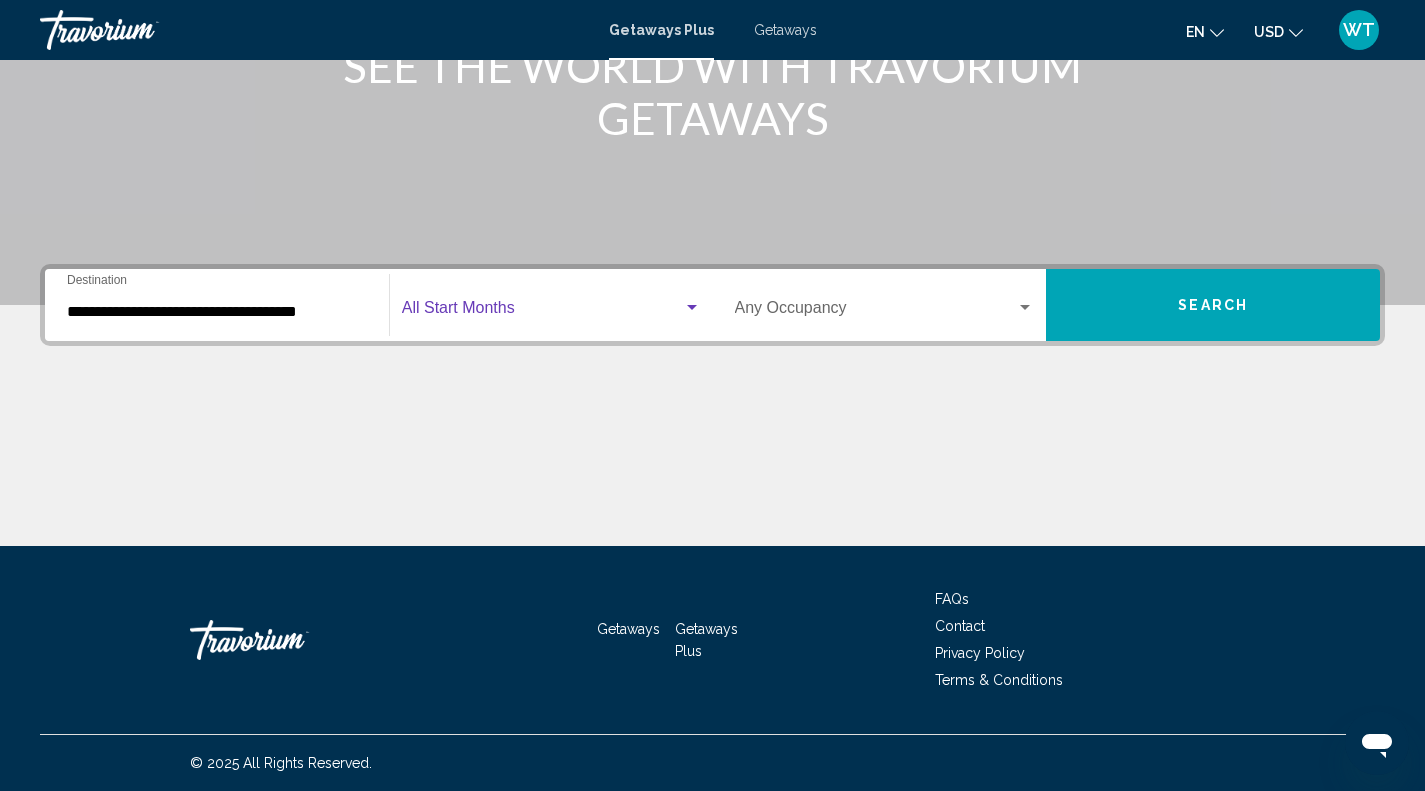 click at bounding box center [542, 312] 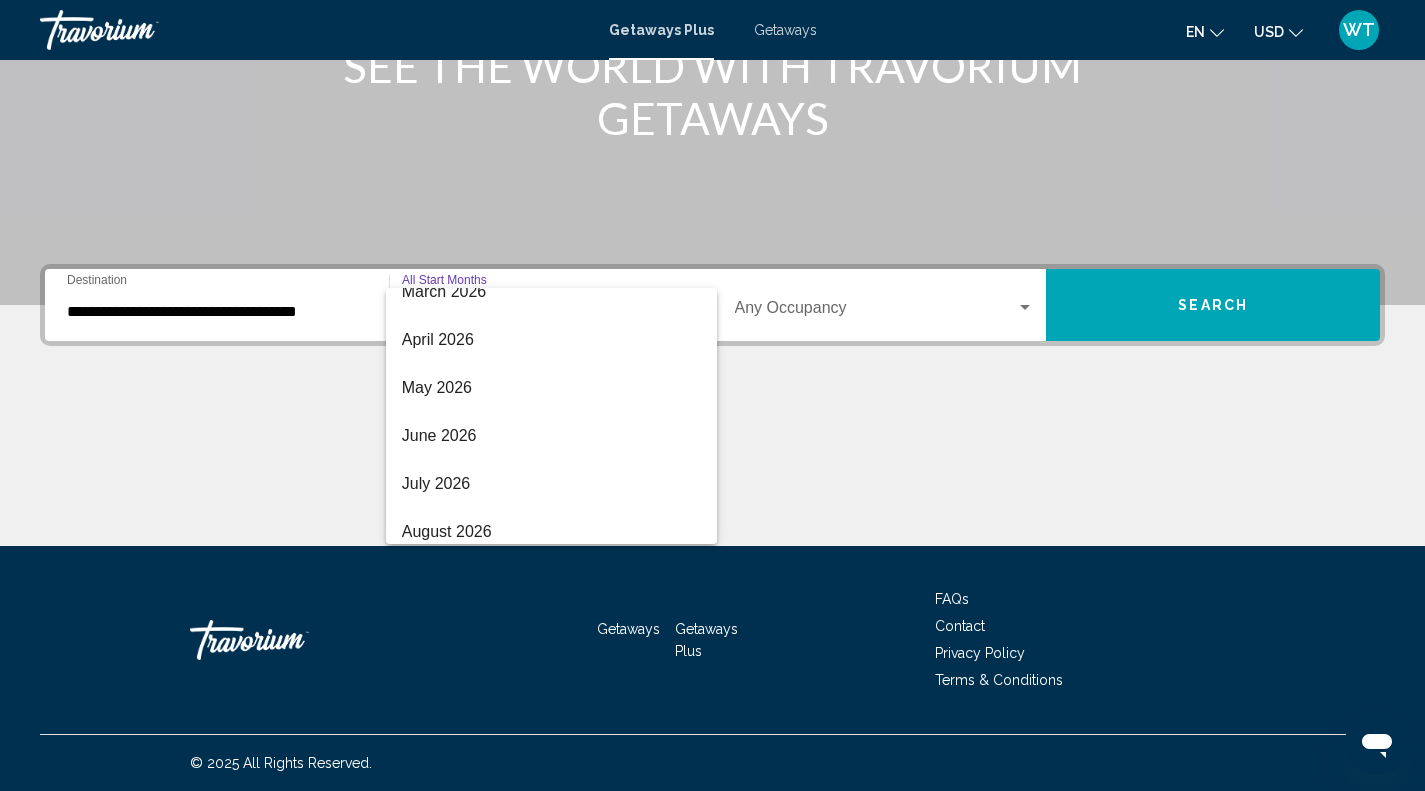scroll, scrollTop: 416, scrollLeft: 0, axis: vertical 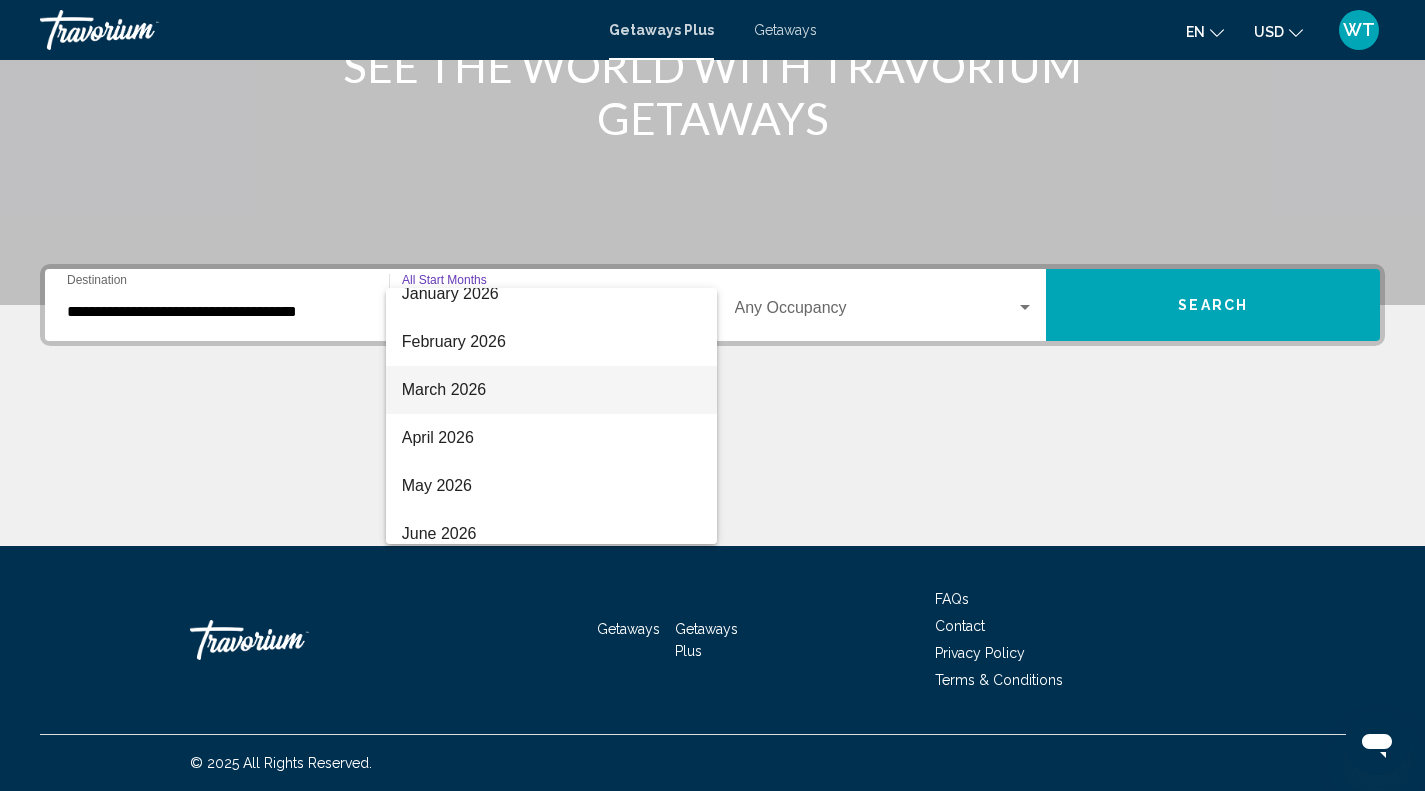 click on "March 2026" at bounding box center [551, 390] 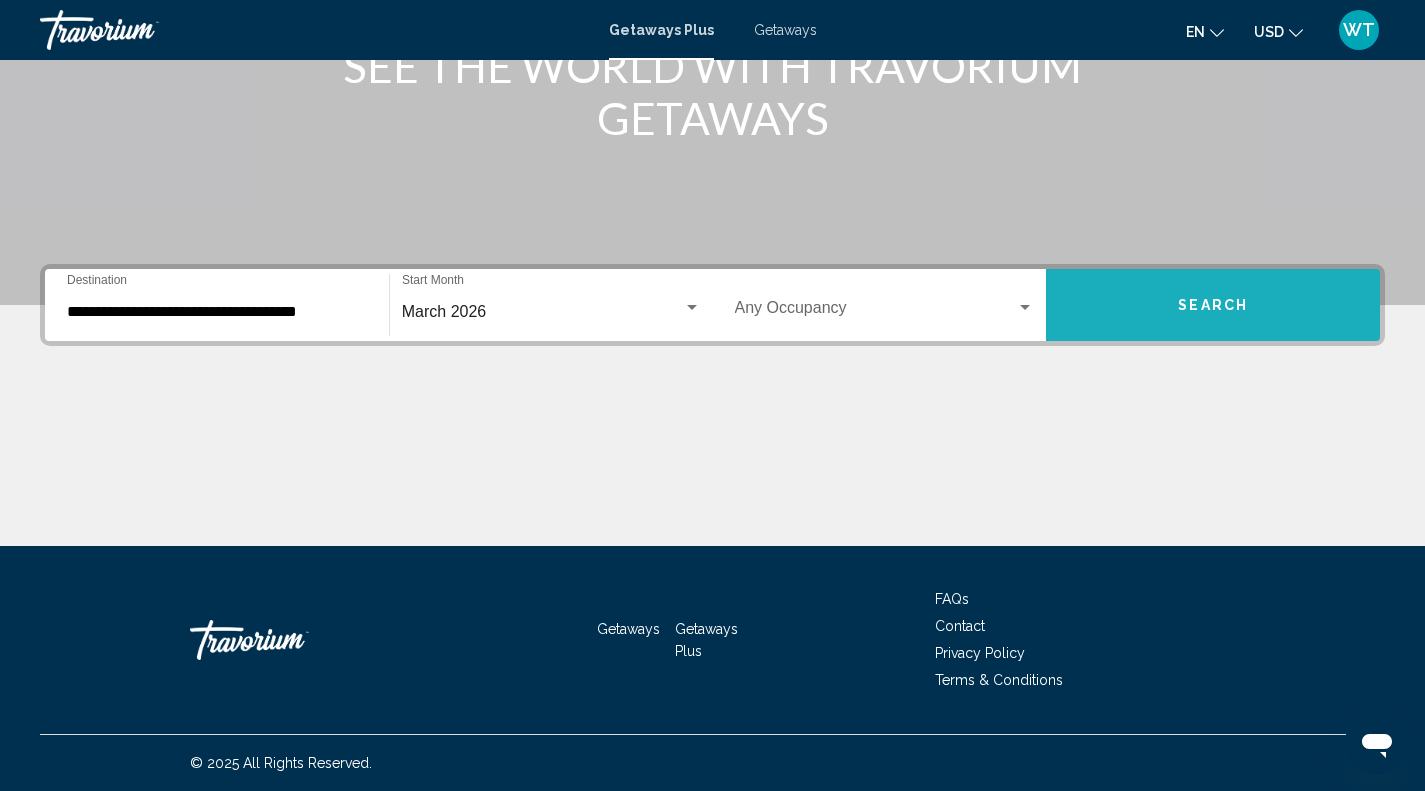 click on "Search" at bounding box center (1213, 305) 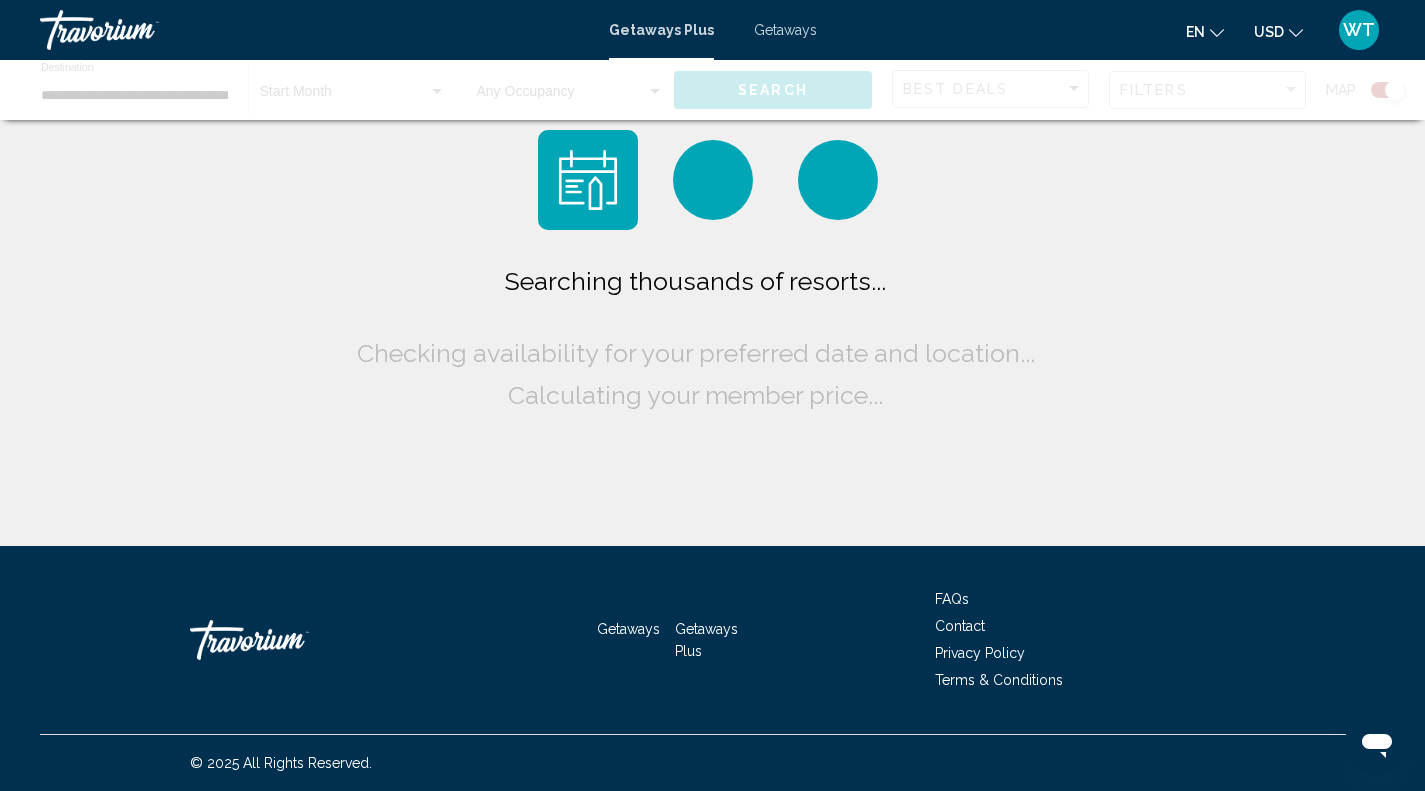 scroll, scrollTop: 0, scrollLeft: 0, axis: both 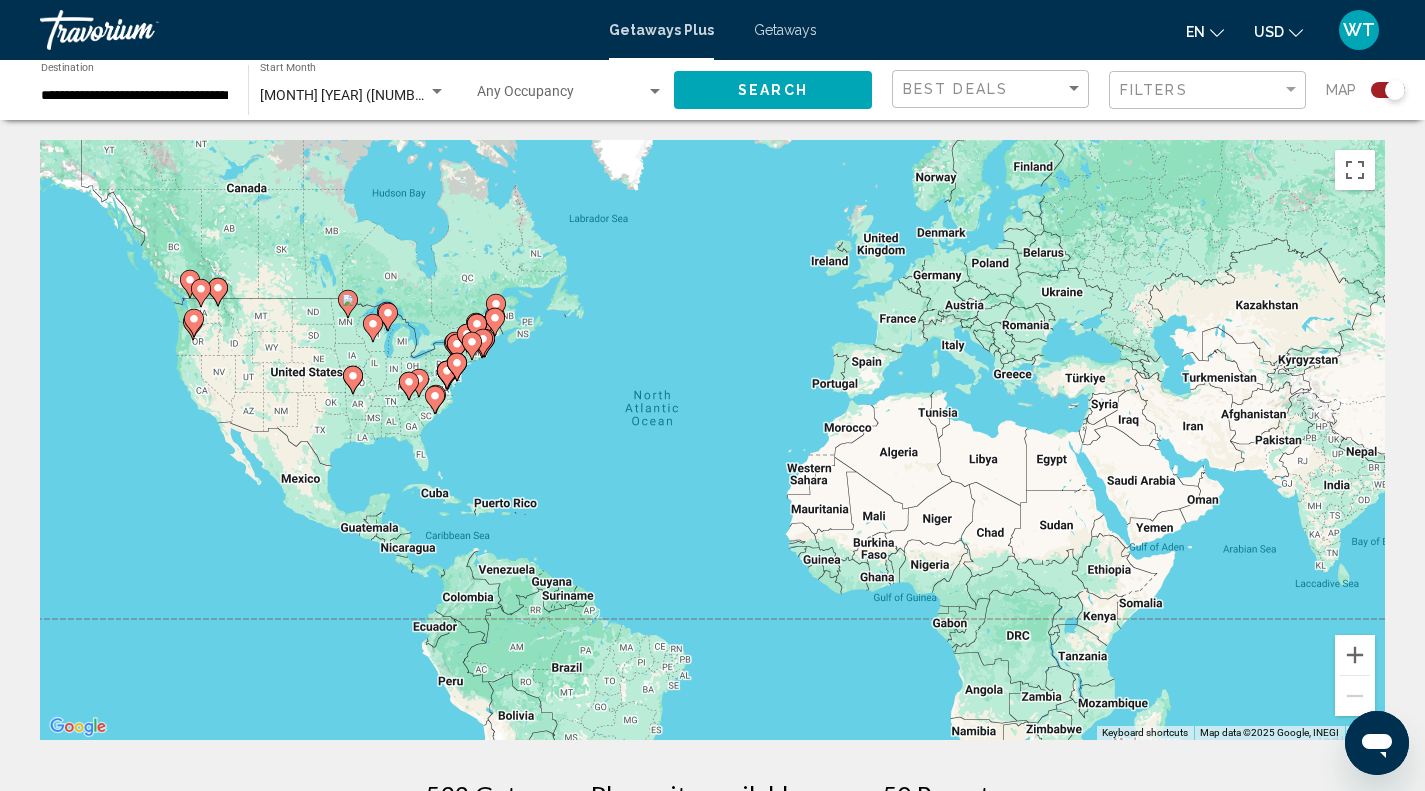 click on "**********" at bounding box center [134, 96] 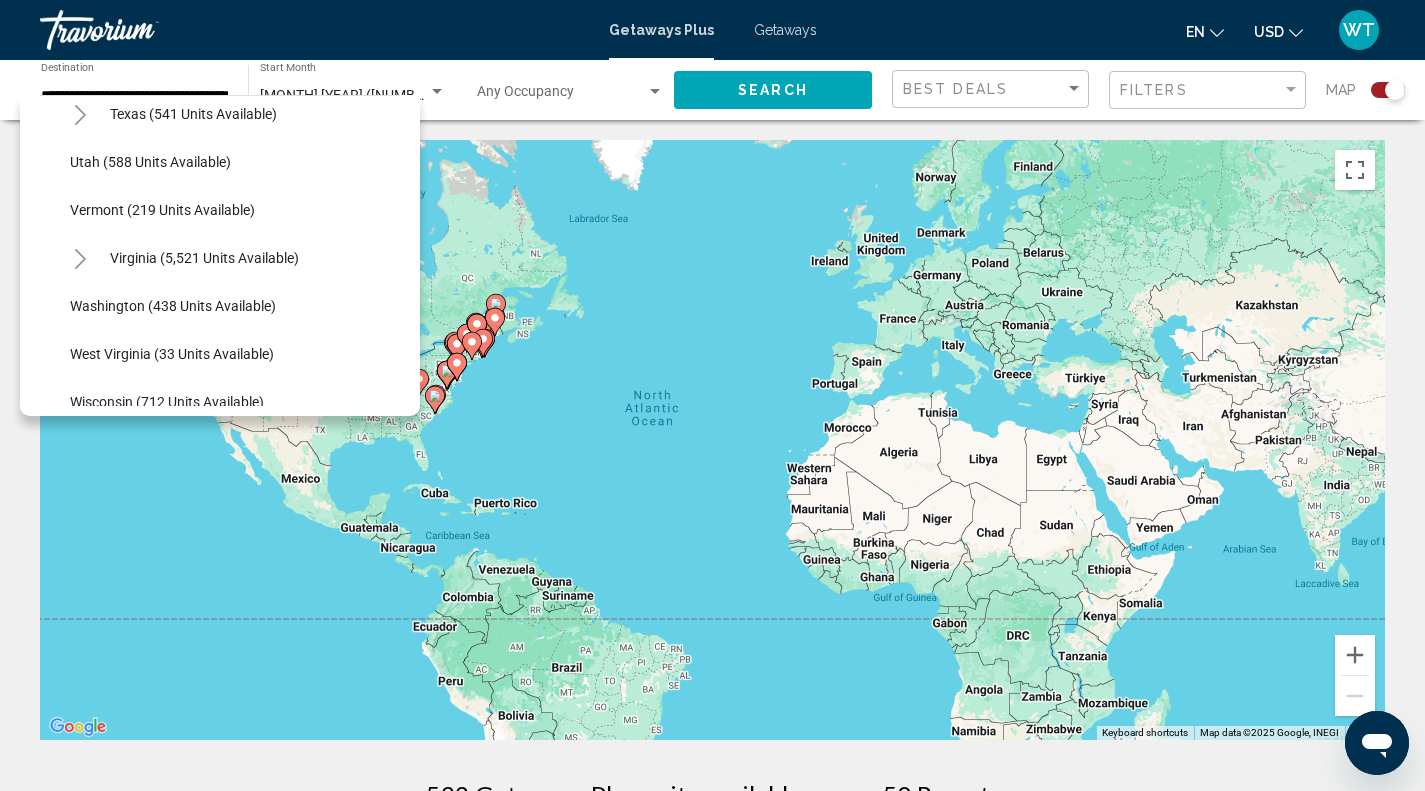 scroll, scrollTop: 1716, scrollLeft: 0, axis: vertical 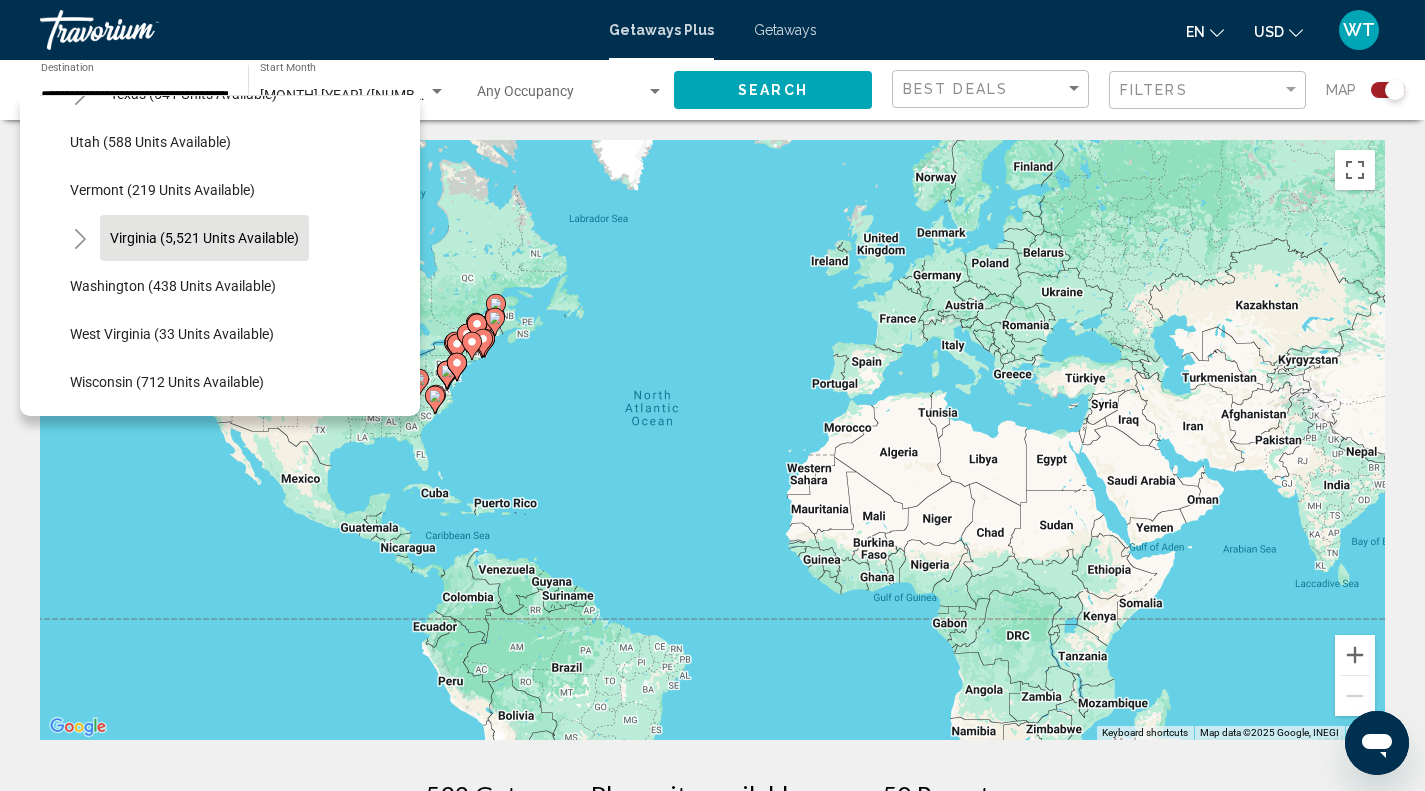 click on "Virginia (5,521 units available)" 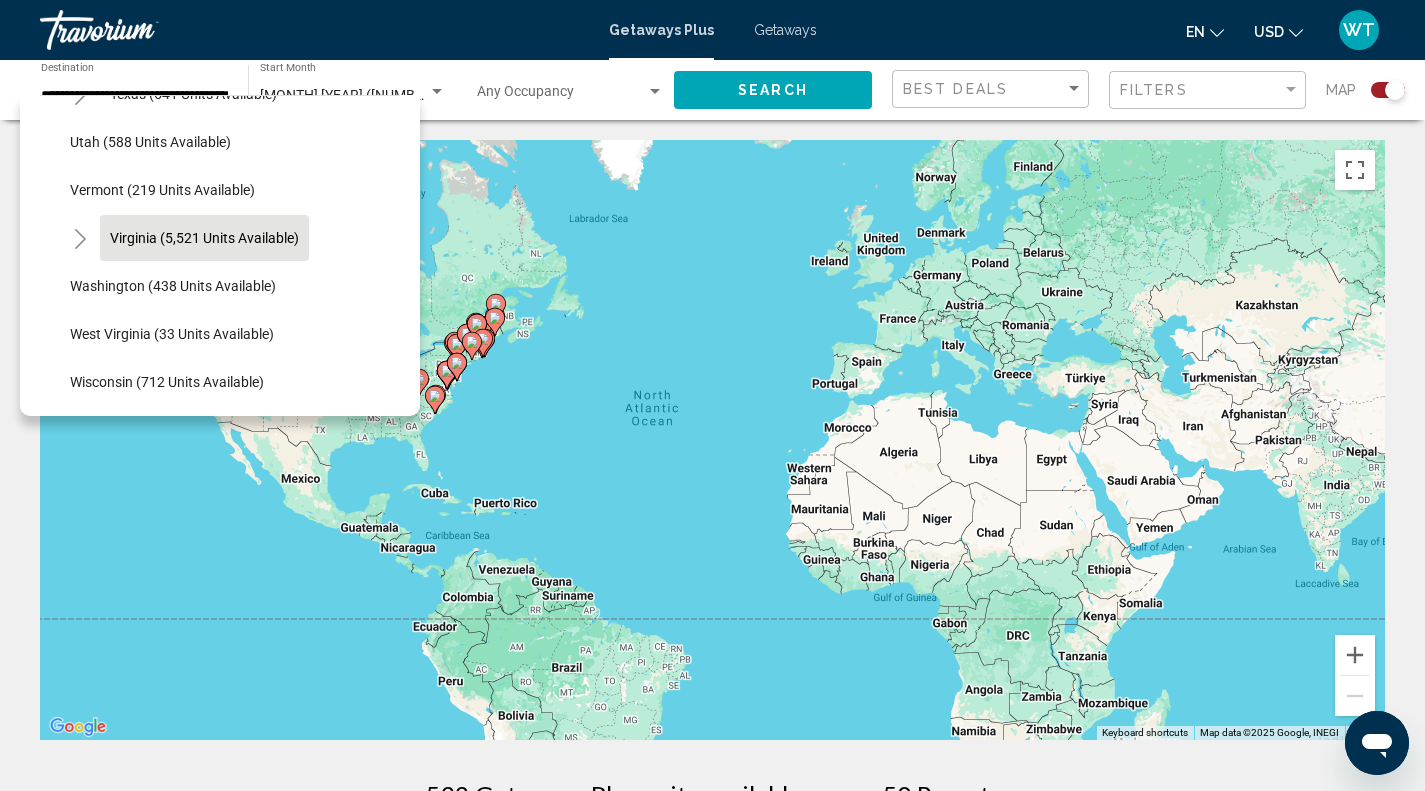 type on "**********" 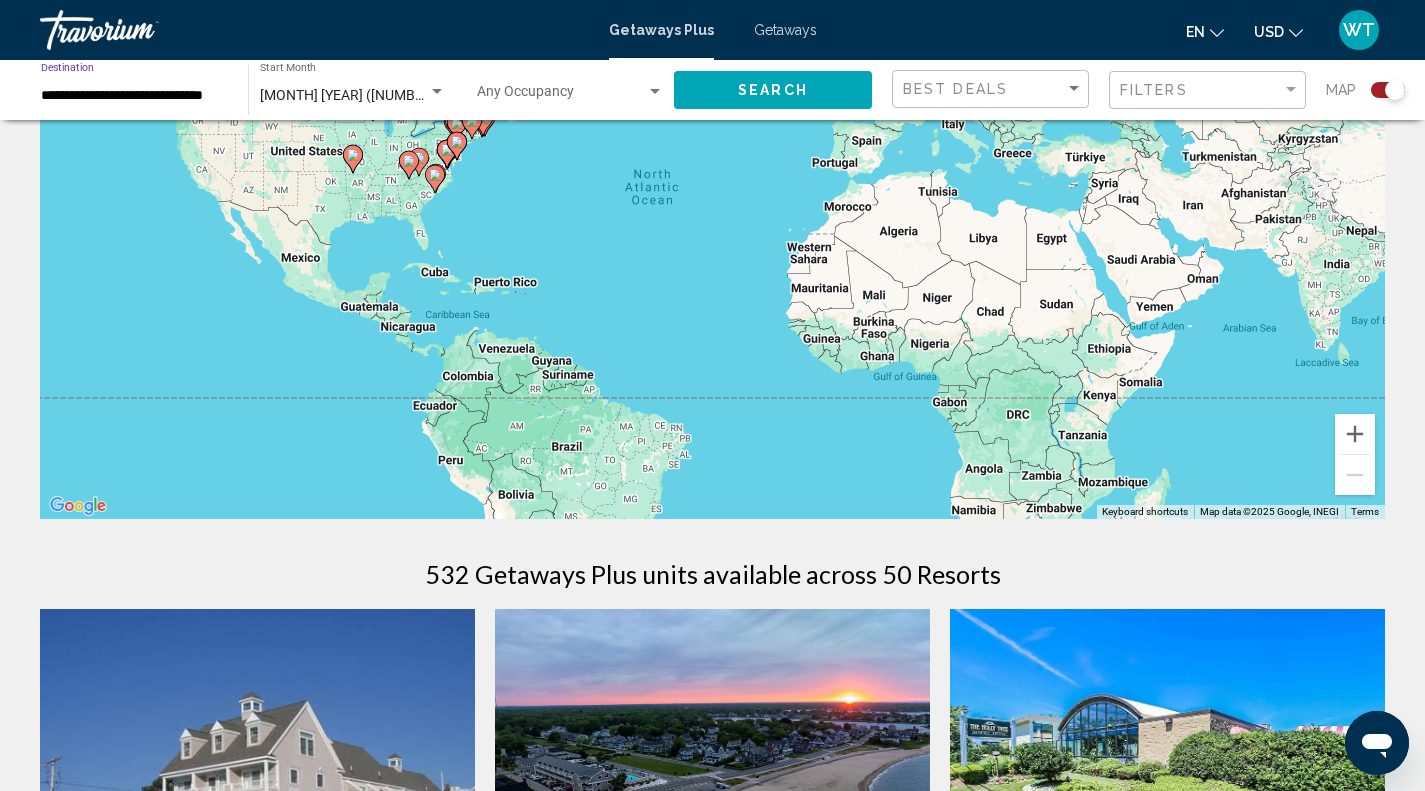 scroll, scrollTop: 218, scrollLeft: 0, axis: vertical 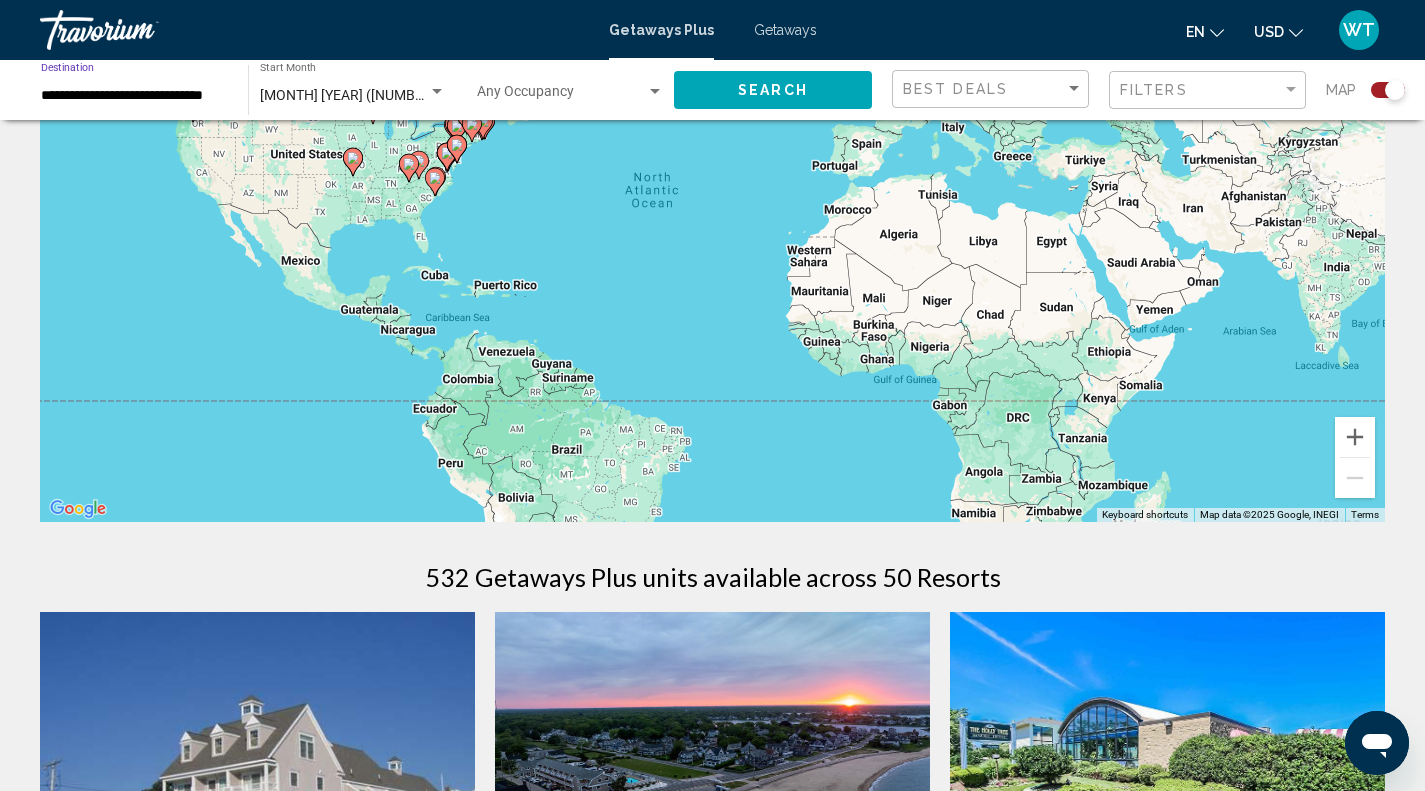 click on "Search" 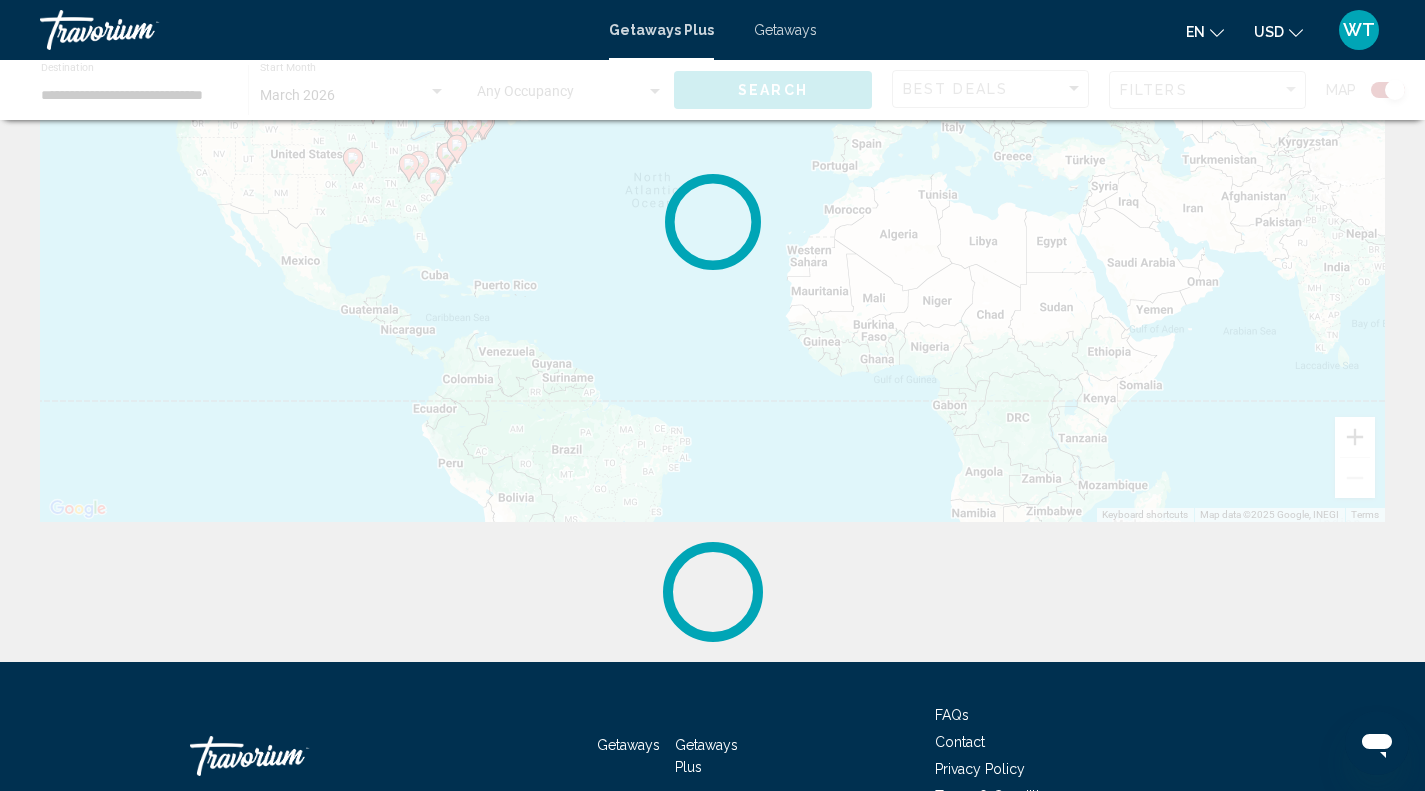 scroll, scrollTop: 0, scrollLeft: 0, axis: both 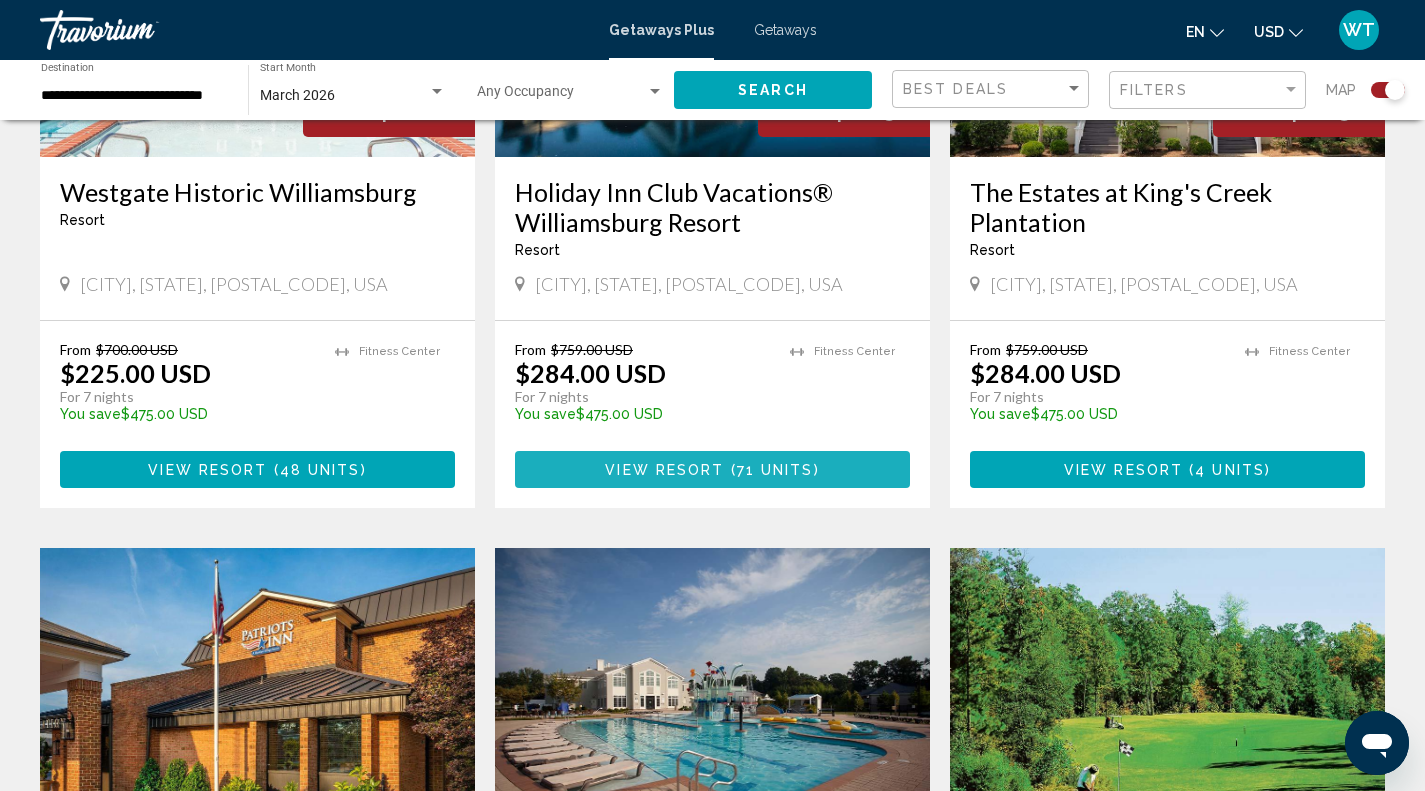 click on "View Resort" at bounding box center (664, 470) 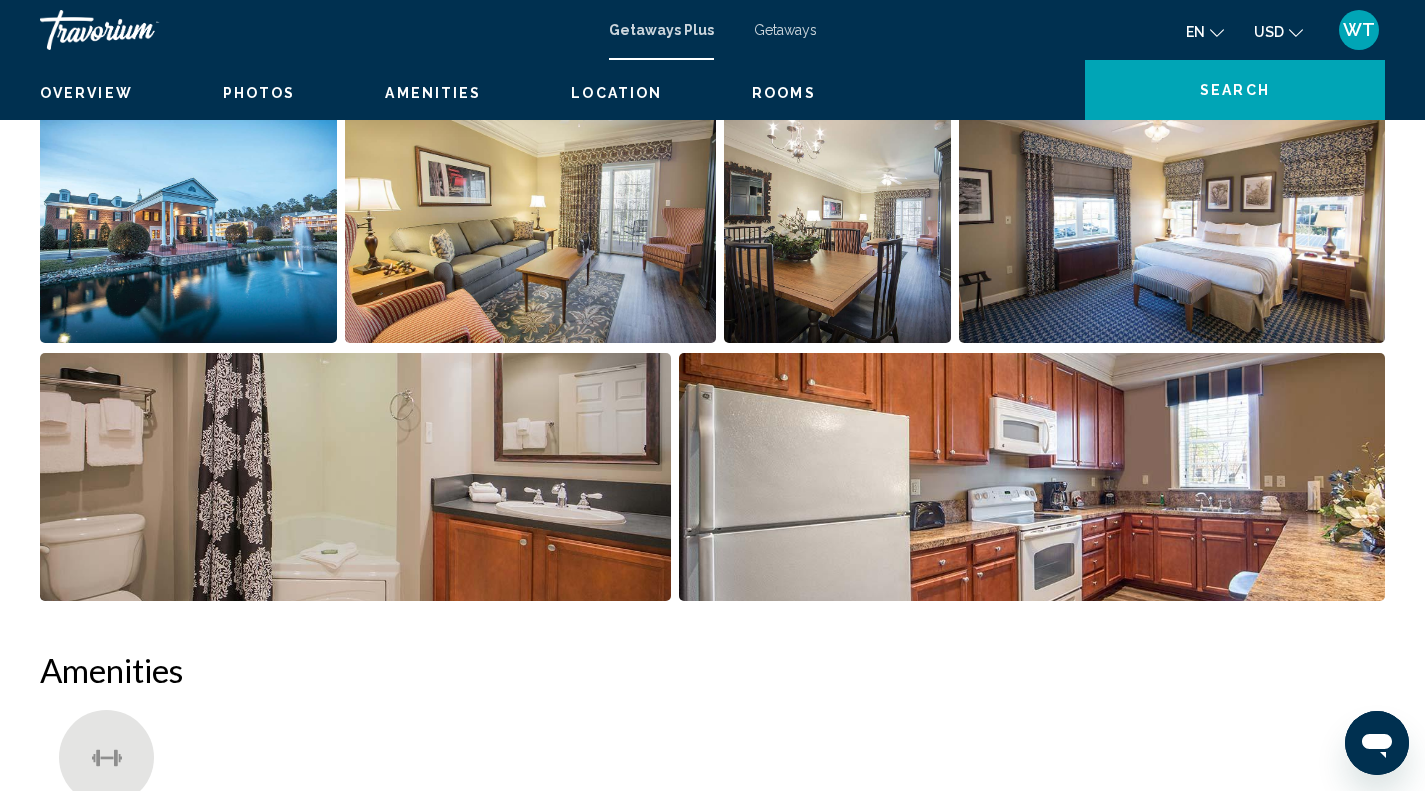scroll, scrollTop: 0, scrollLeft: 0, axis: both 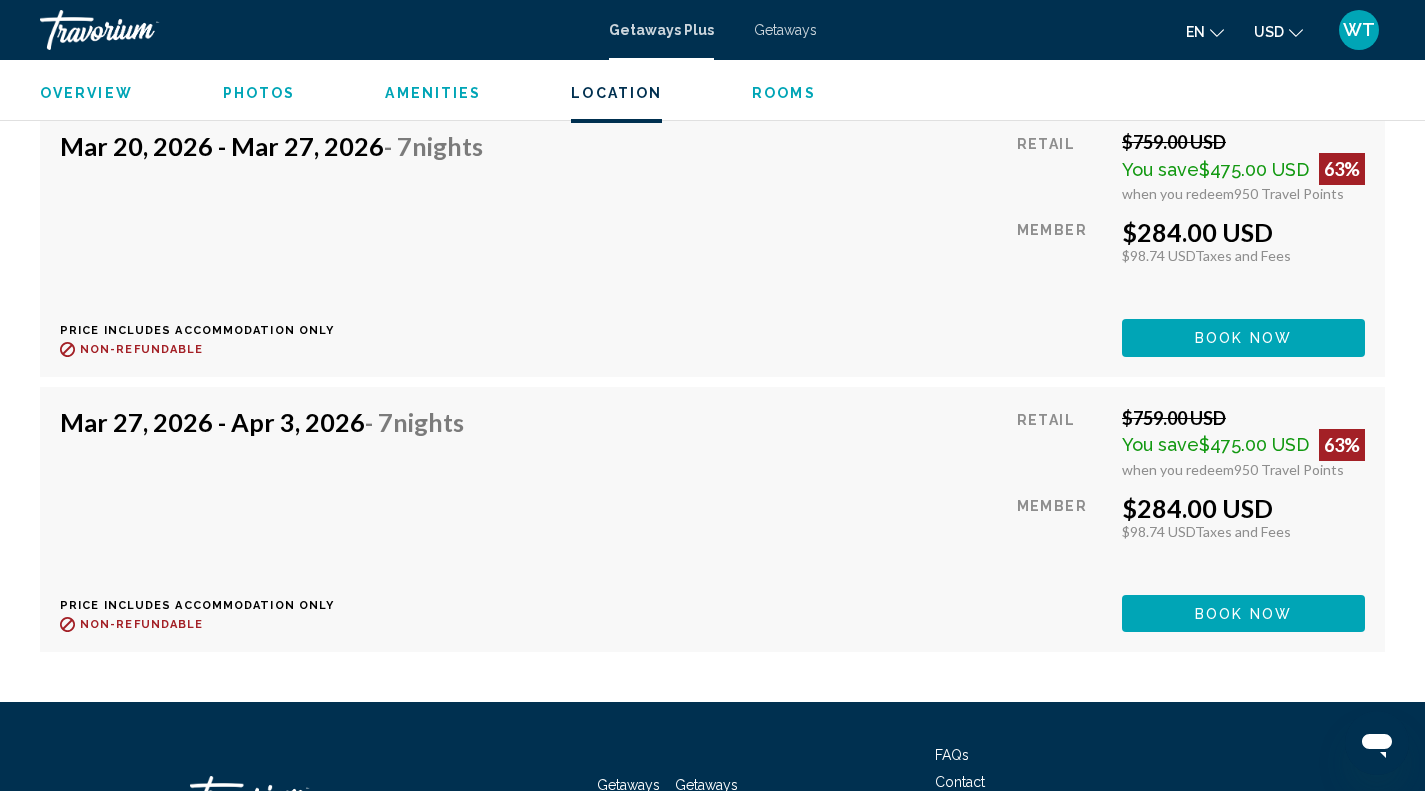click on "Book now" at bounding box center (1243, -1535) 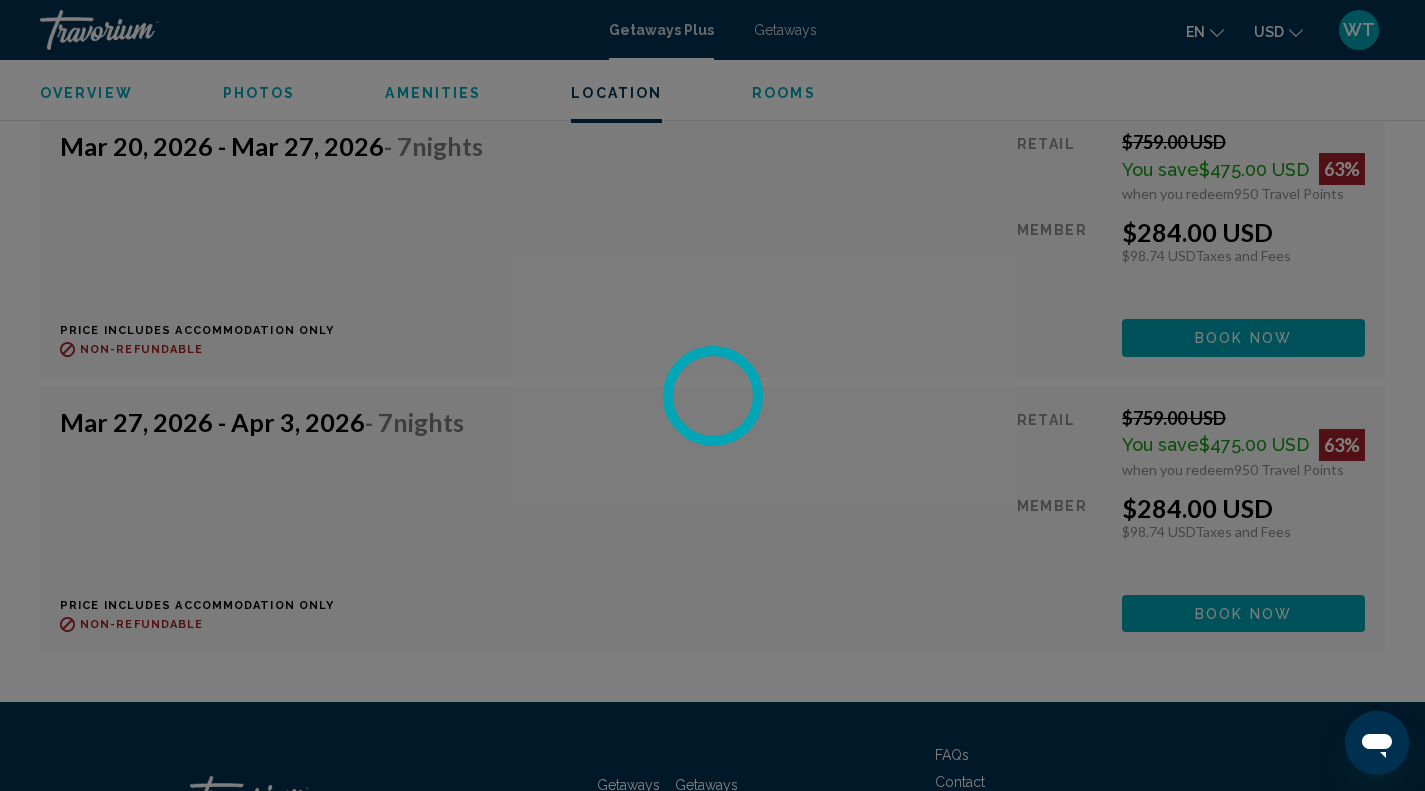 scroll, scrollTop: 0, scrollLeft: 0, axis: both 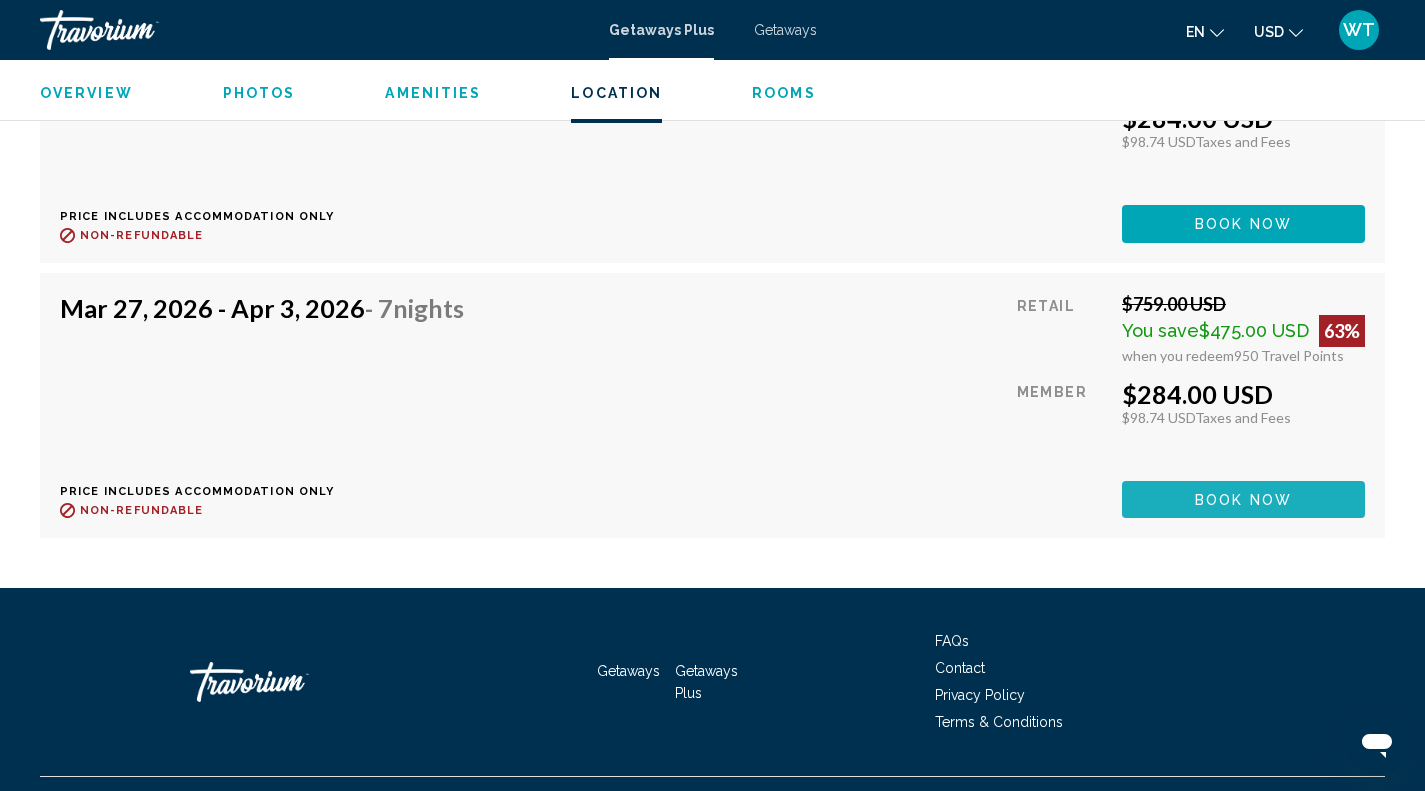 click on "Book now" at bounding box center (1243, 500) 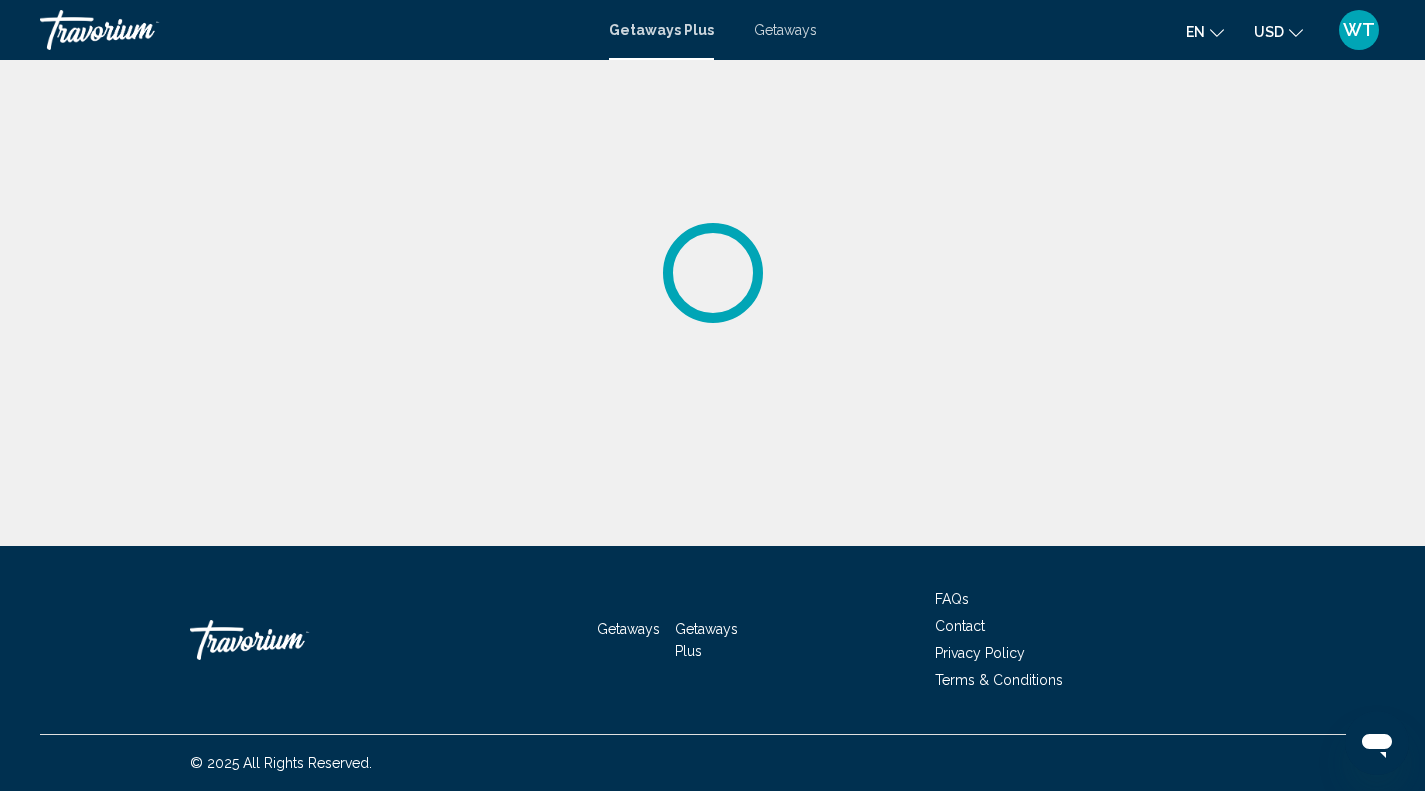 scroll, scrollTop: 0, scrollLeft: 0, axis: both 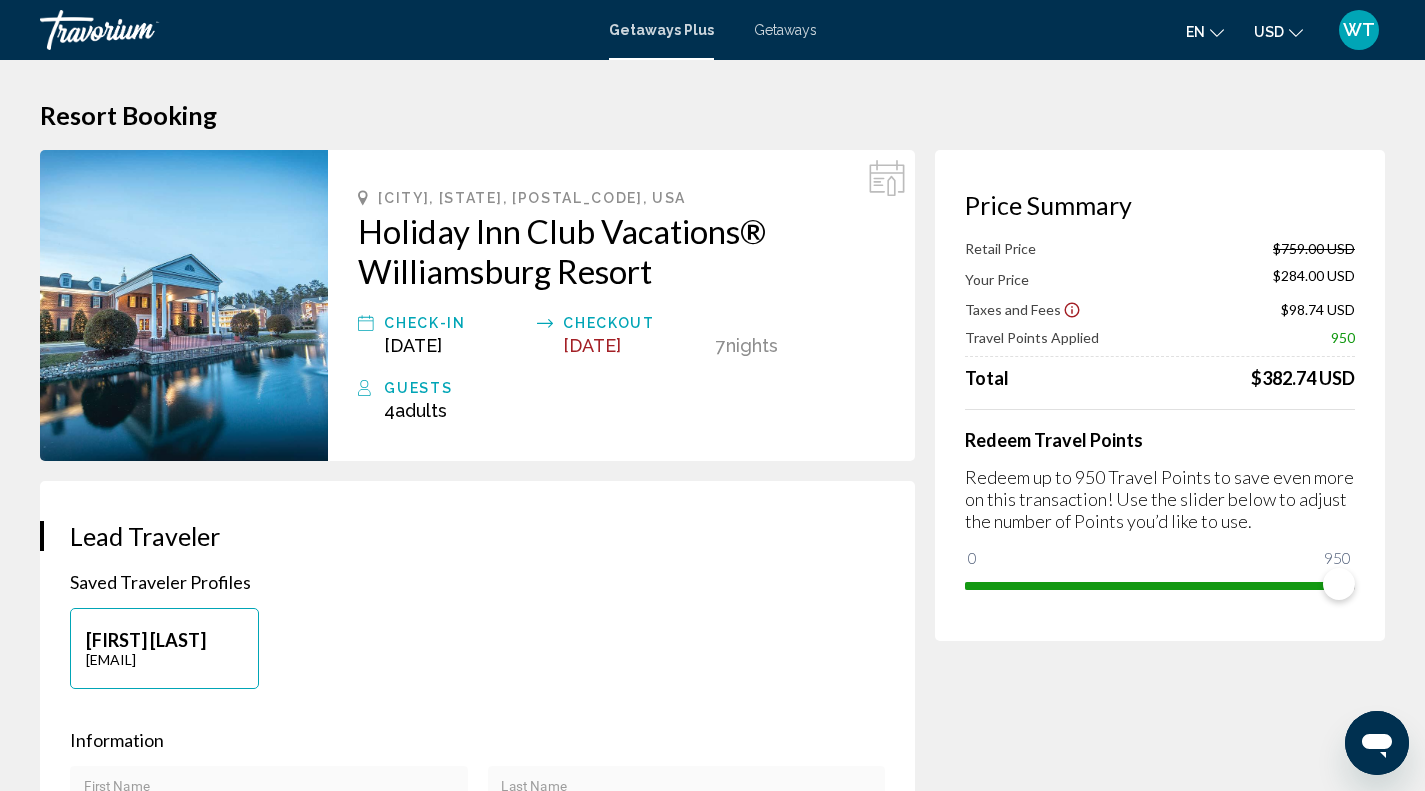 click on "Getaways Plus" at bounding box center (661, 30) 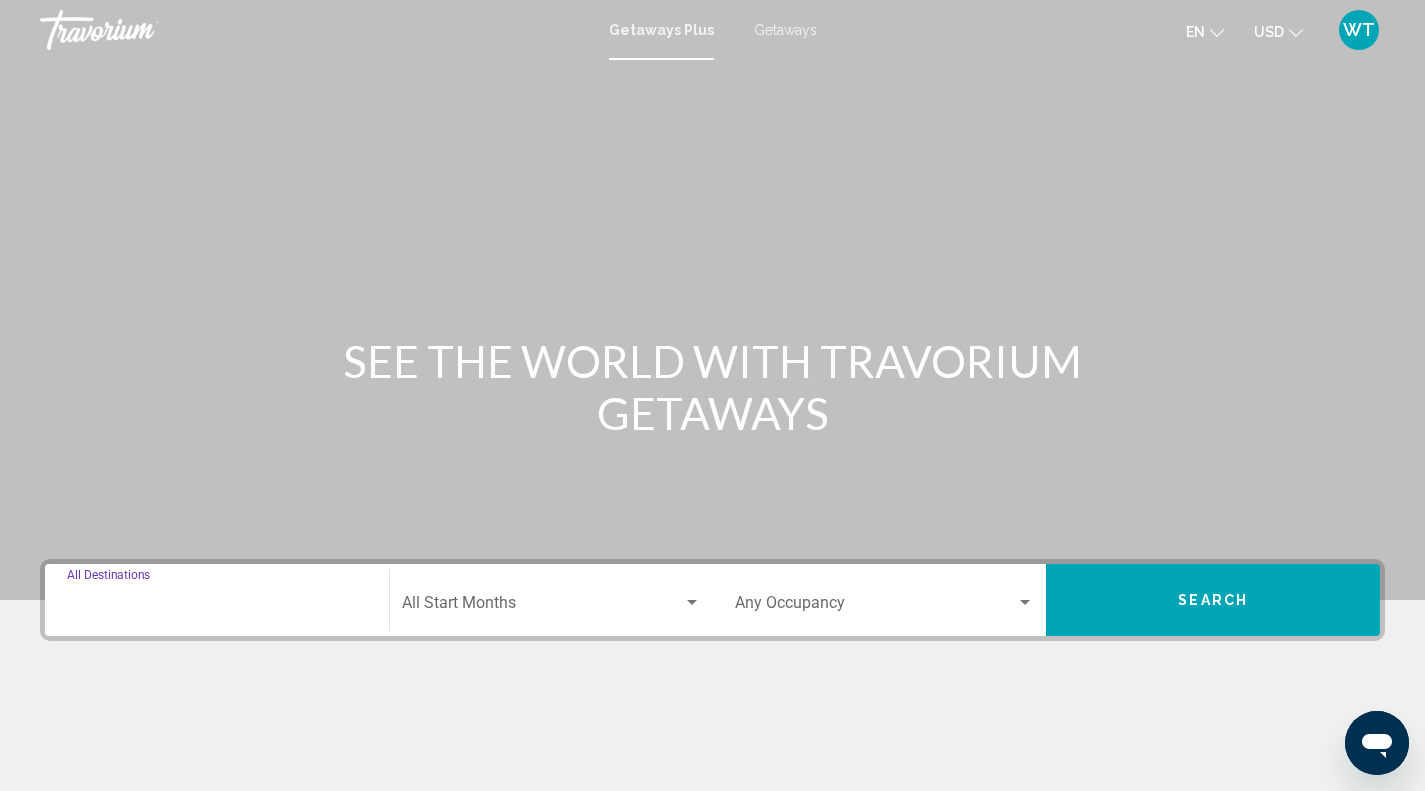 click on "Destination All Destinations" at bounding box center (217, 607) 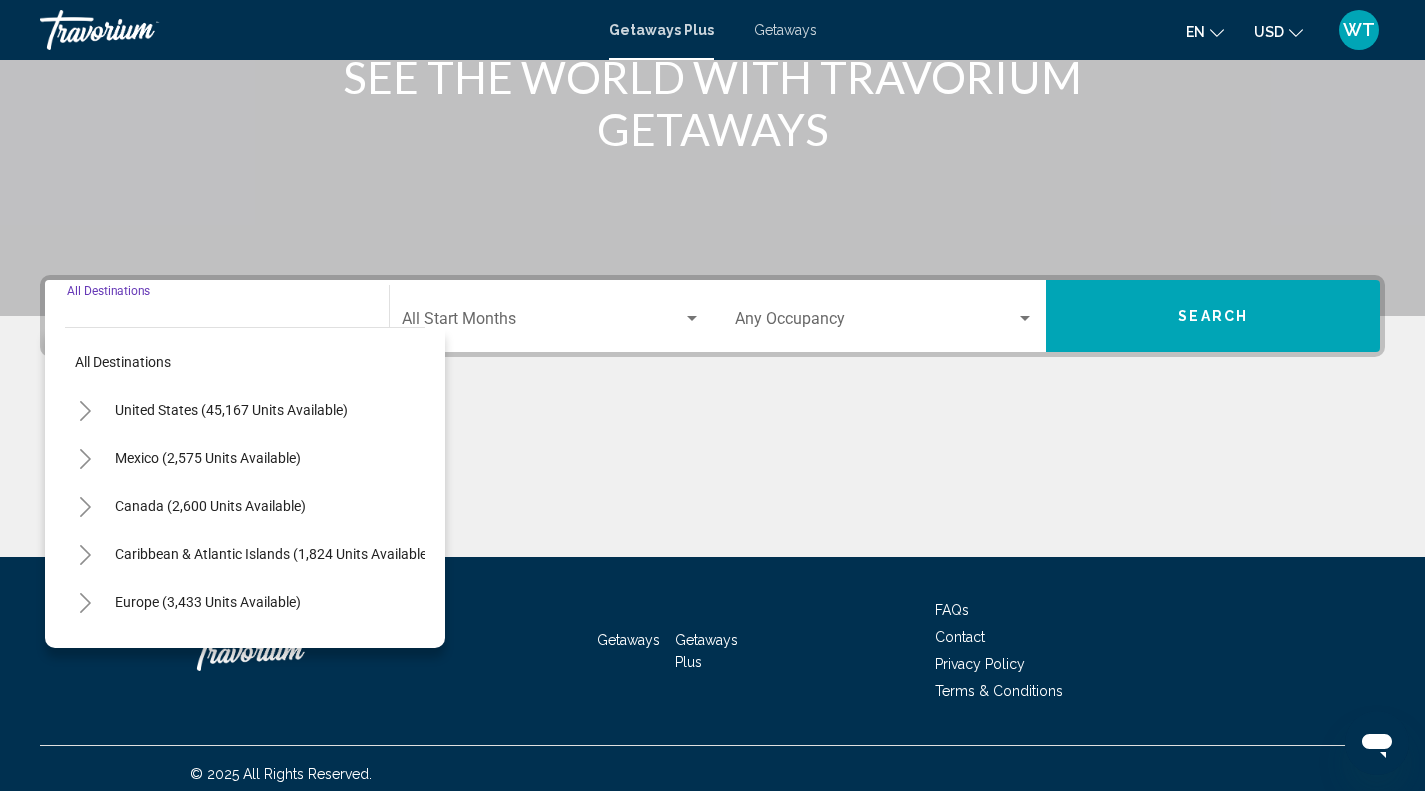 scroll, scrollTop: 295, scrollLeft: 0, axis: vertical 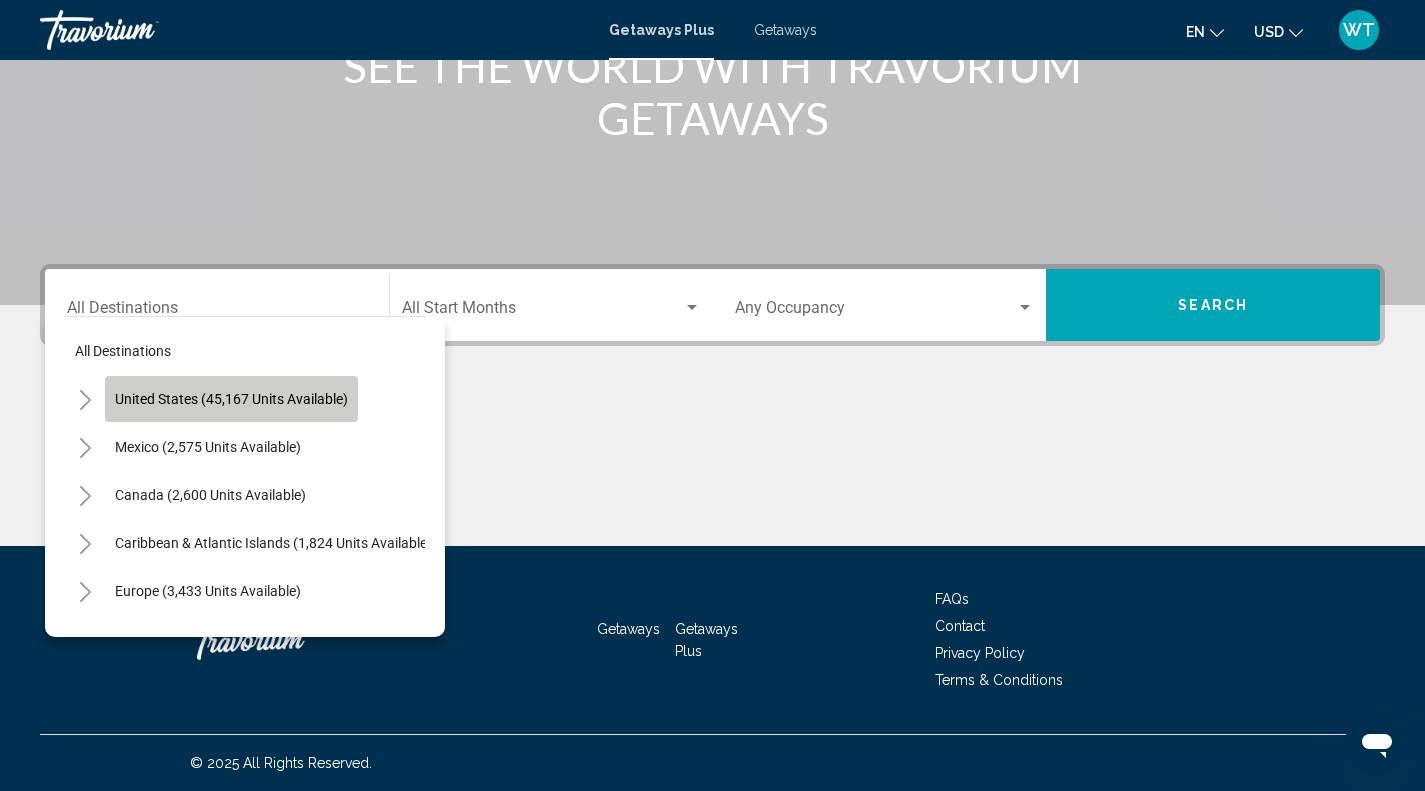 click on "United States (45,167 units available)" 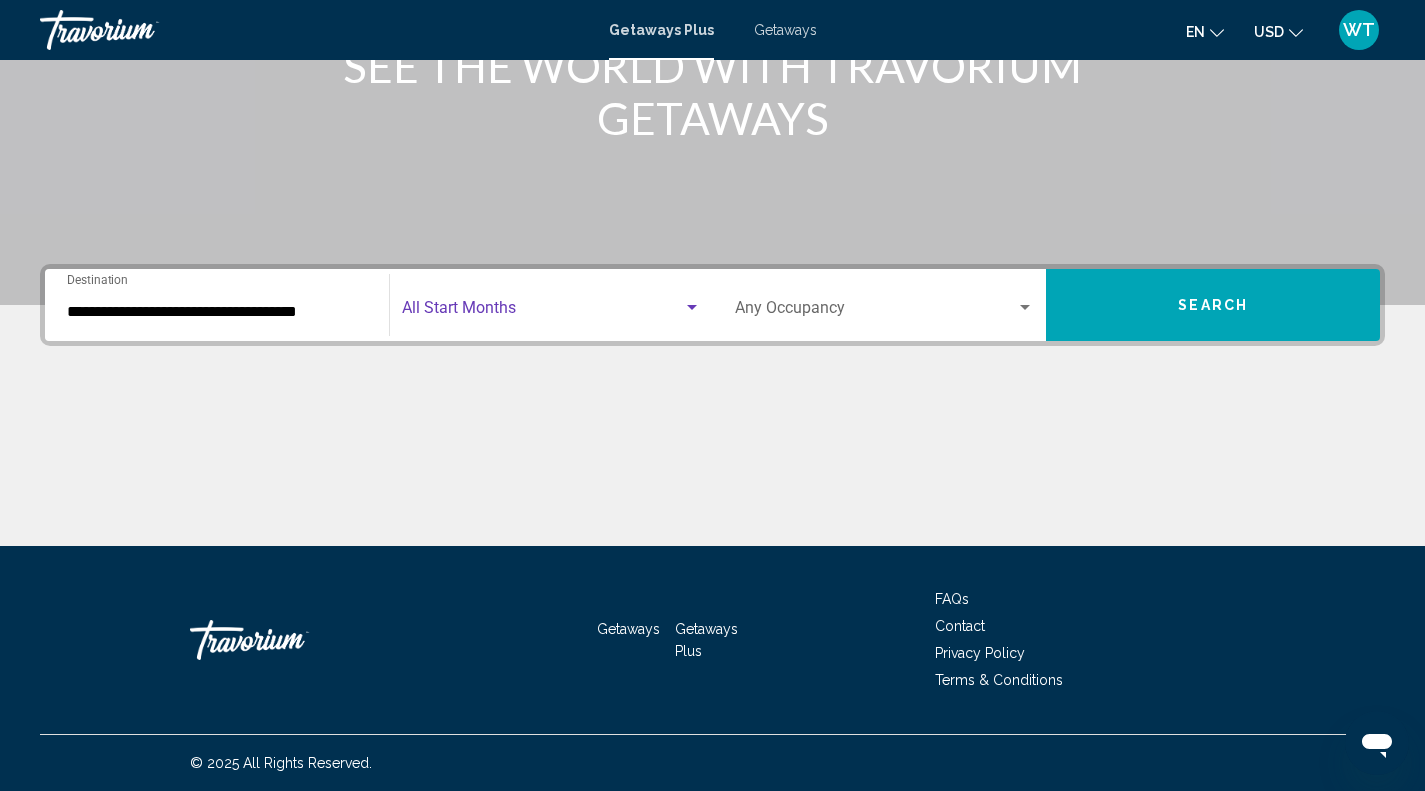 click at bounding box center [692, 308] 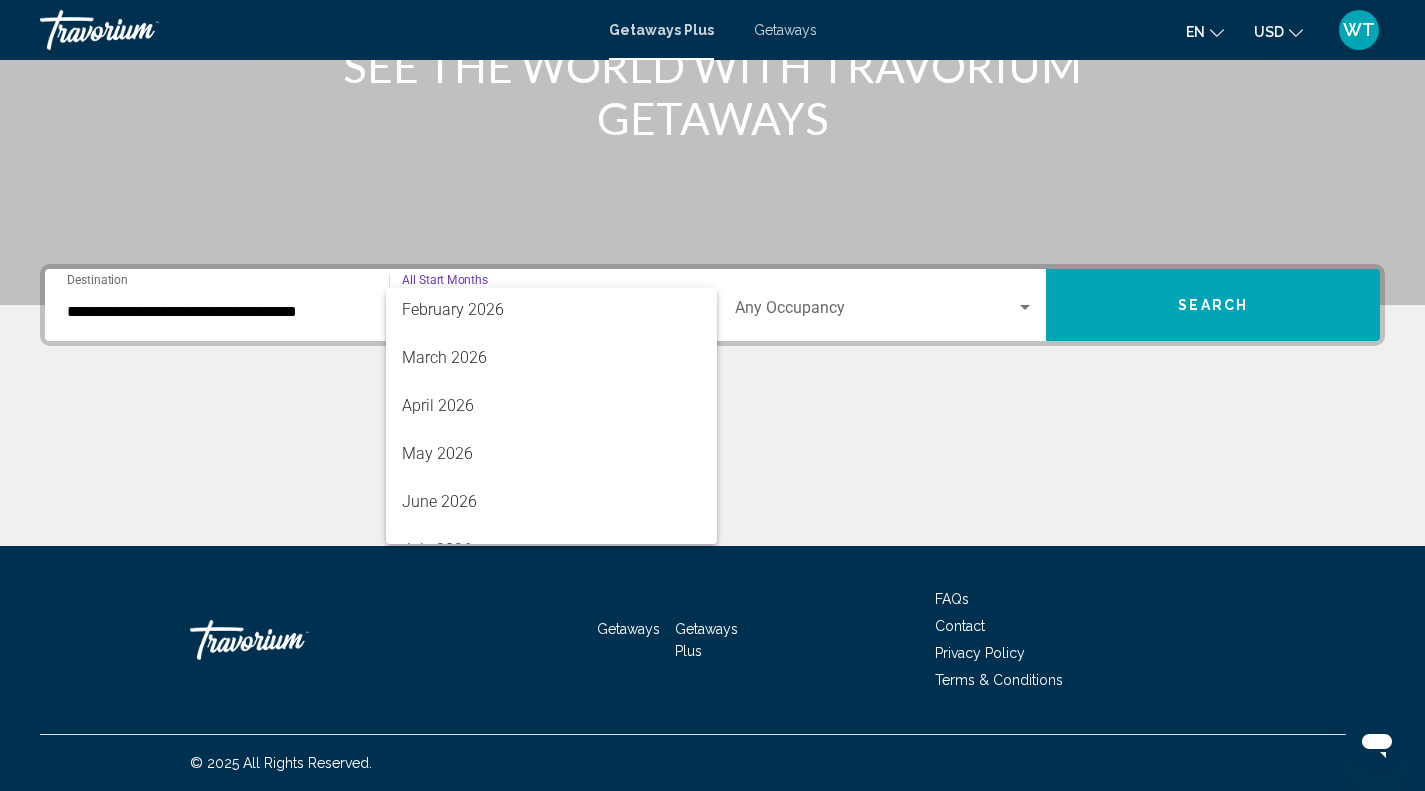 scroll, scrollTop: 362, scrollLeft: 0, axis: vertical 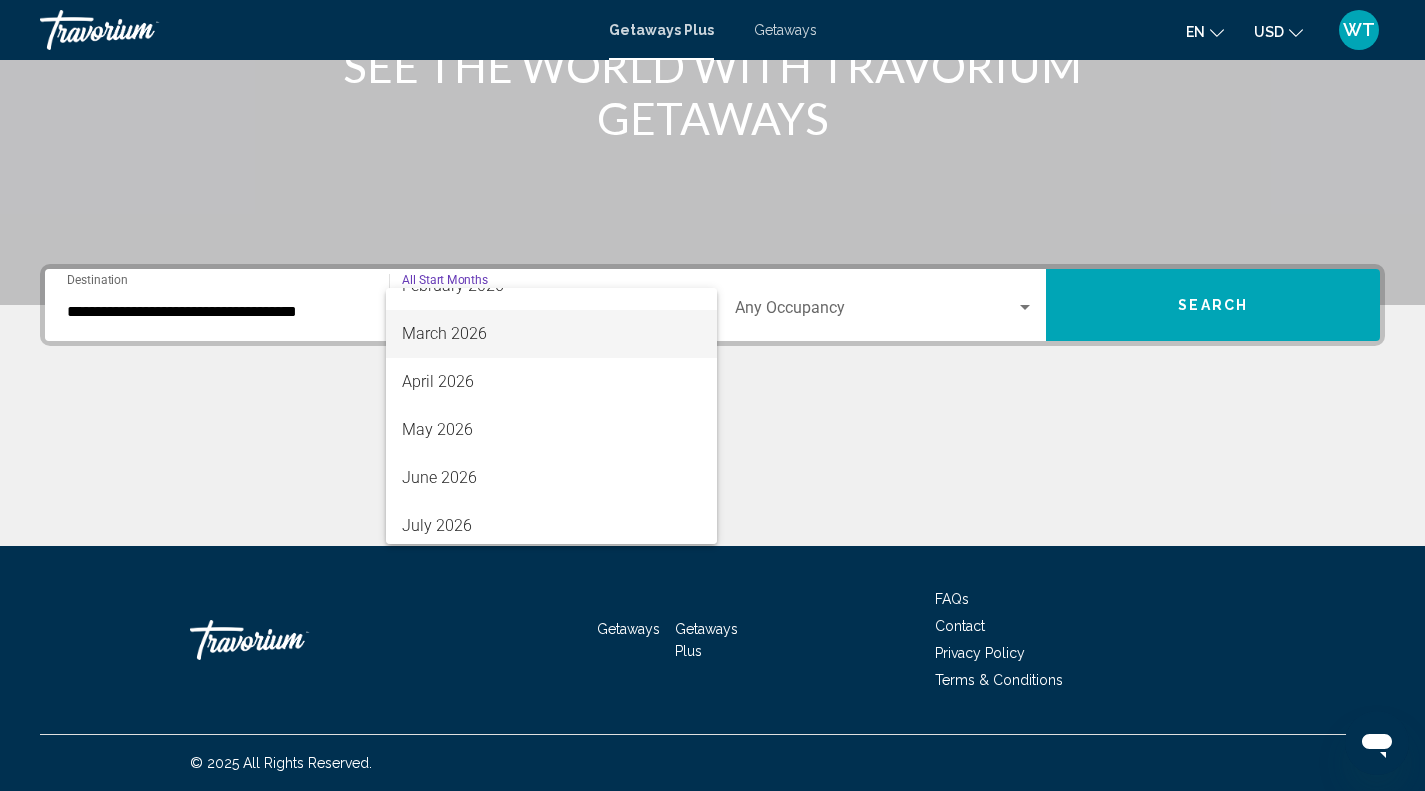 click on "March 2026" at bounding box center (551, 334) 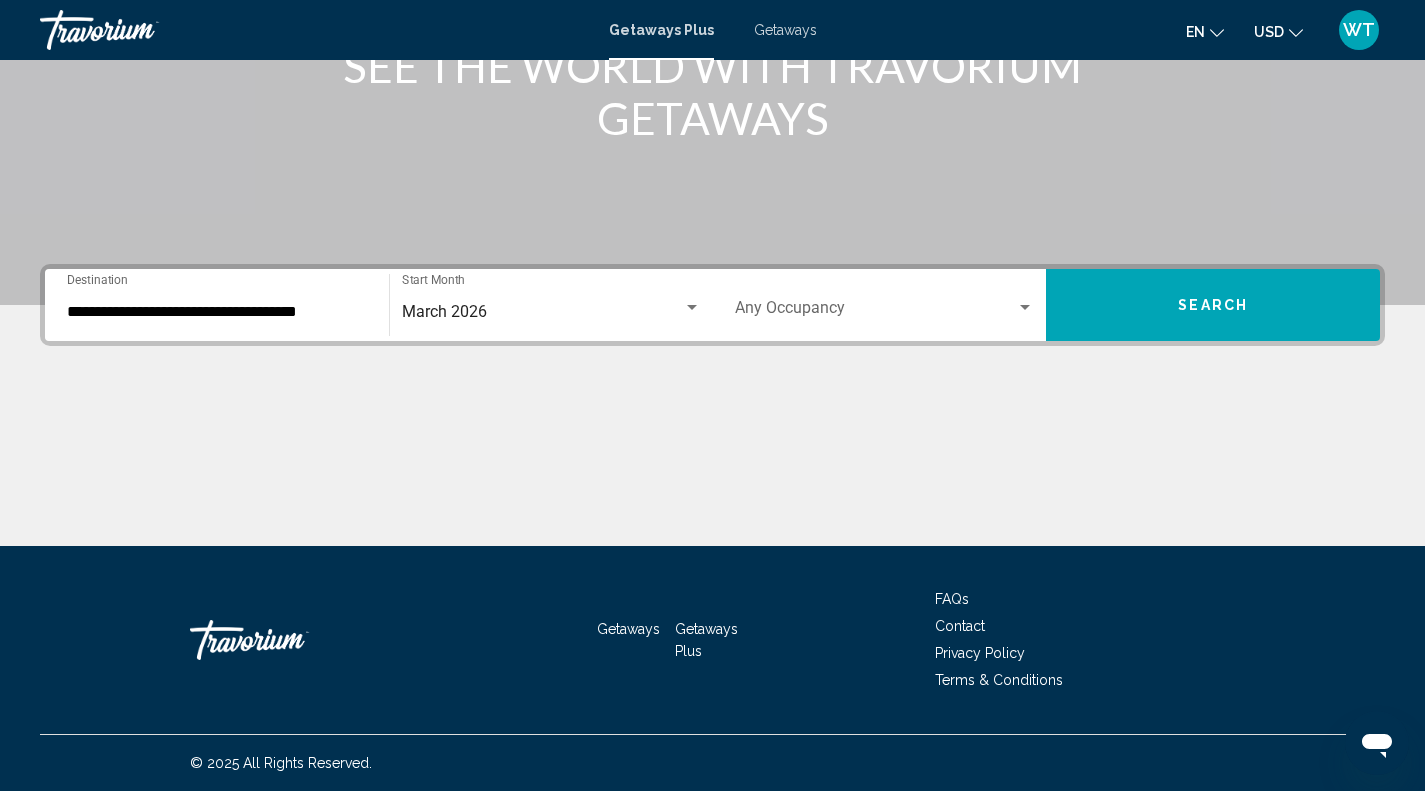 click on "**********" at bounding box center (217, 305) 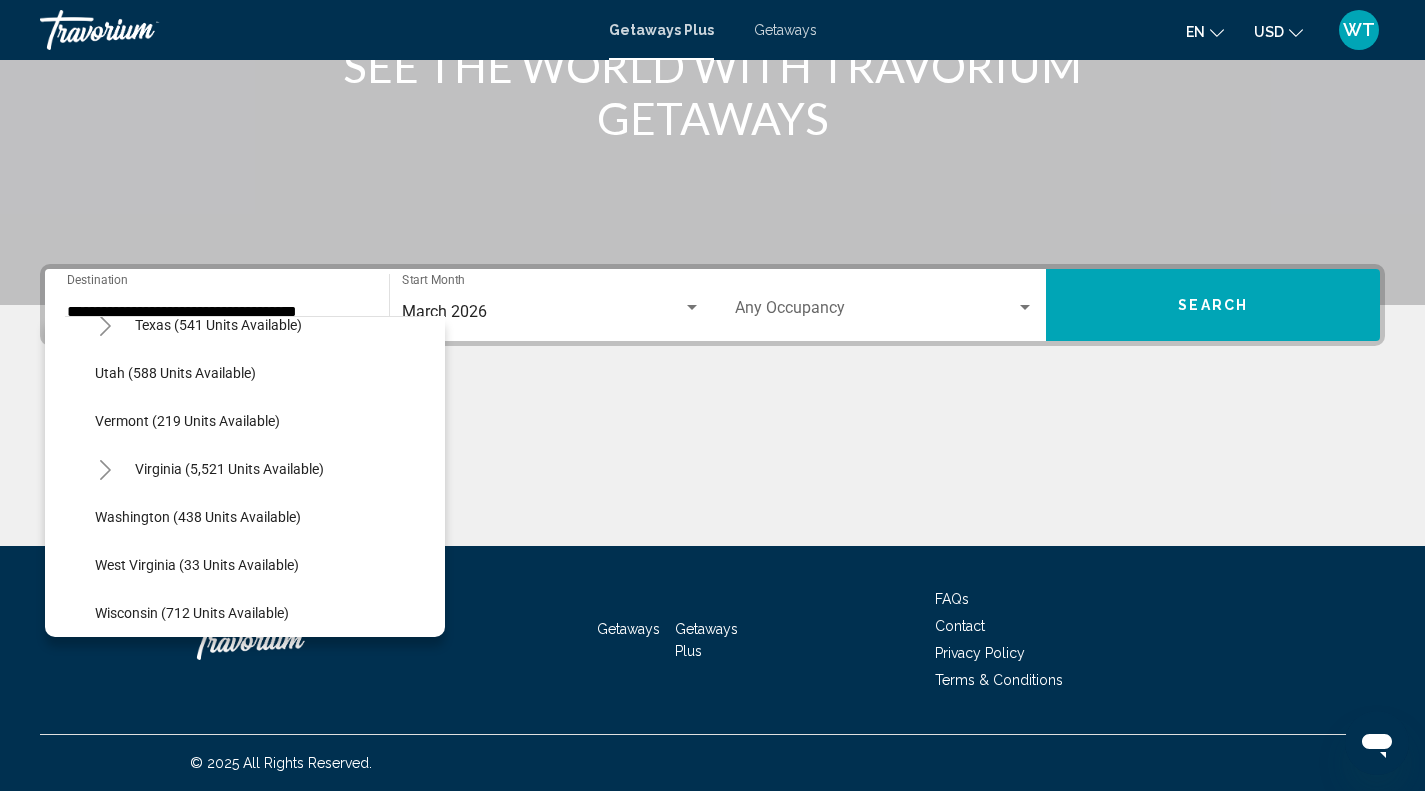 scroll, scrollTop: 1726, scrollLeft: 0, axis: vertical 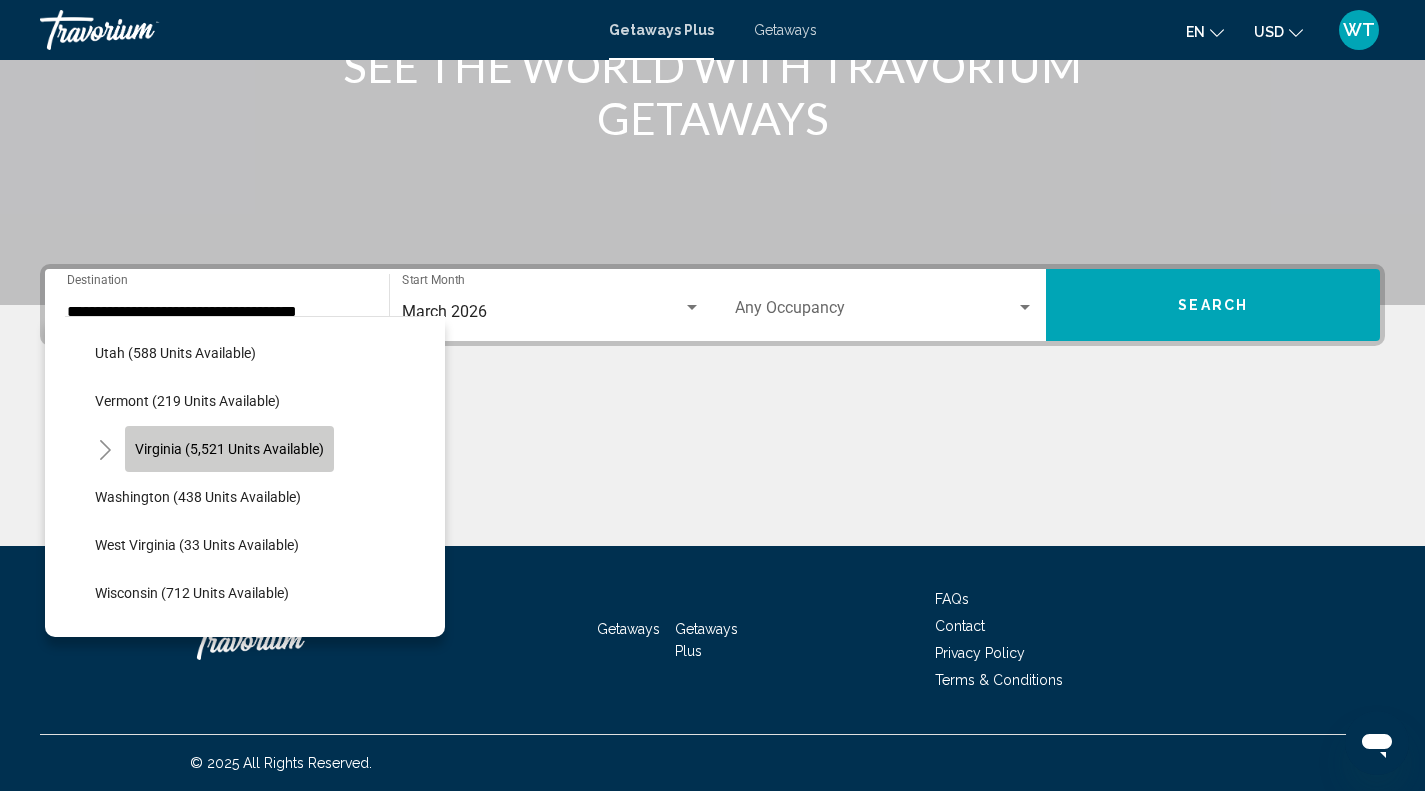 click on "Virginia (5,521 units available)" 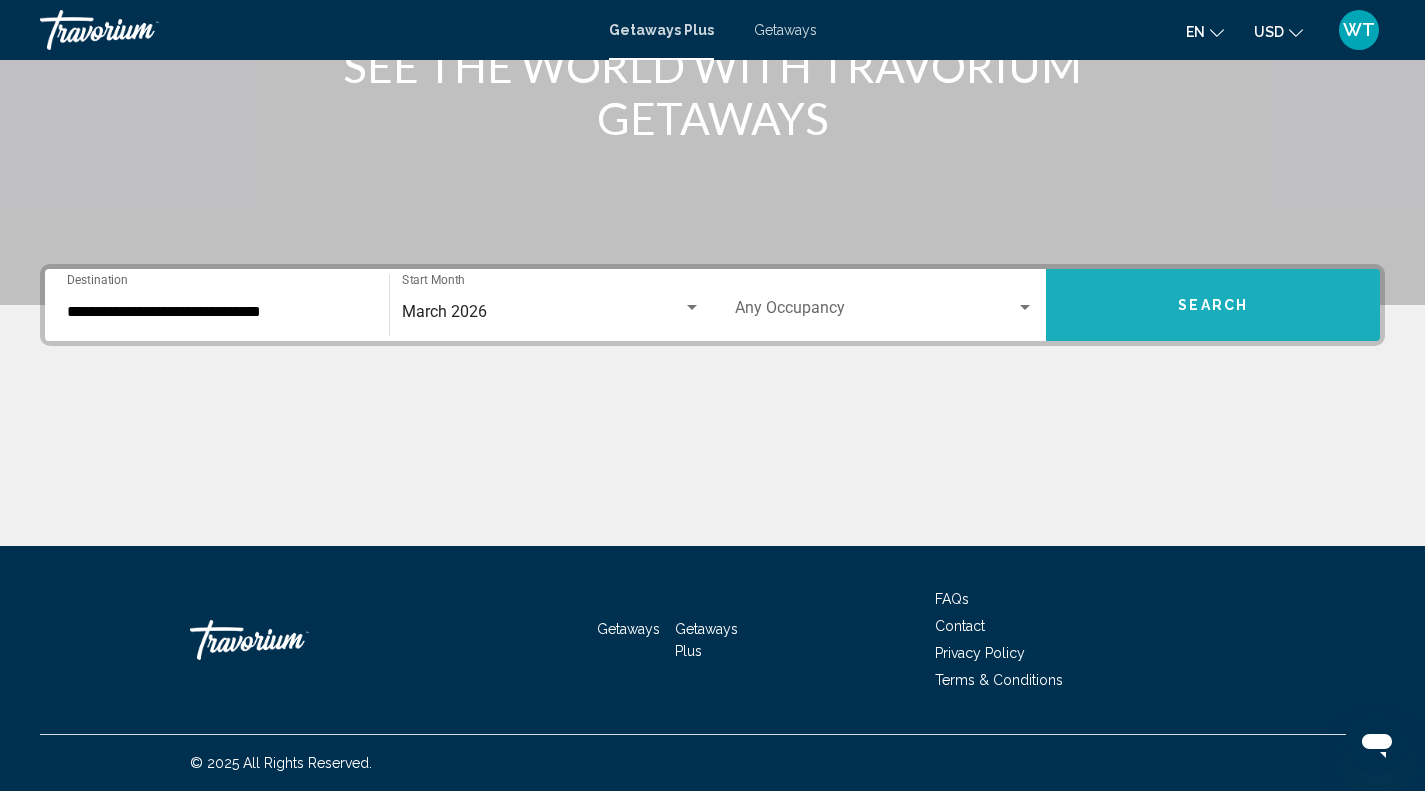 click on "Search" at bounding box center (1213, 306) 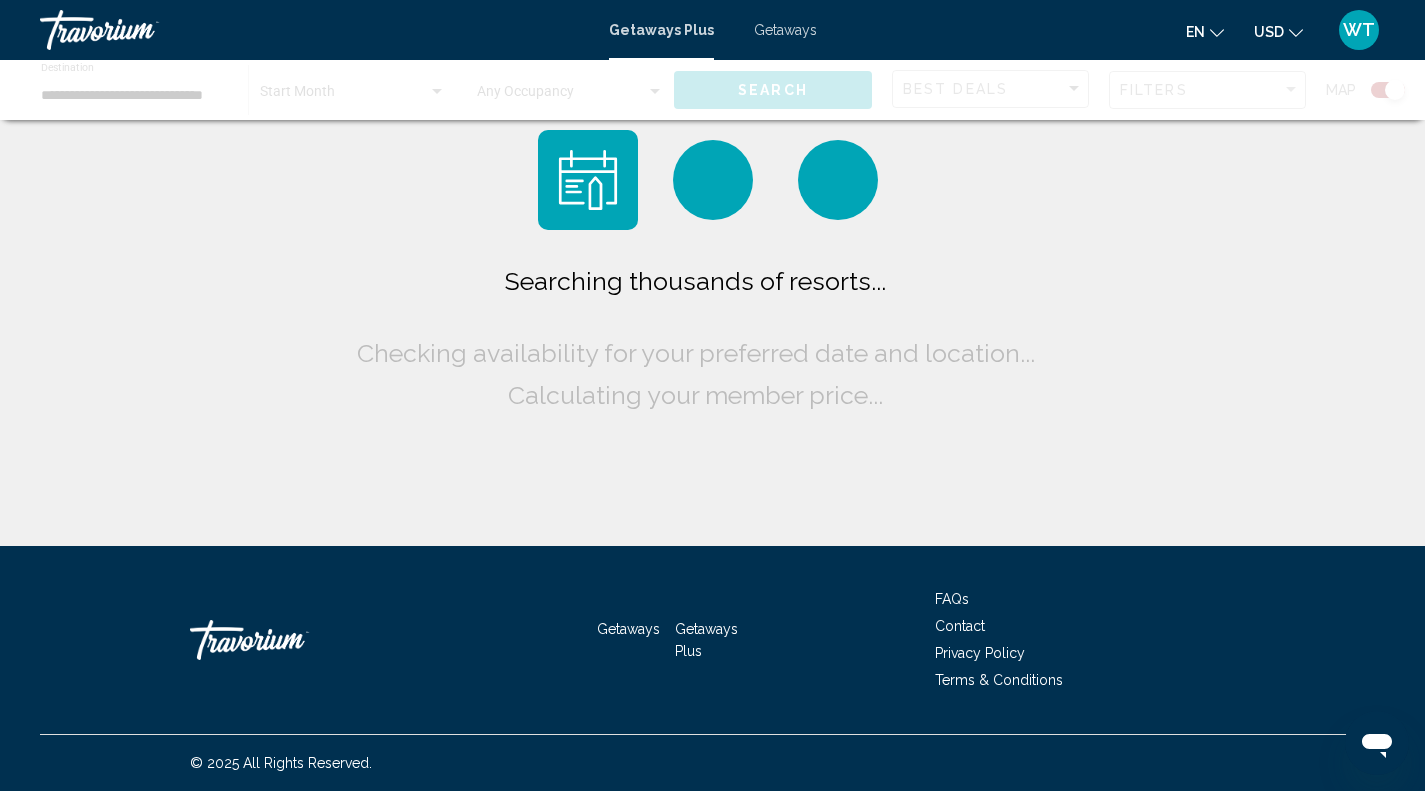 scroll, scrollTop: 0, scrollLeft: 0, axis: both 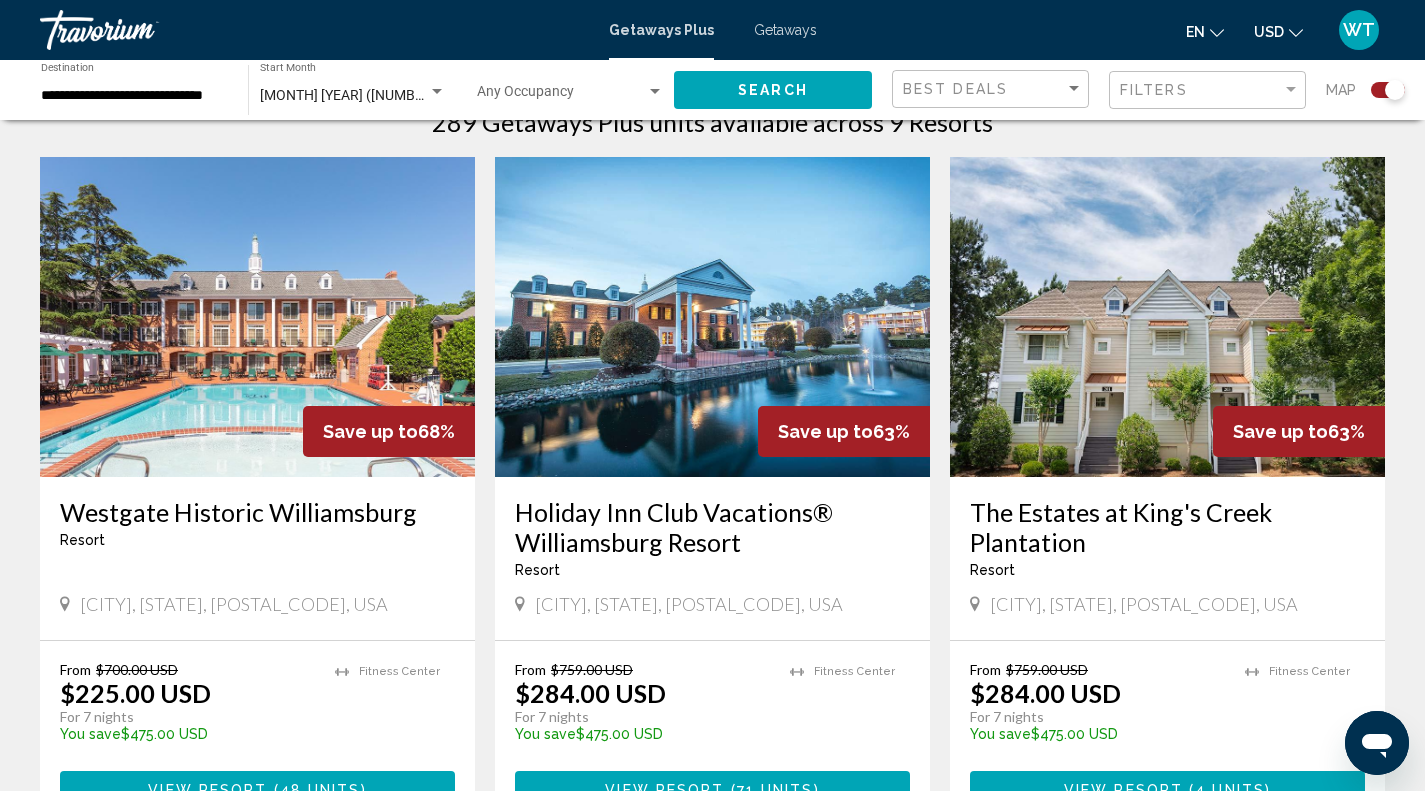 click on "To navigate the map with touch gestures double-tap and hold your finger on the map, then drag the map. ← Move left → Move right ↑ Move up ↓ Move down + Zoom in - Zoom out Home Jump left by 75% End Jump right by 75% Page Up Jump up by 75% Page Down Jump down by 75% To activate drag with keyboard, press Alt + Enter. Once in keyboard drag state, use the arrow keys to move the marker. To complete the drag, press the Enter key. To cancel, press Escape. Keyboard shortcuts Map Data Map data ©2025 Google, INEGI Map data ©2025 Google, INEGI 1000 km  Click to toggle between metric and imperial units Terms Report a map error 289 Getaways Plus units available across 9 Resorts Save up to  68%   Westgate Historic Williamsburg  Resort  -  This is an adults only resort
Williamsburg, VA, 231852837, USA From $700.00 USD $225.00 USD For 7 nights You save  $475.00 USD   temp  3
Fitness Center View Resort    ( )   -" at bounding box center [712, 884] 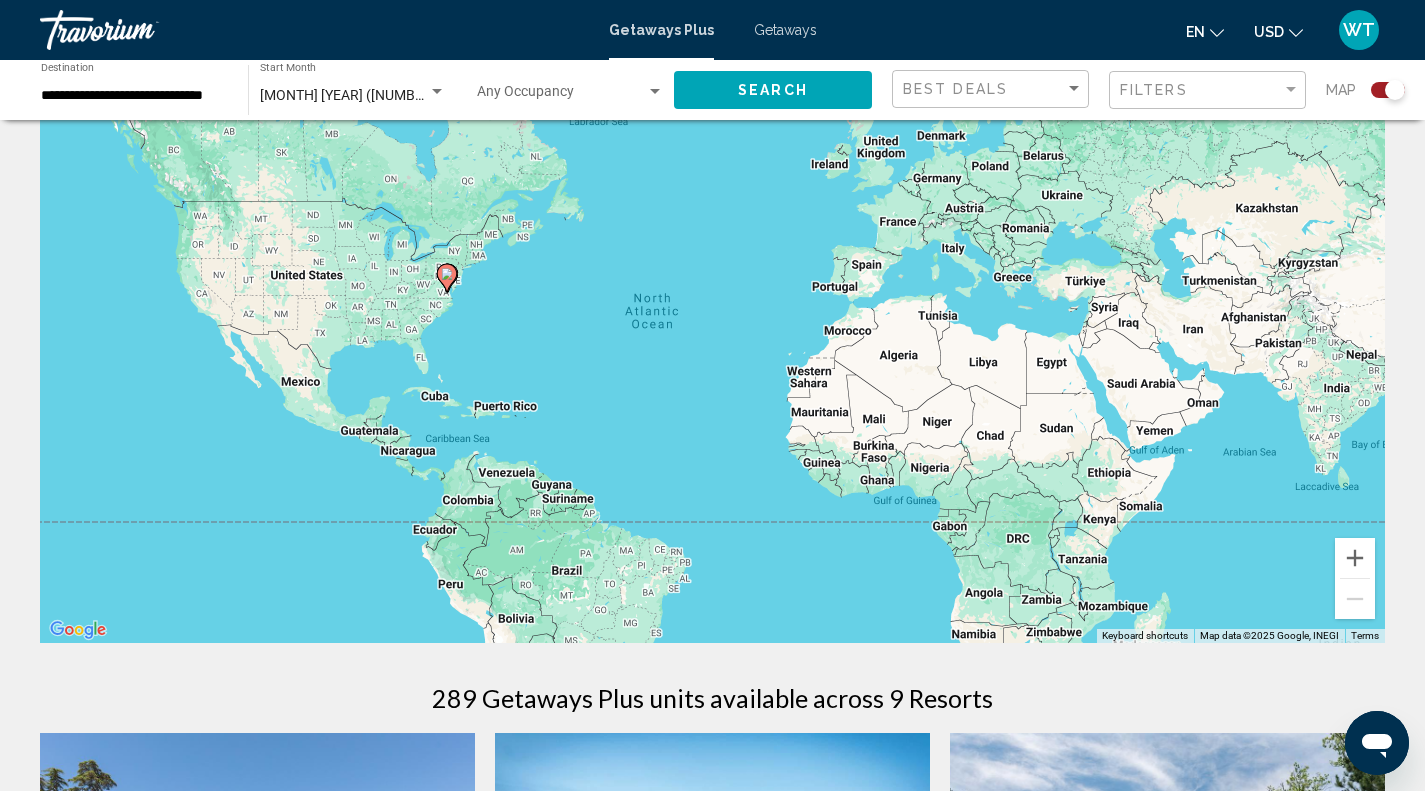 scroll, scrollTop: 84, scrollLeft: 0, axis: vertical 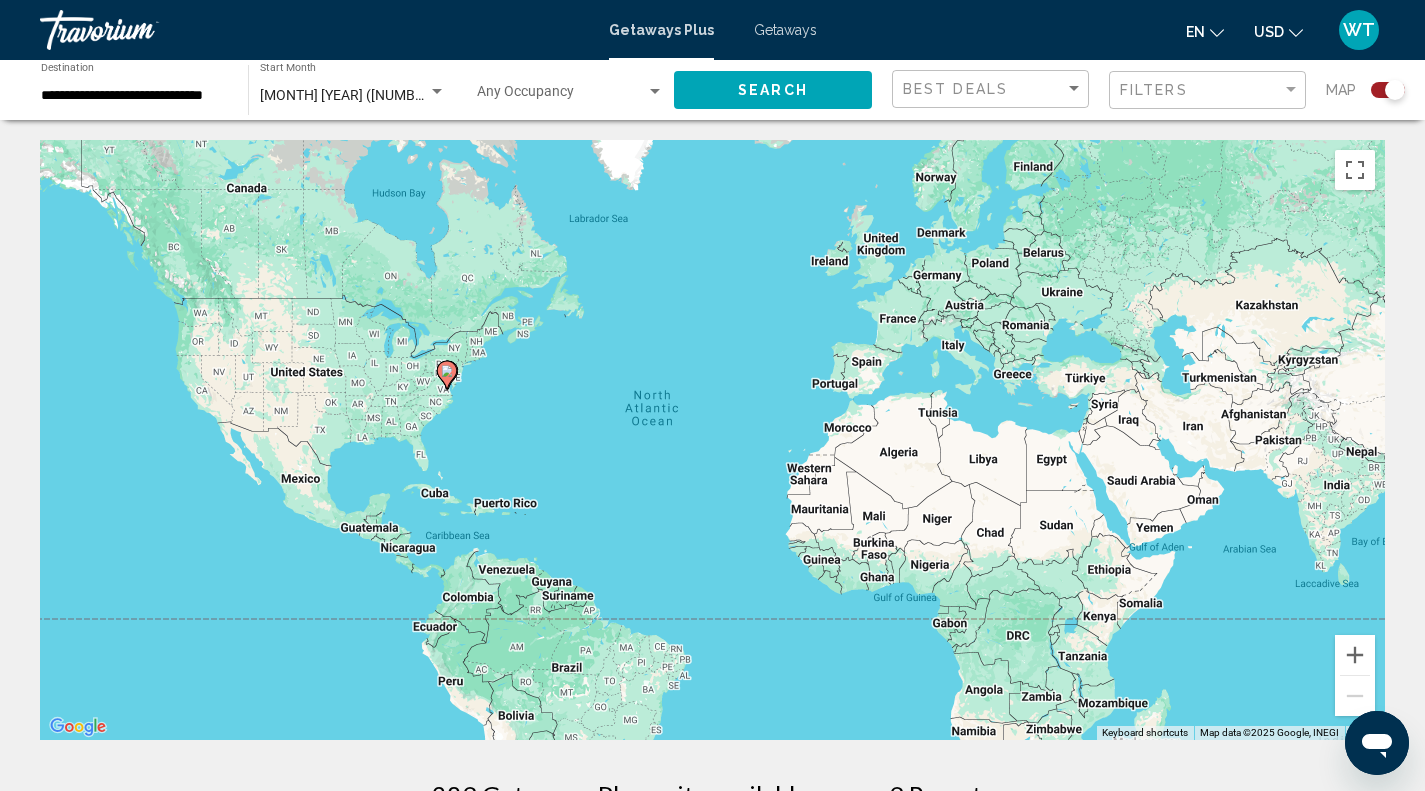 click on "Search" 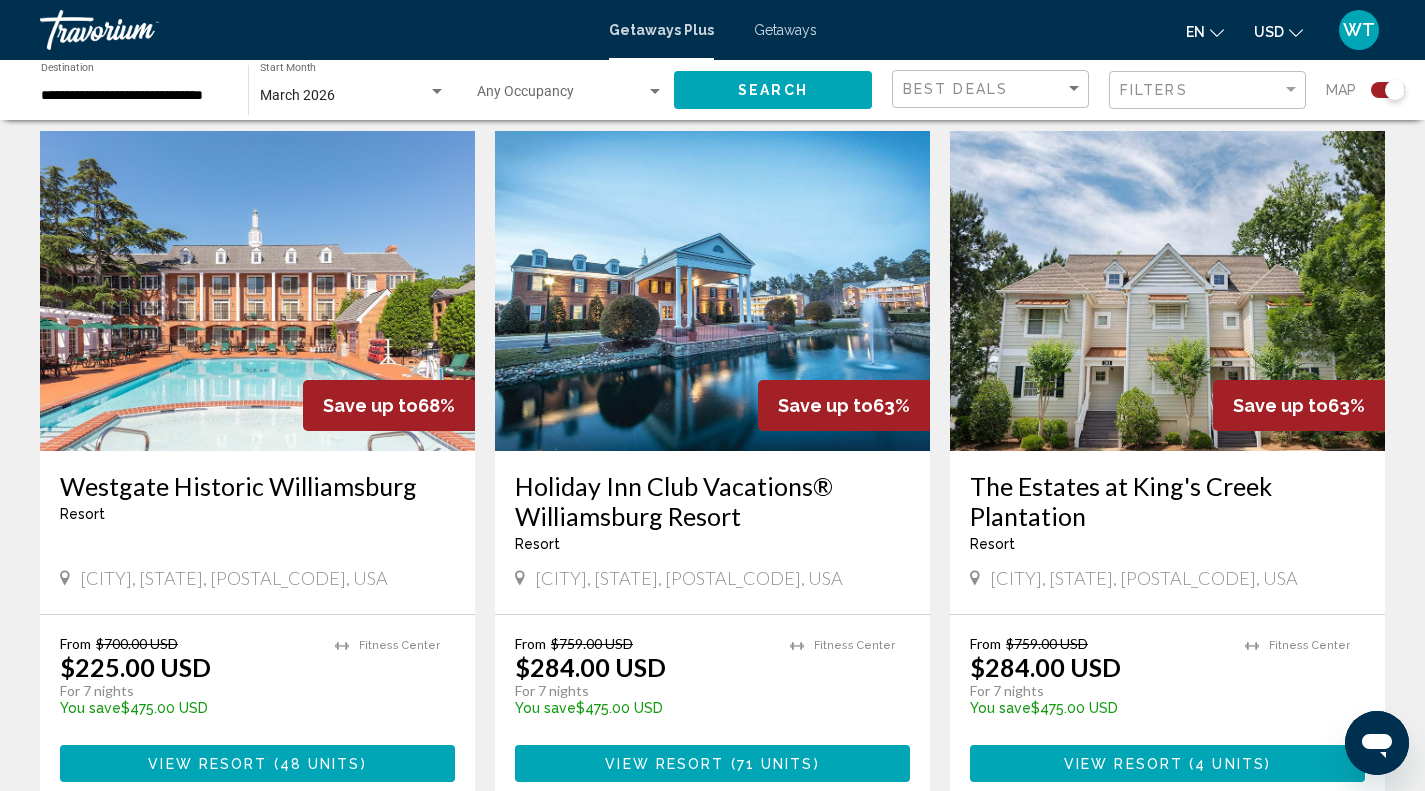 scroll, scrollTop: 777, scrollLeft: 0, axis: vertical 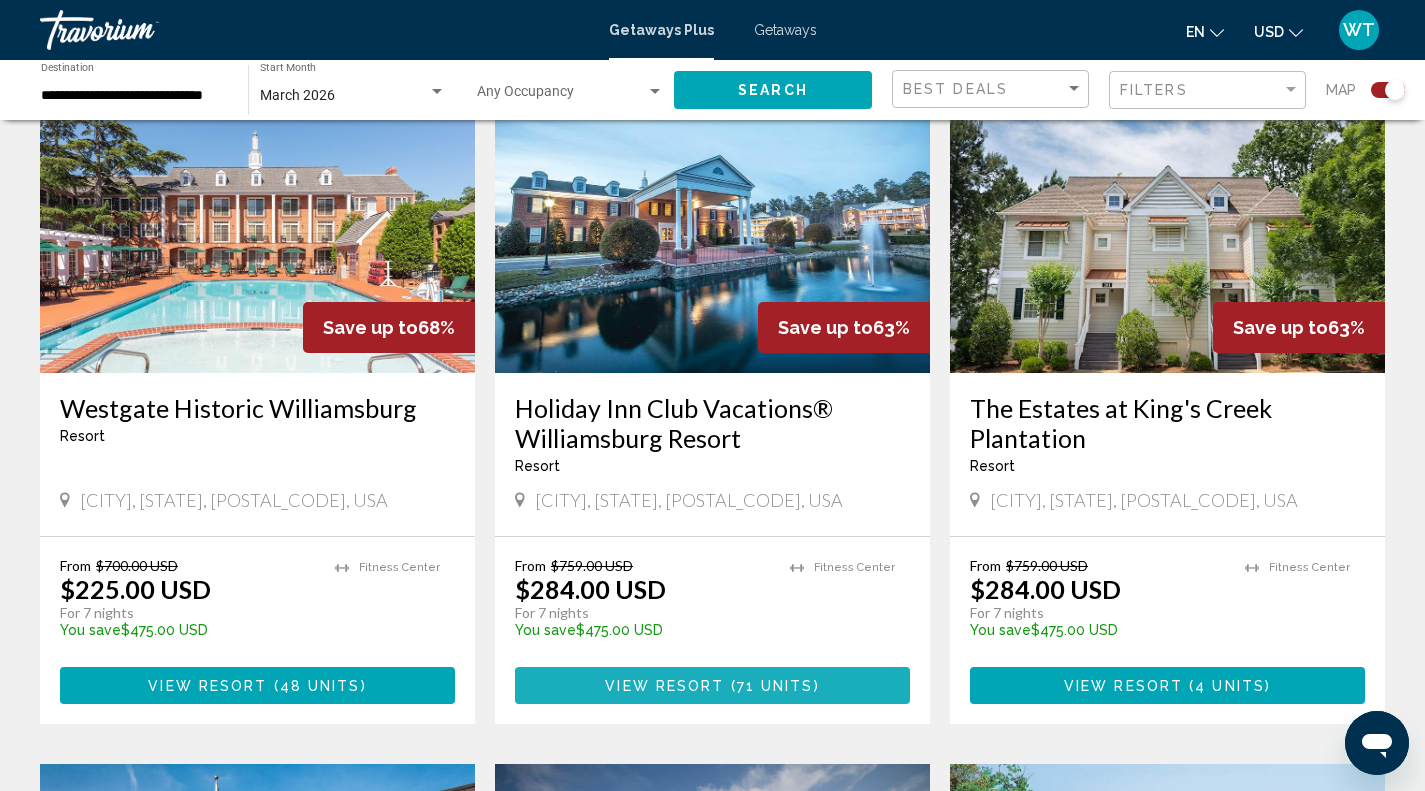 click on "View Resort" at bounding box center [664, 686] 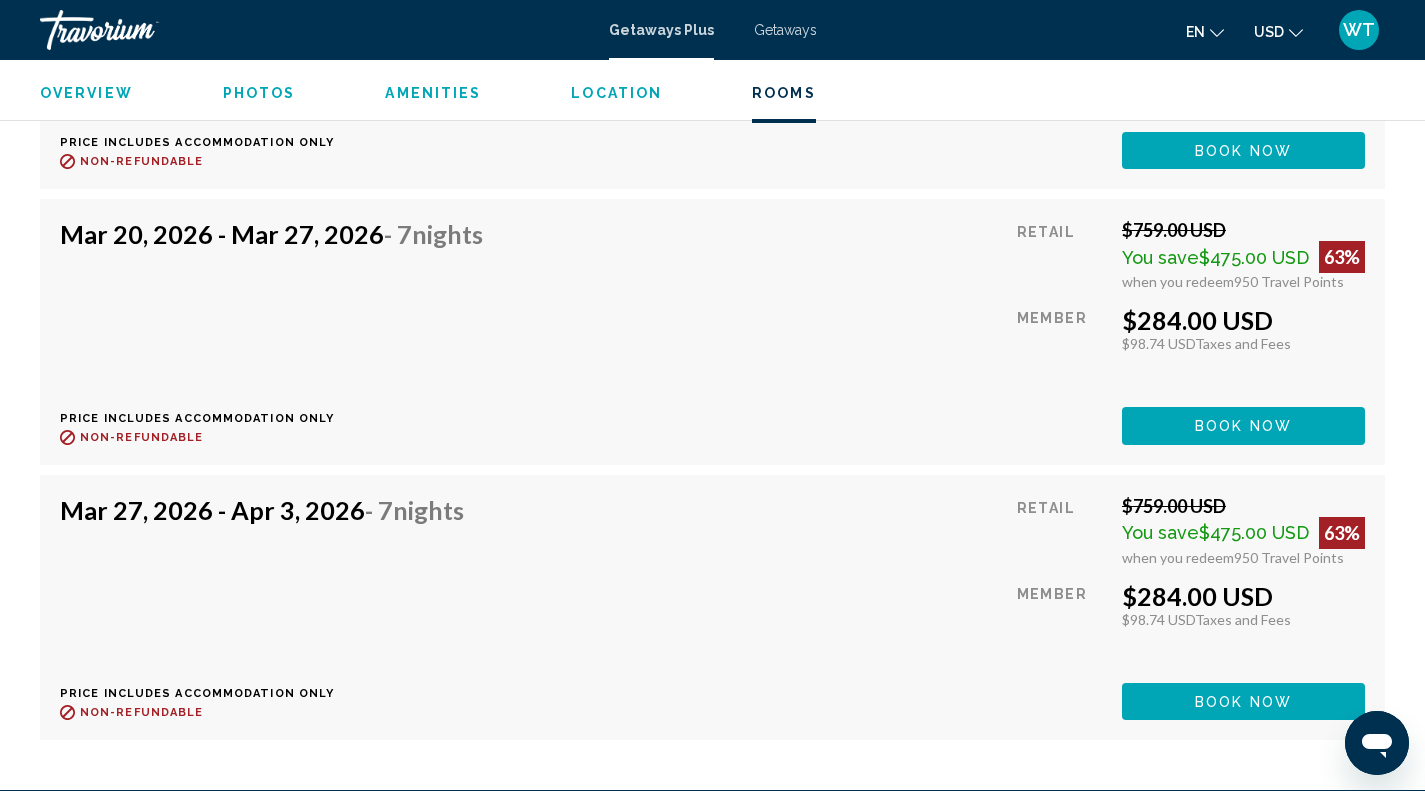 scroll, scrollTop: 5664, scrollLeft: 0, axis: vertical 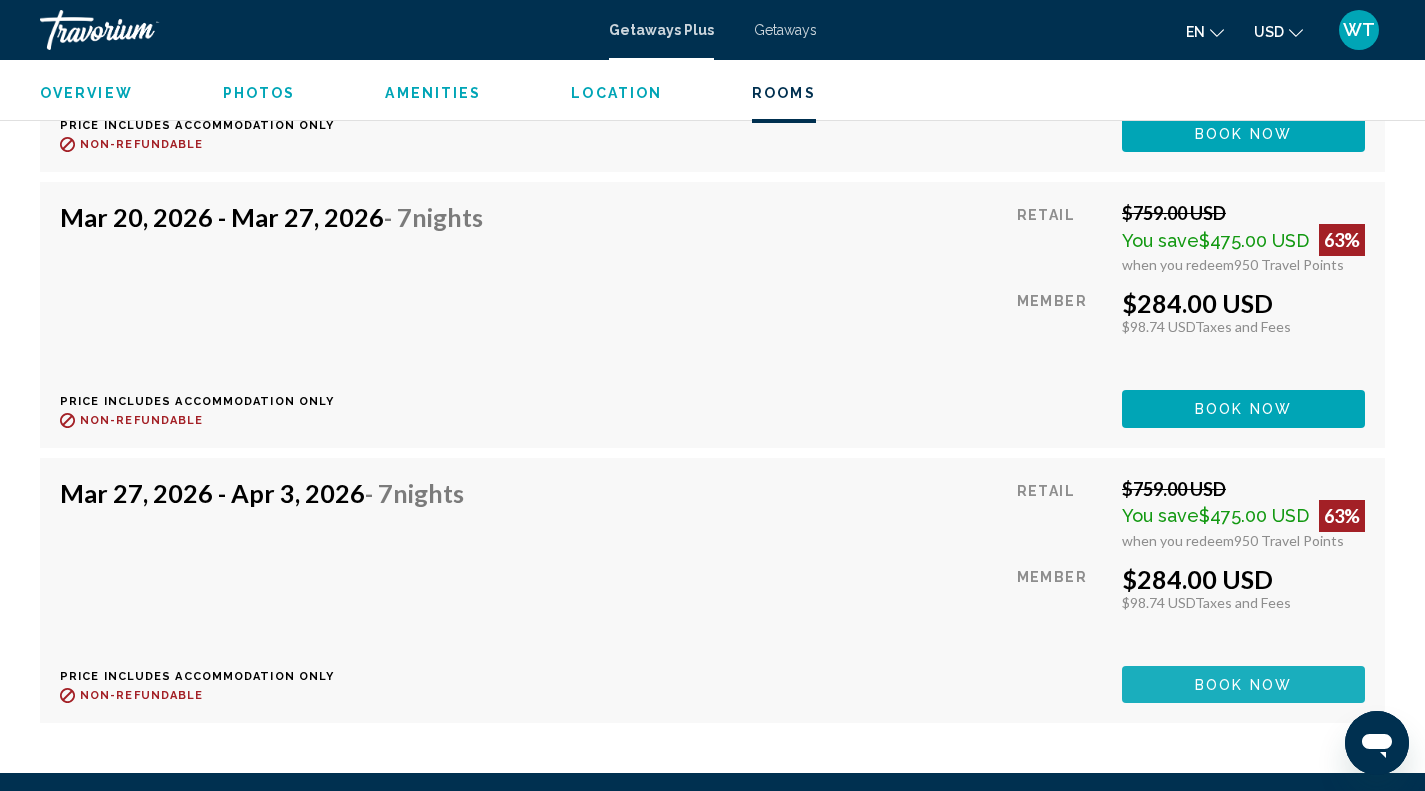 click on "Book now" at bounding box center [1243, 685] 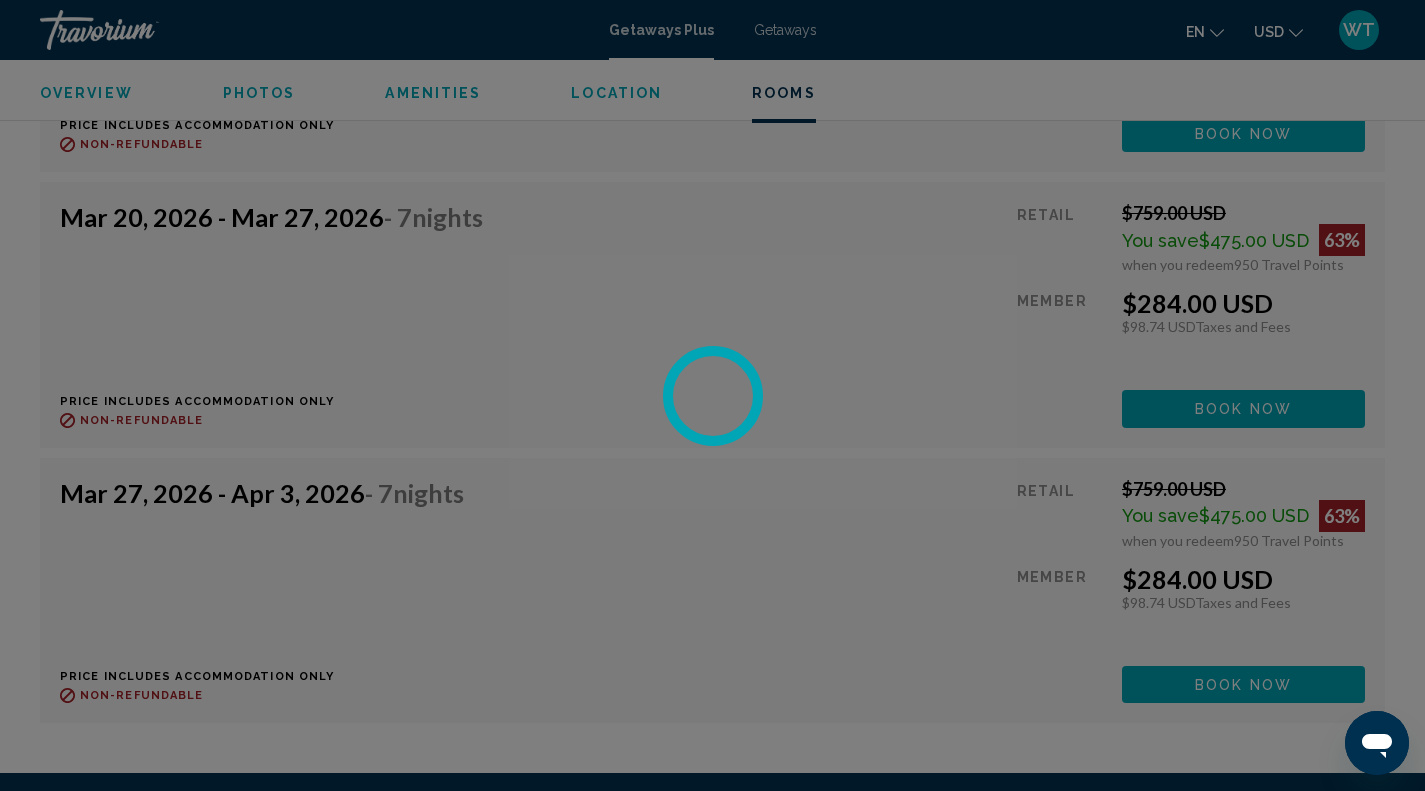 scroll, scrollTop: 0, scrollLeft: 0, axis: both 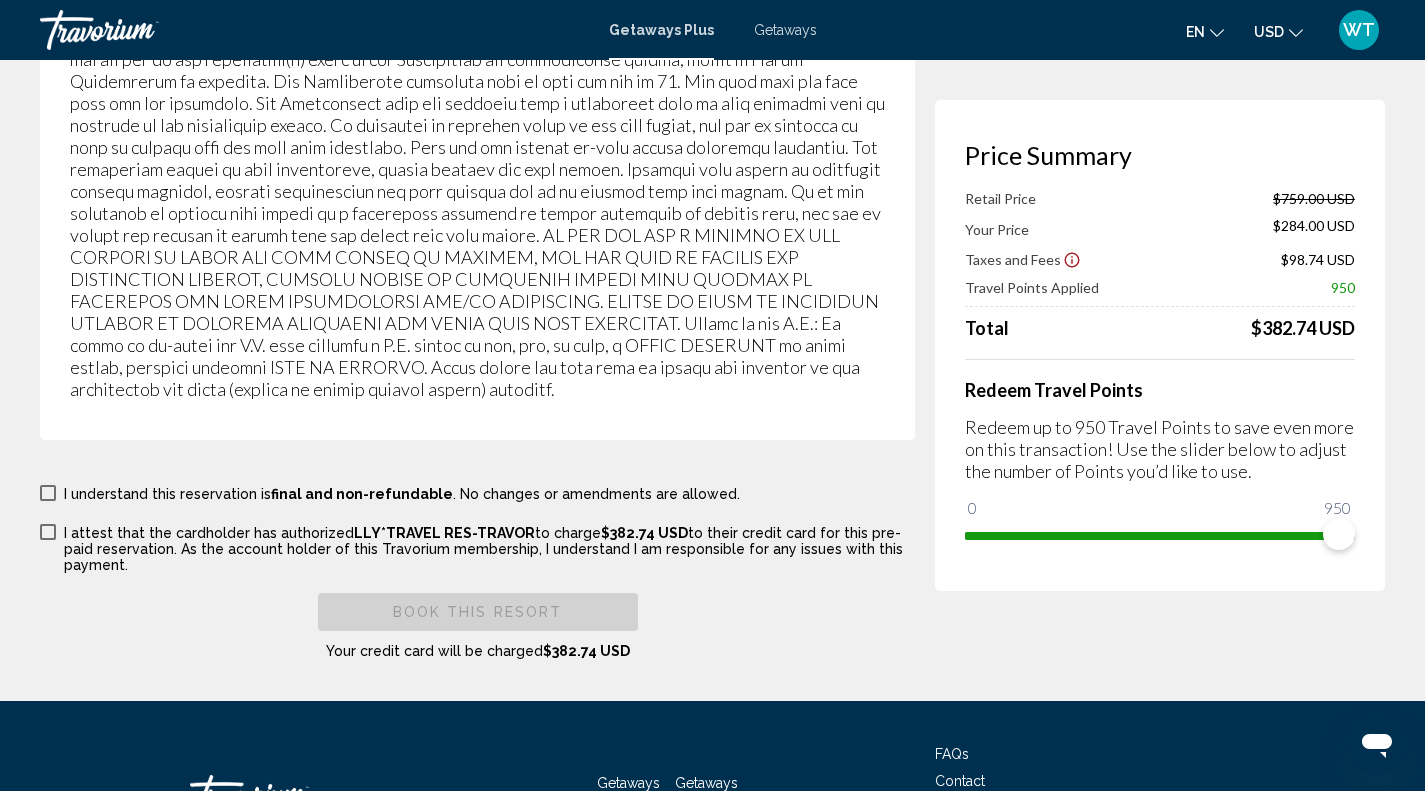 click at bounding box center [48, 493] 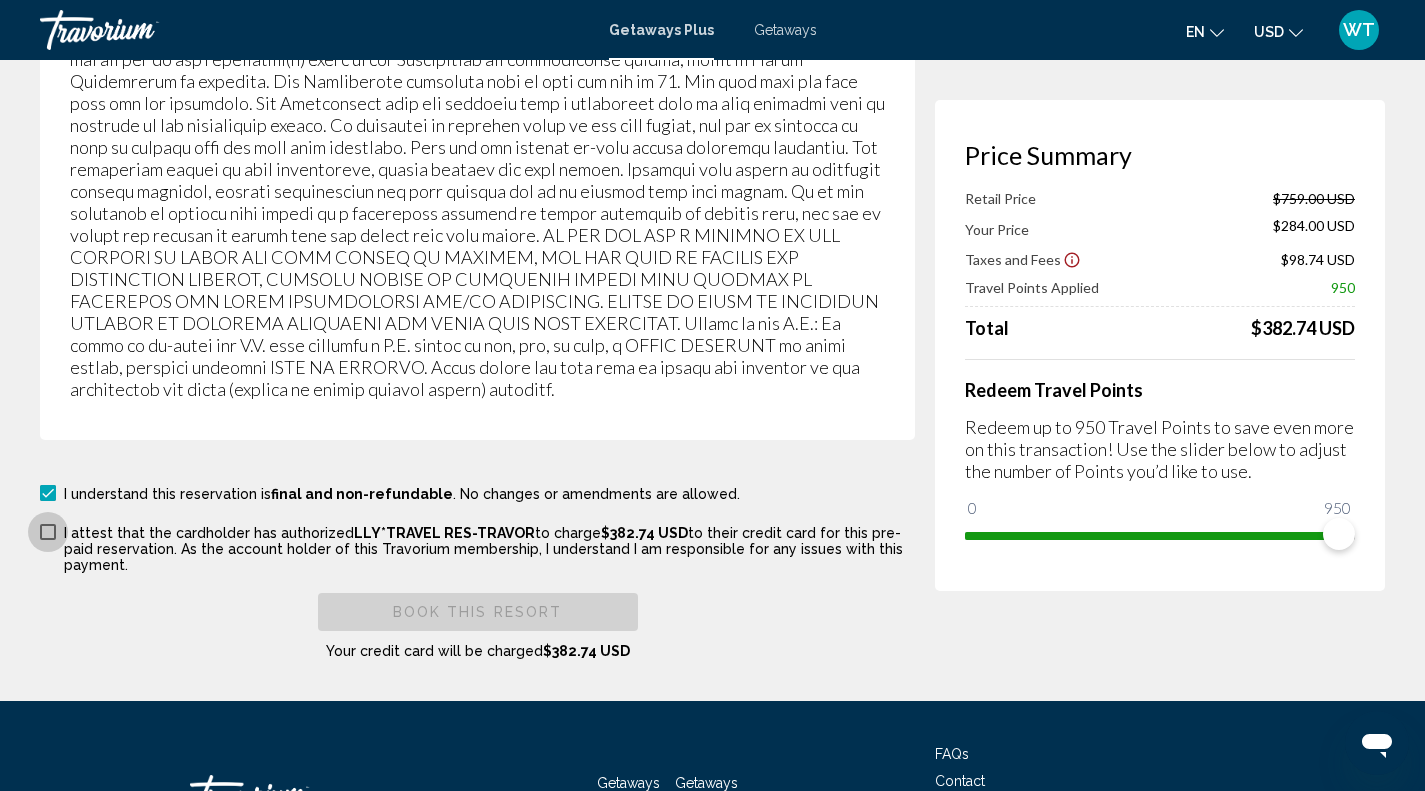 click on "I attest that the cardholder has authorized  LLY*TRAVEL RES-TRAVOR  to charge  $382.74 USD  to their credit card for this pre-paid reservation. As the account holder of this Travorium membership, I understand I am responsible for any issues with this payment." at bounding box center [477, 547] 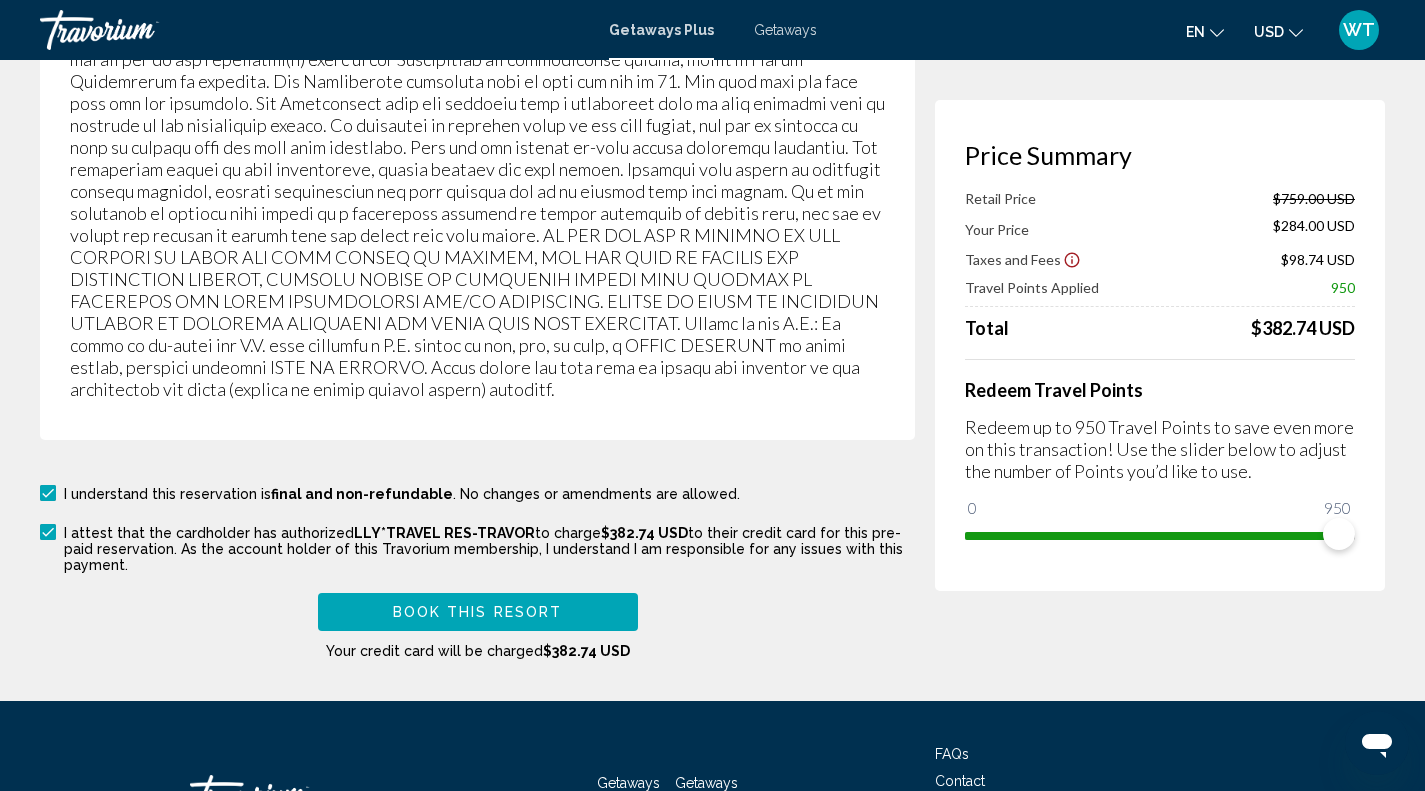 click at bounding box center [48, 532] 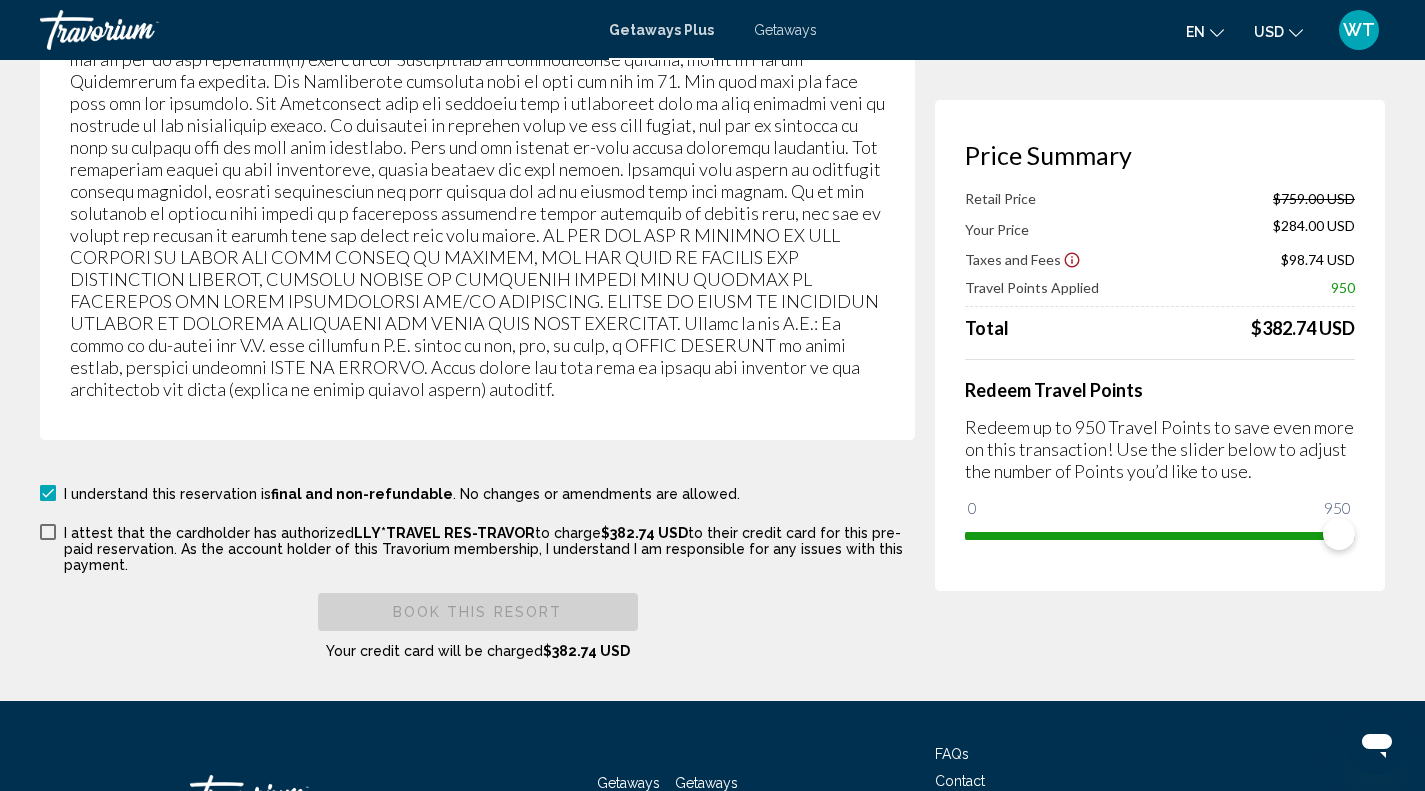 click at bounding box center (48, 493) 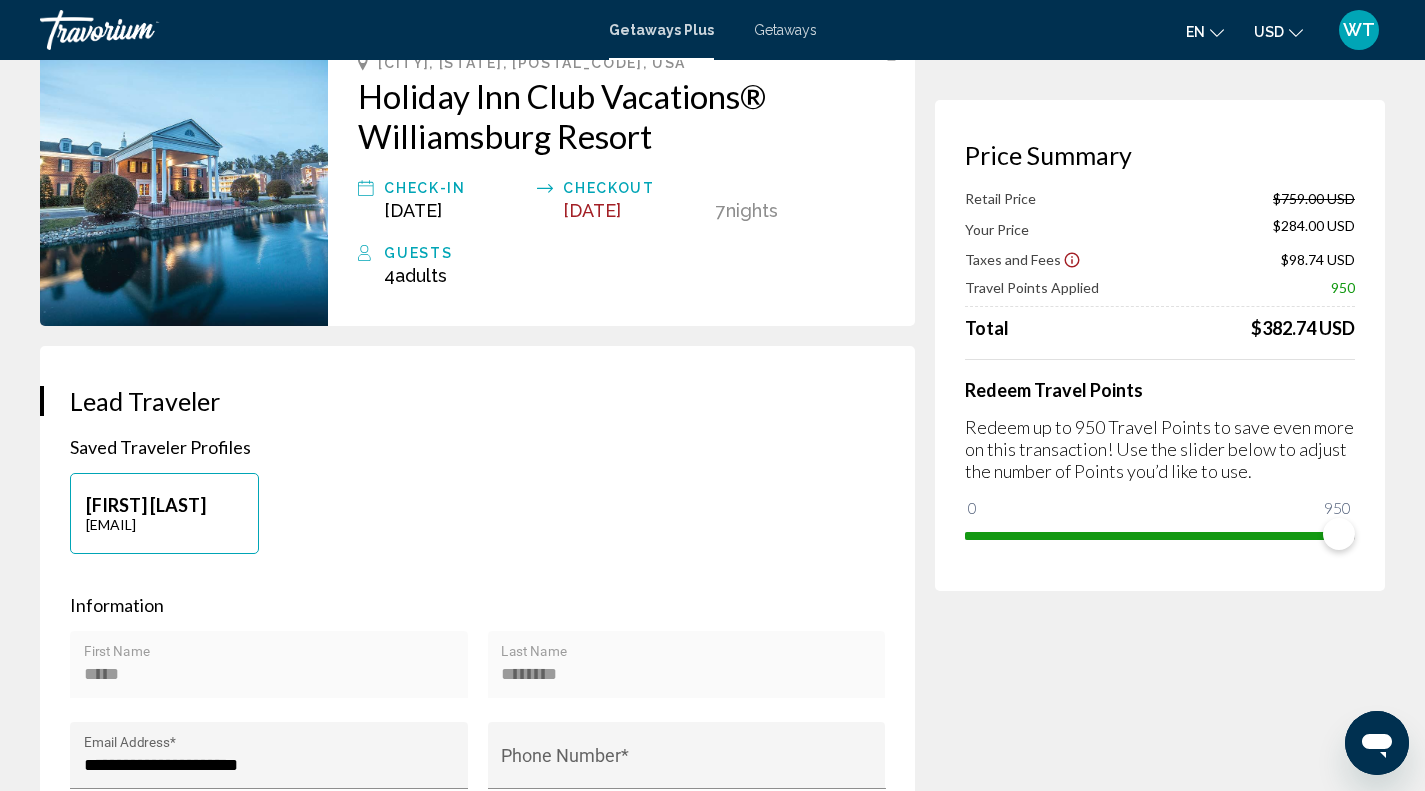 scroll, scrollTop: 0, scrollLeft: 0, axis: both 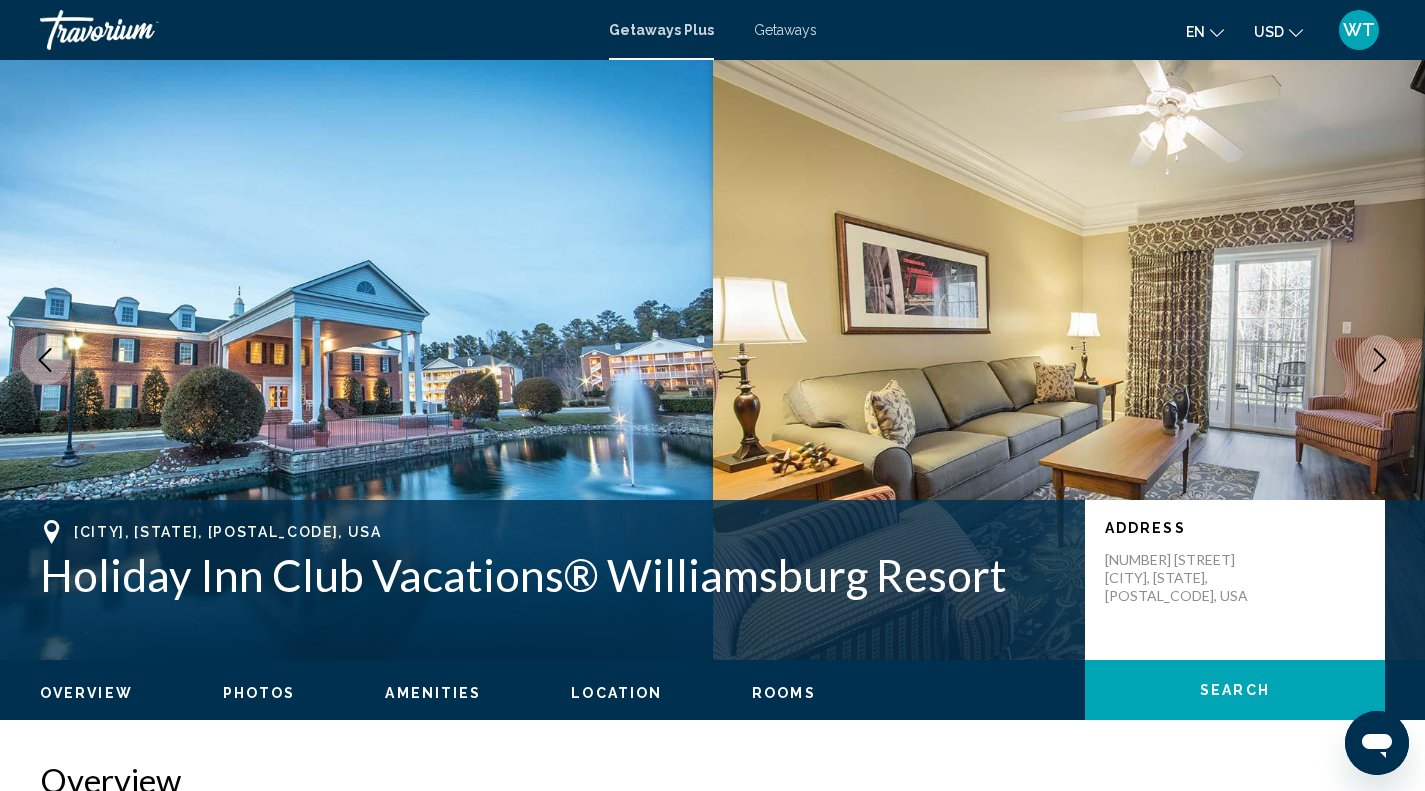 click on "WT" at bounding box center (1359, 30) 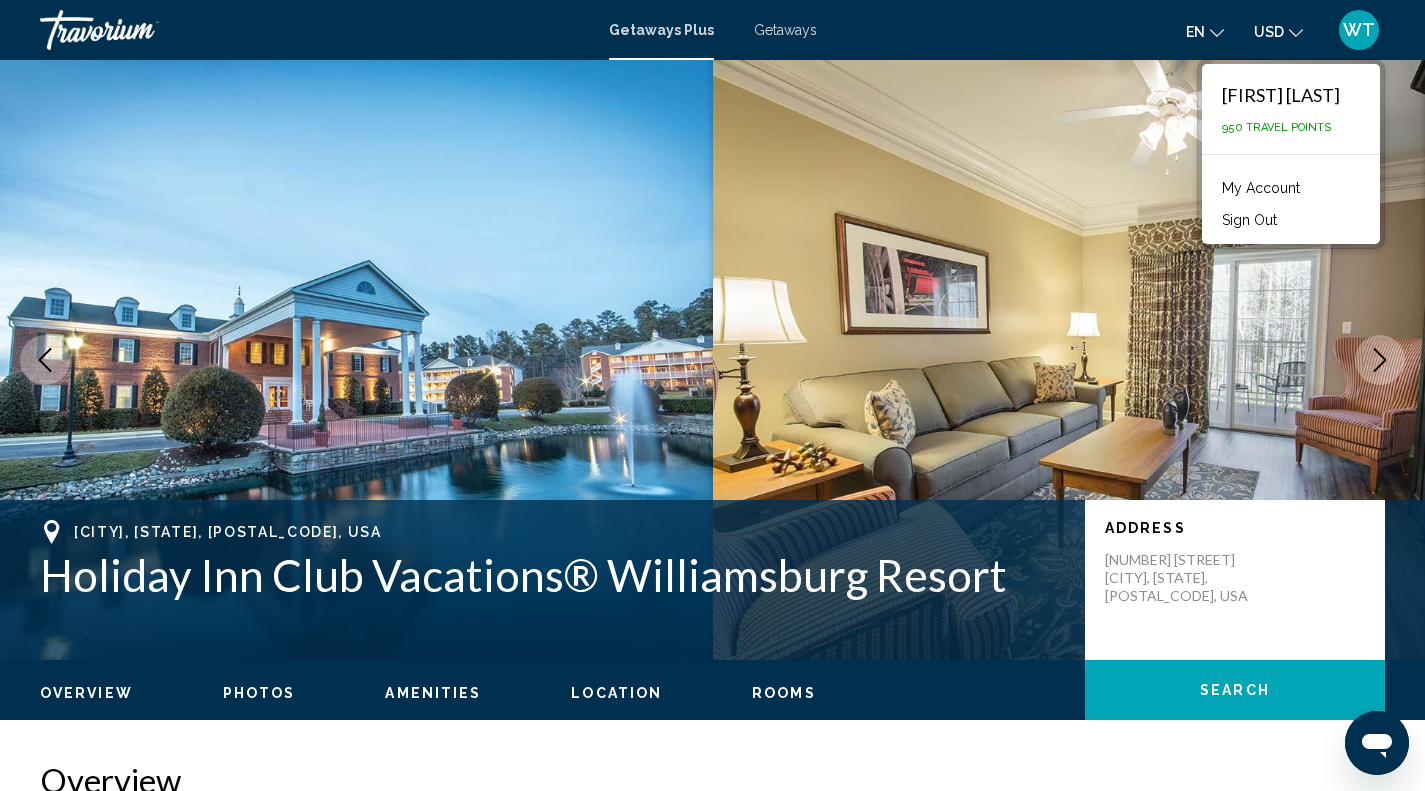 click on "Sign Out" at bounding box center (1249, 220) 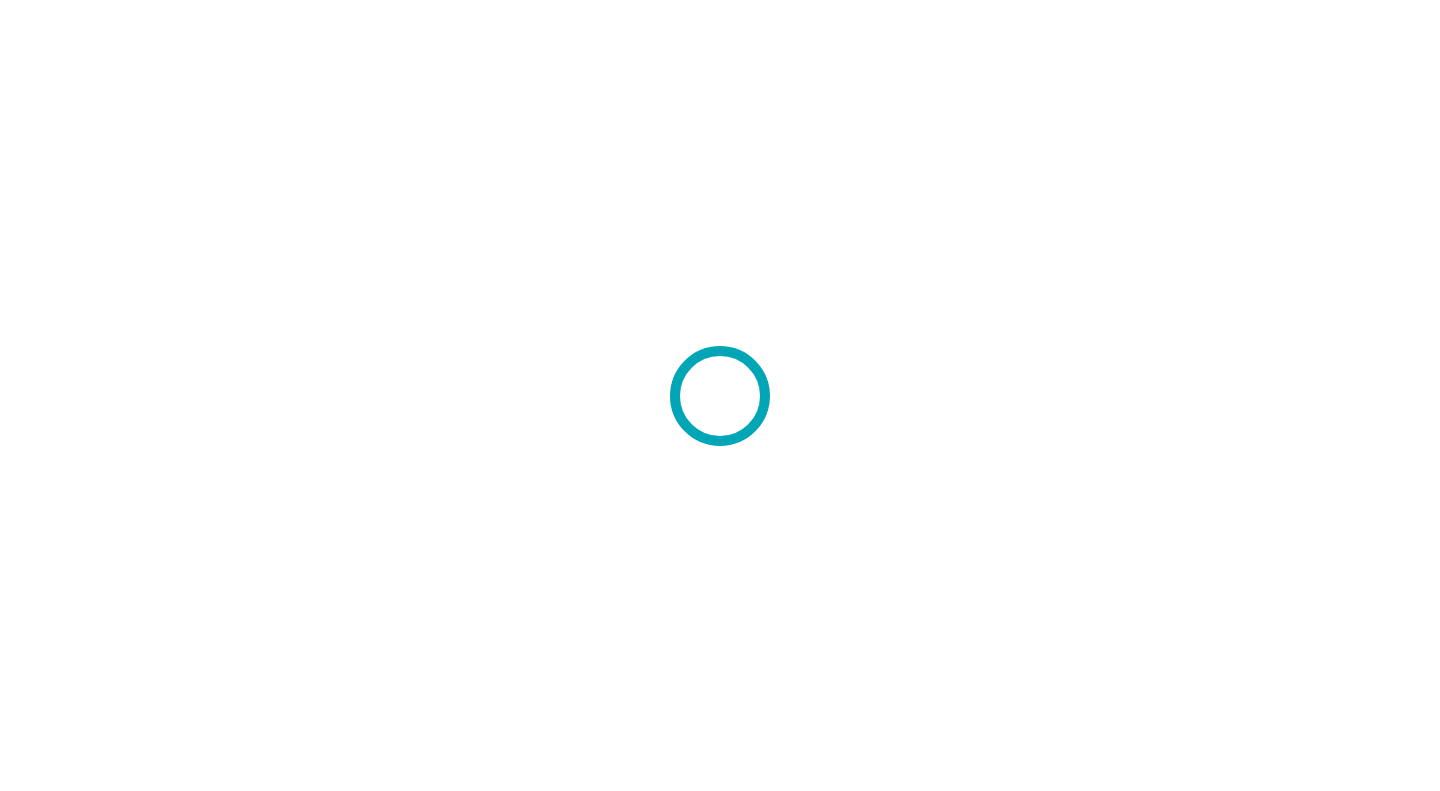 scroll, scrollTop: 0, scrollLeft: 0, axis: both 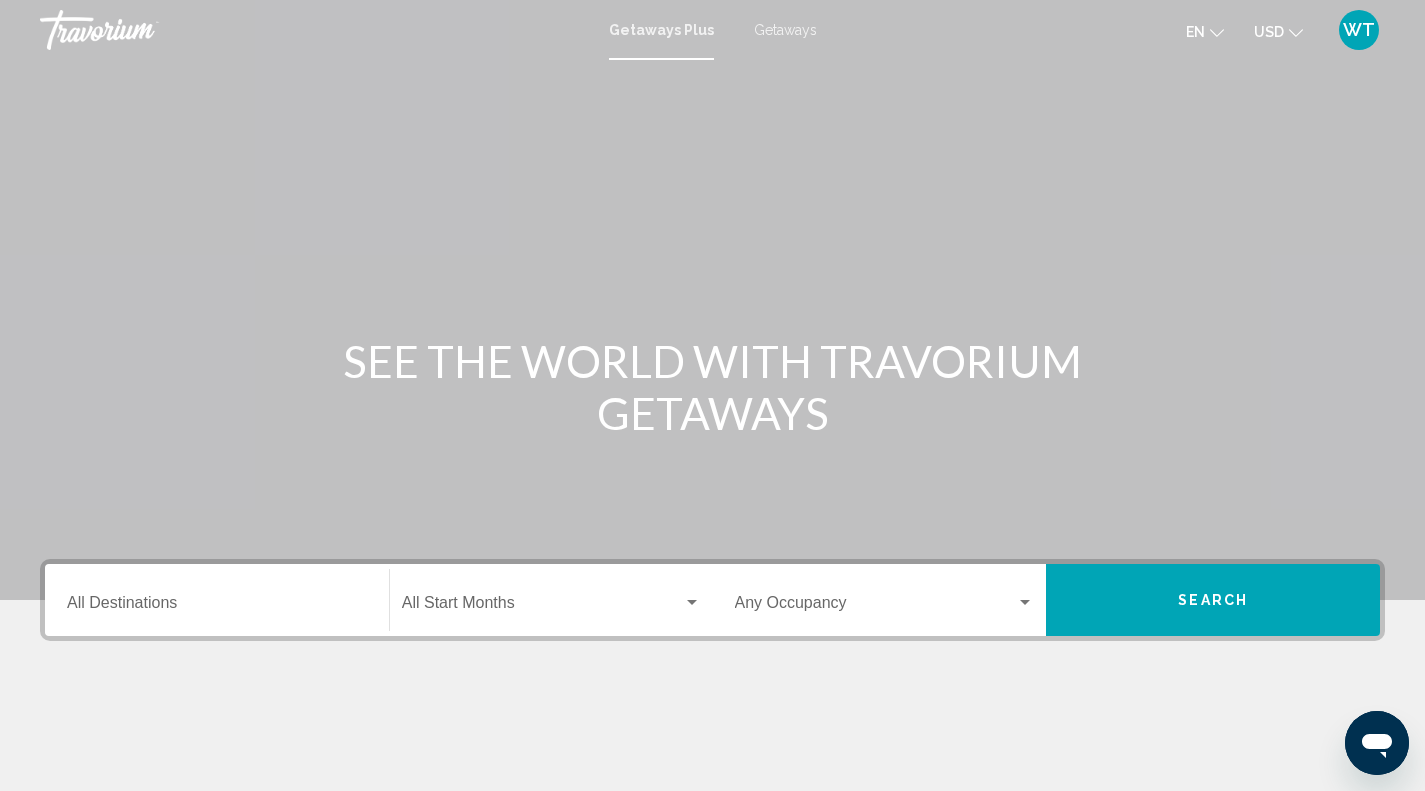 click on "Destination All Destinations" at bounding box center (217, 607) 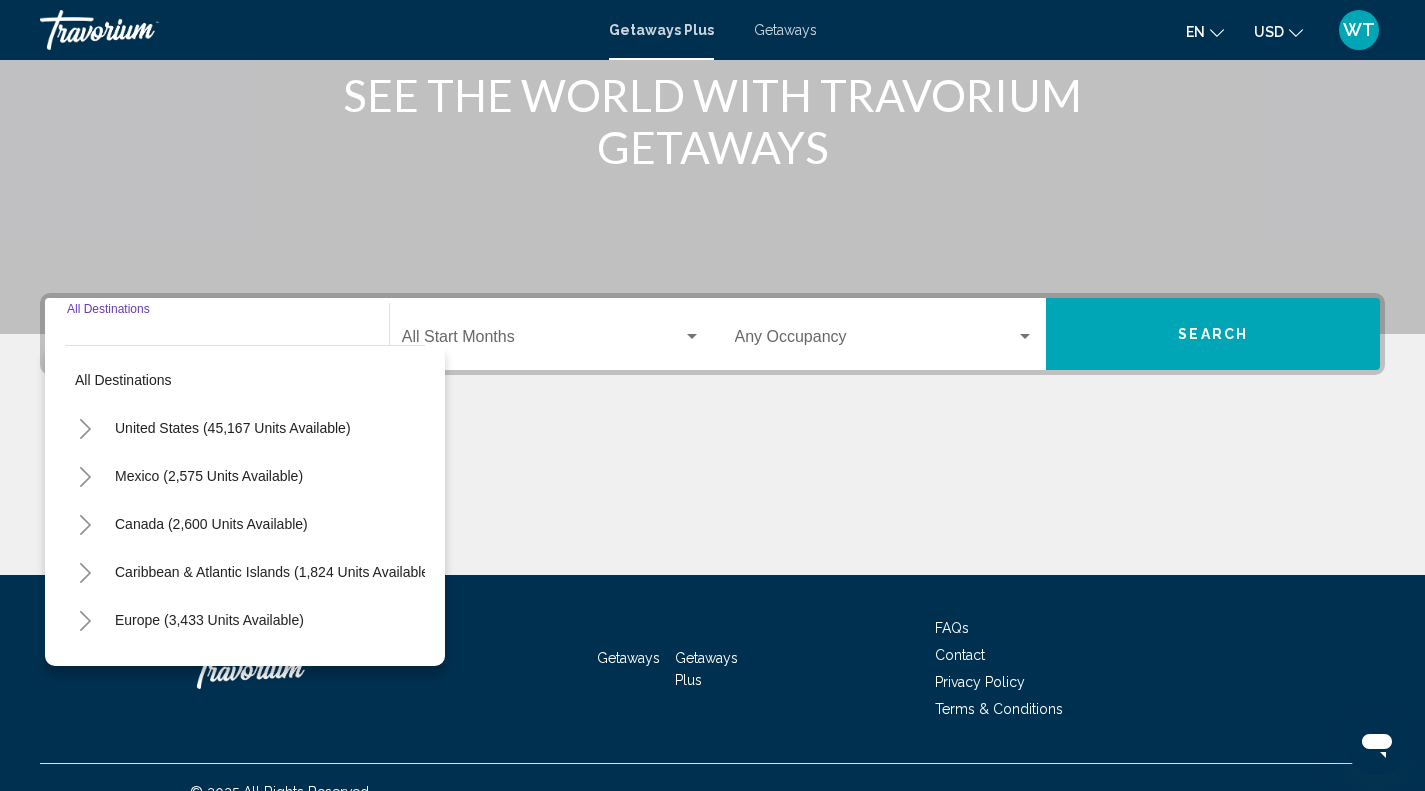 scroll, scrollTop: 295, scrollLeft: 0, axis: vertical 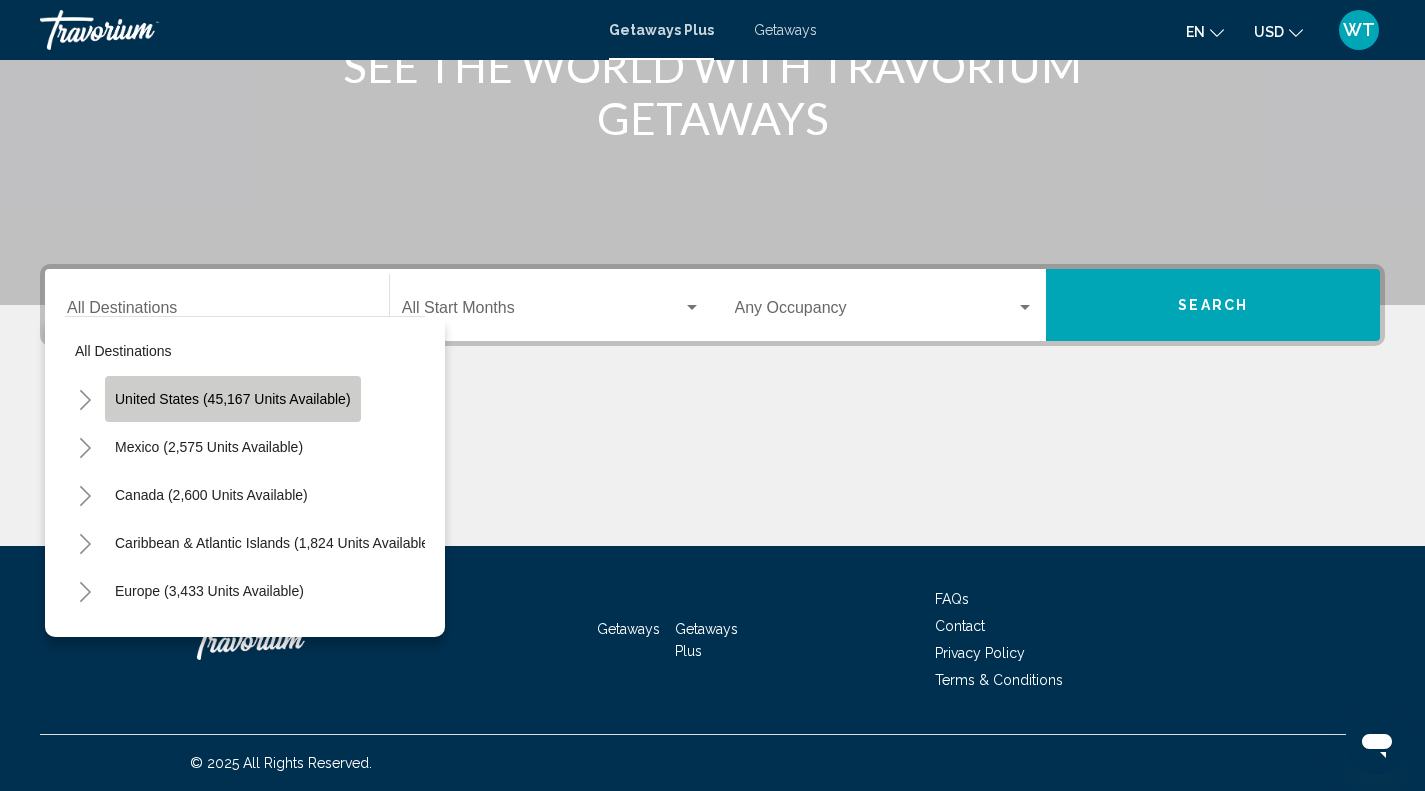 click on "United States (45,167 units available)" 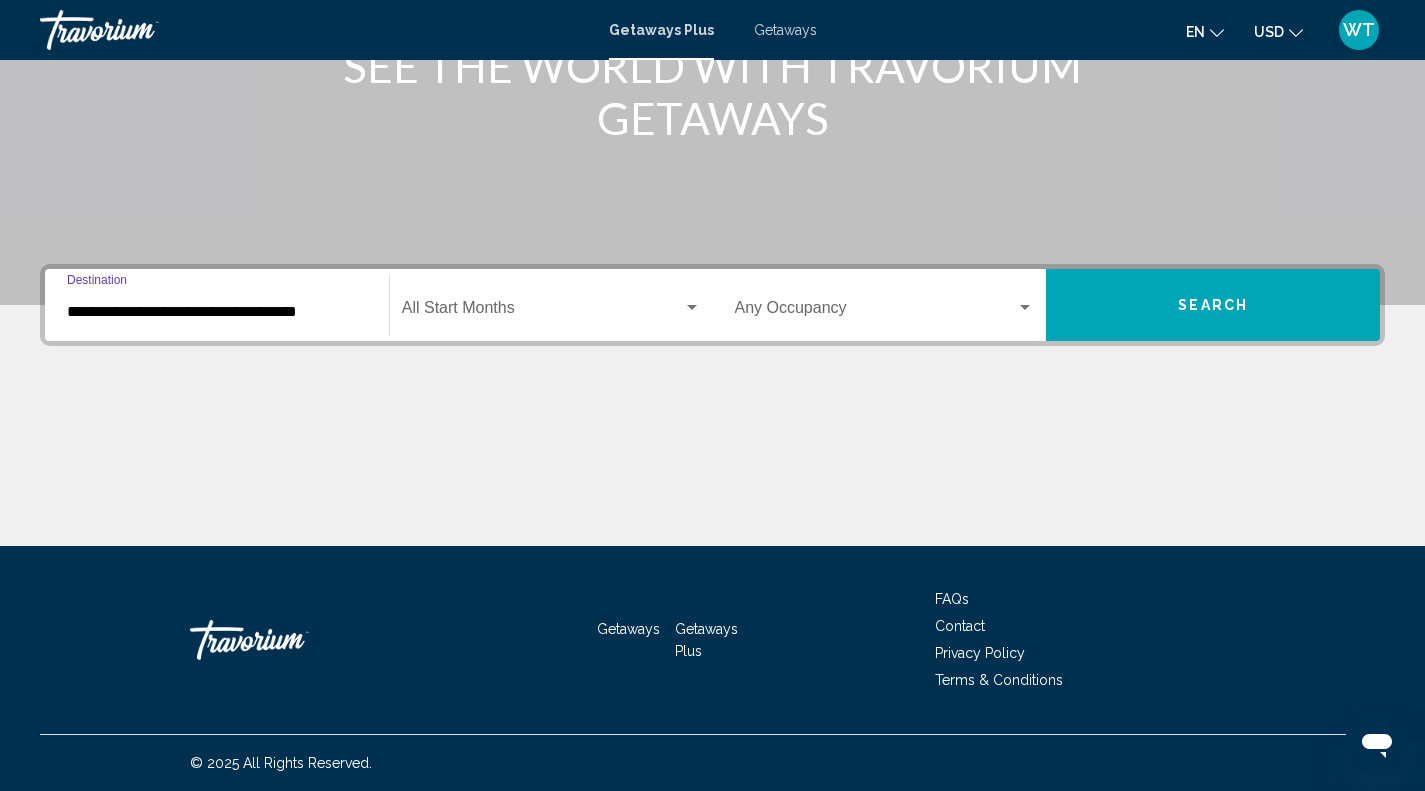 click on "**********" at bounding box center (217, 312) 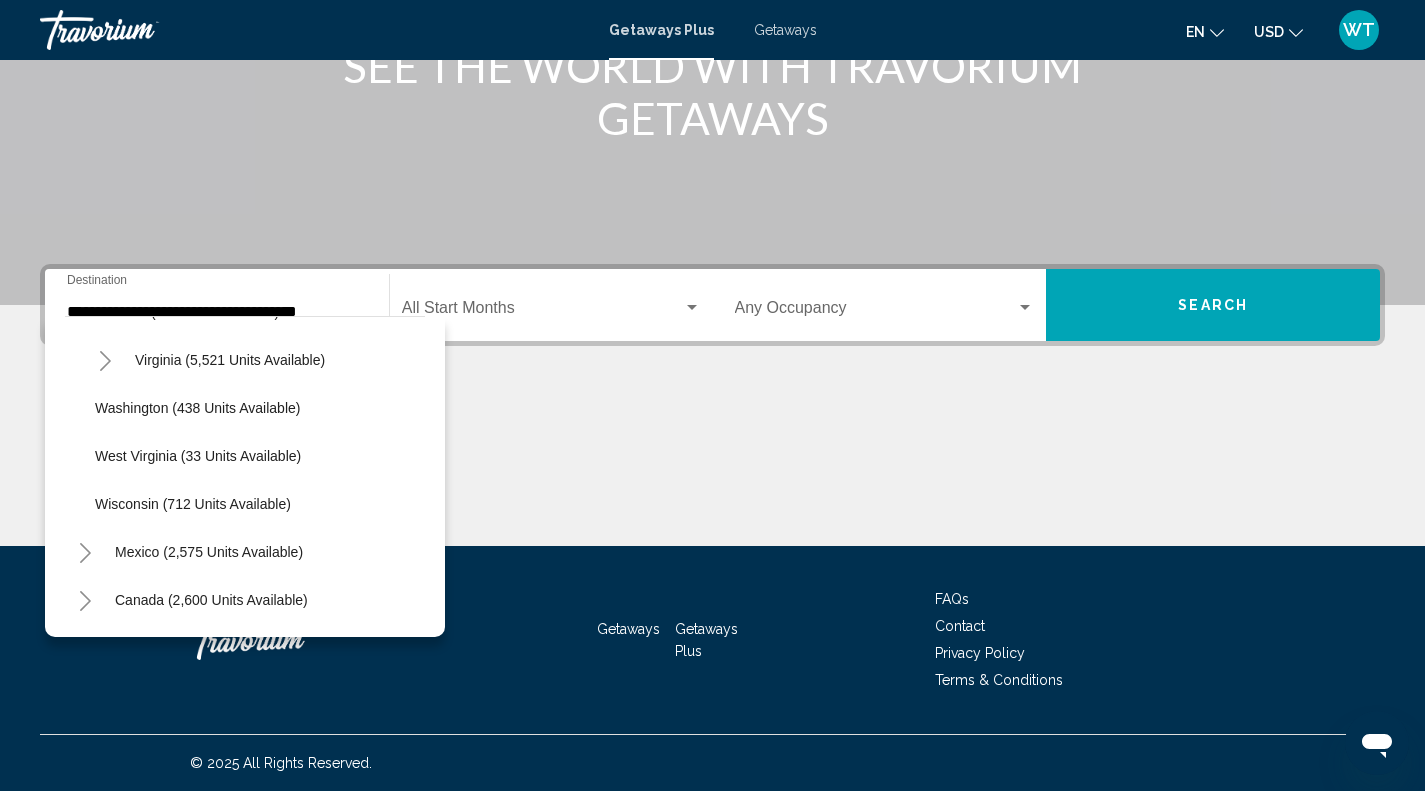 scroll, scrollTop: 1805, scrollLeft: 0, axis: vertical 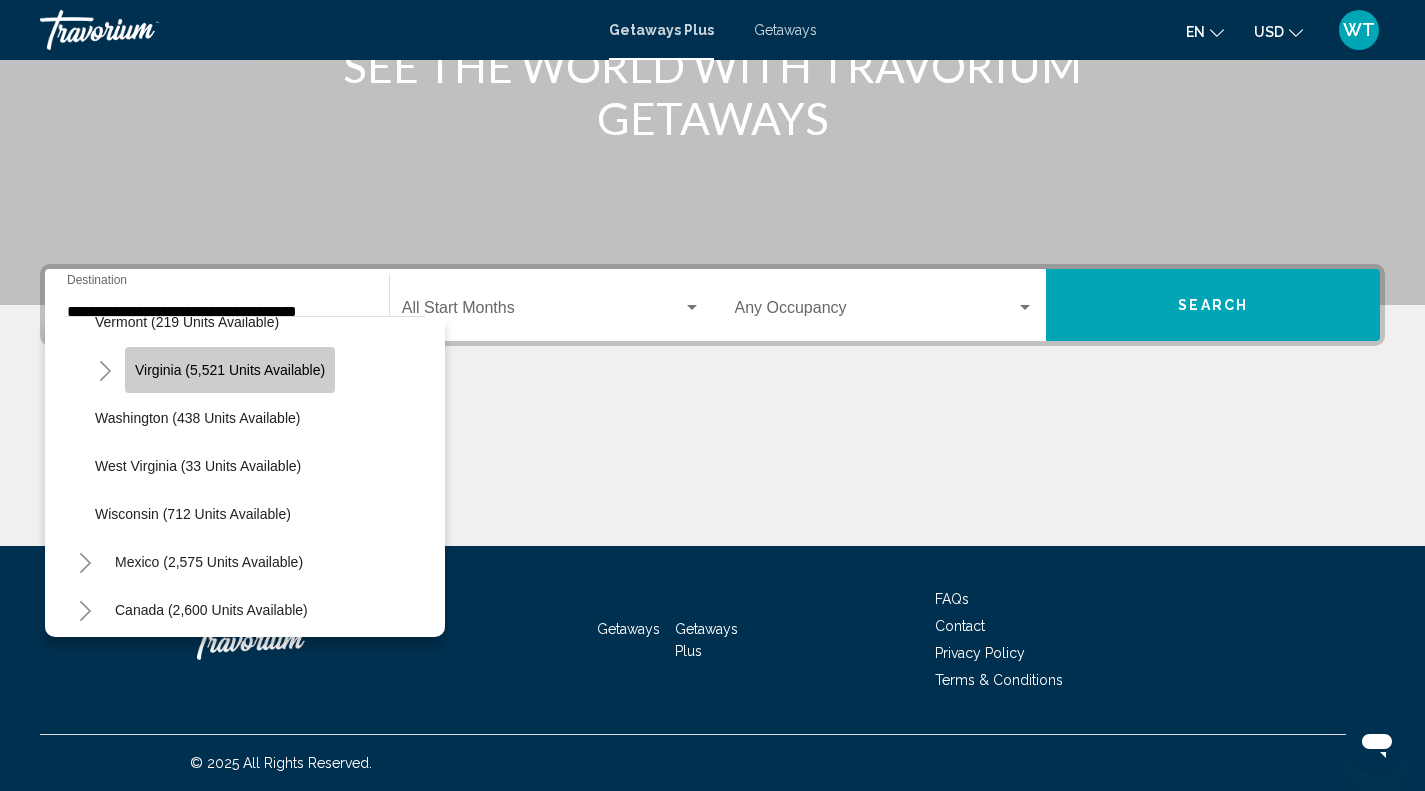 click on "Virginia (5,521 units available)" 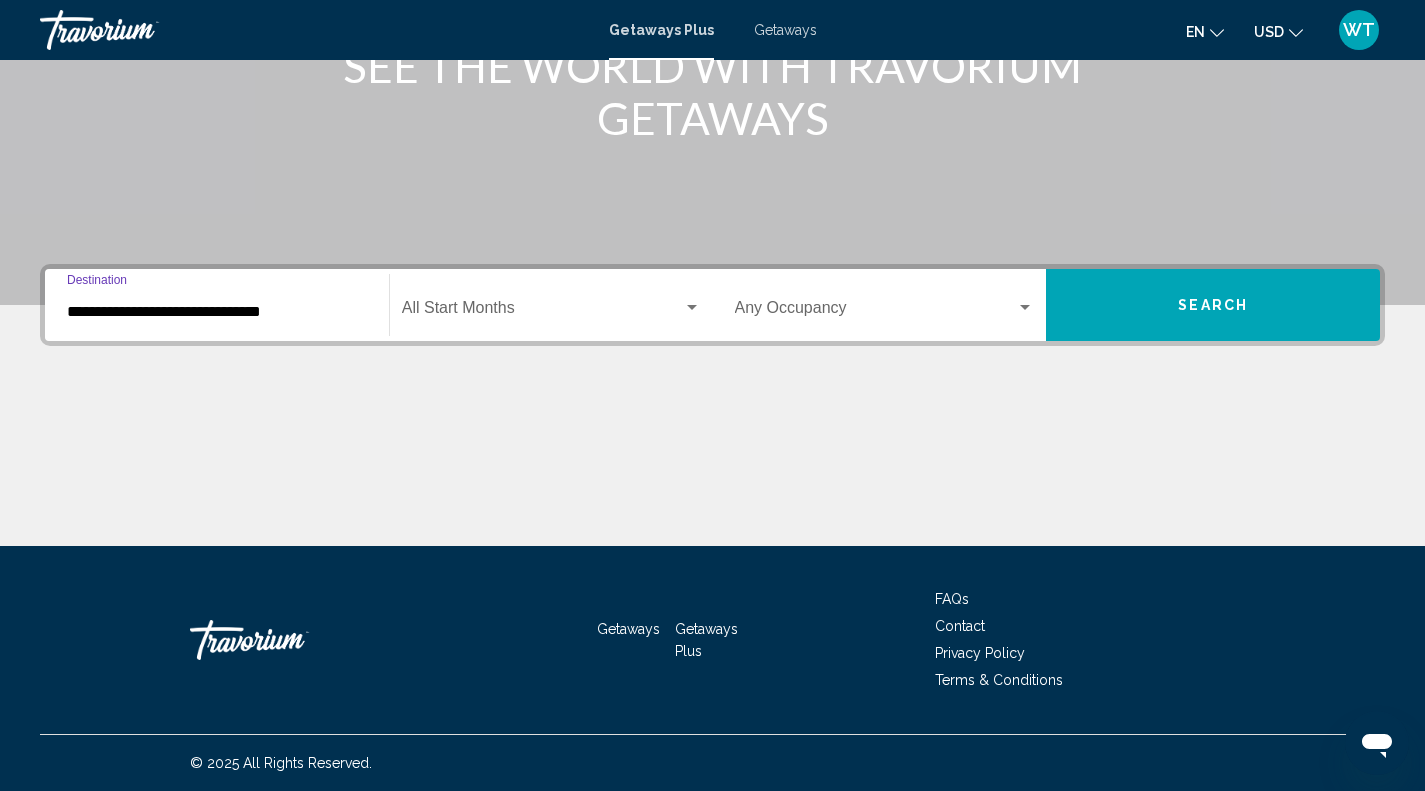 click at bounding box center [542, 312] 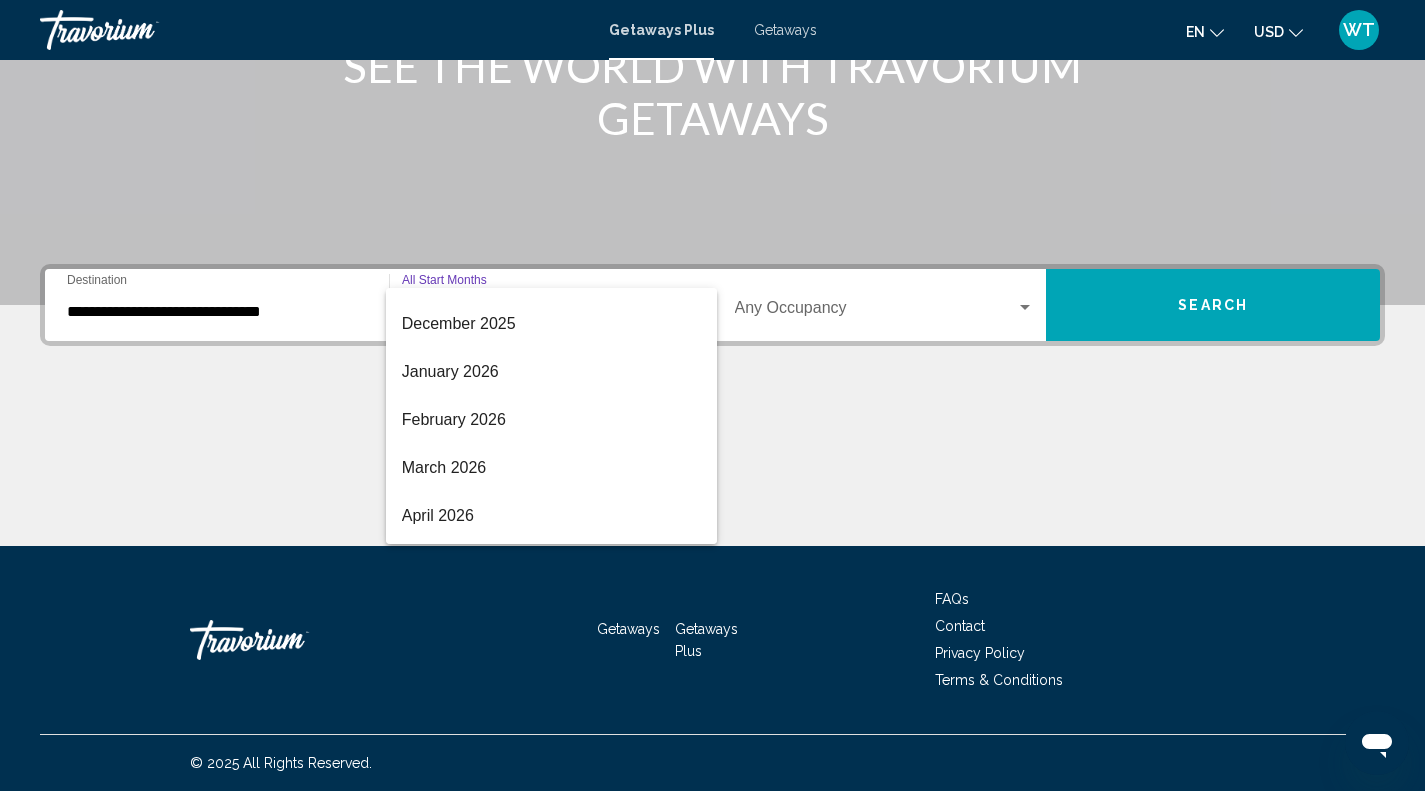 scroll, scrollTop: 293, scrollLeft: 0, axis: vertical 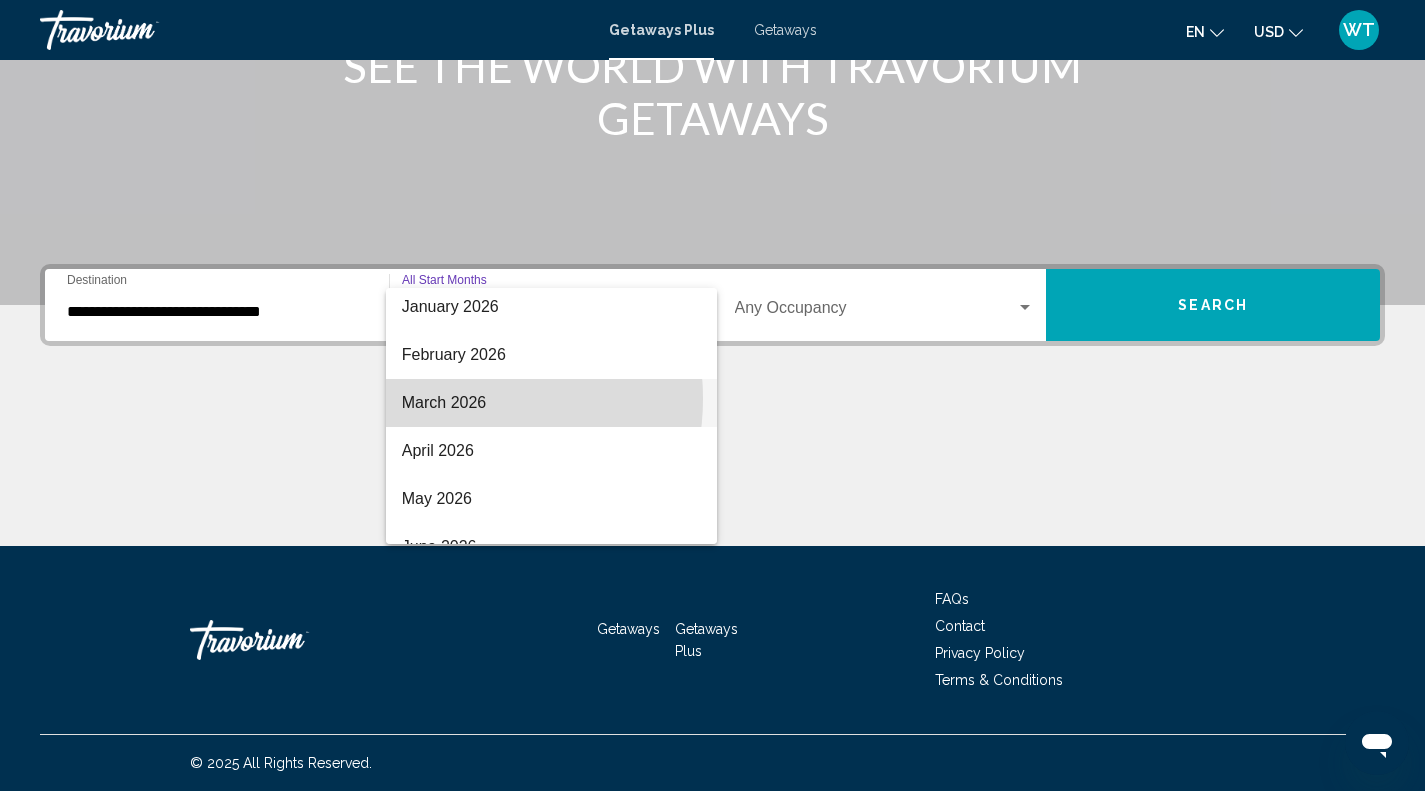 click on "March 2026" at bounding box center [551, 403] 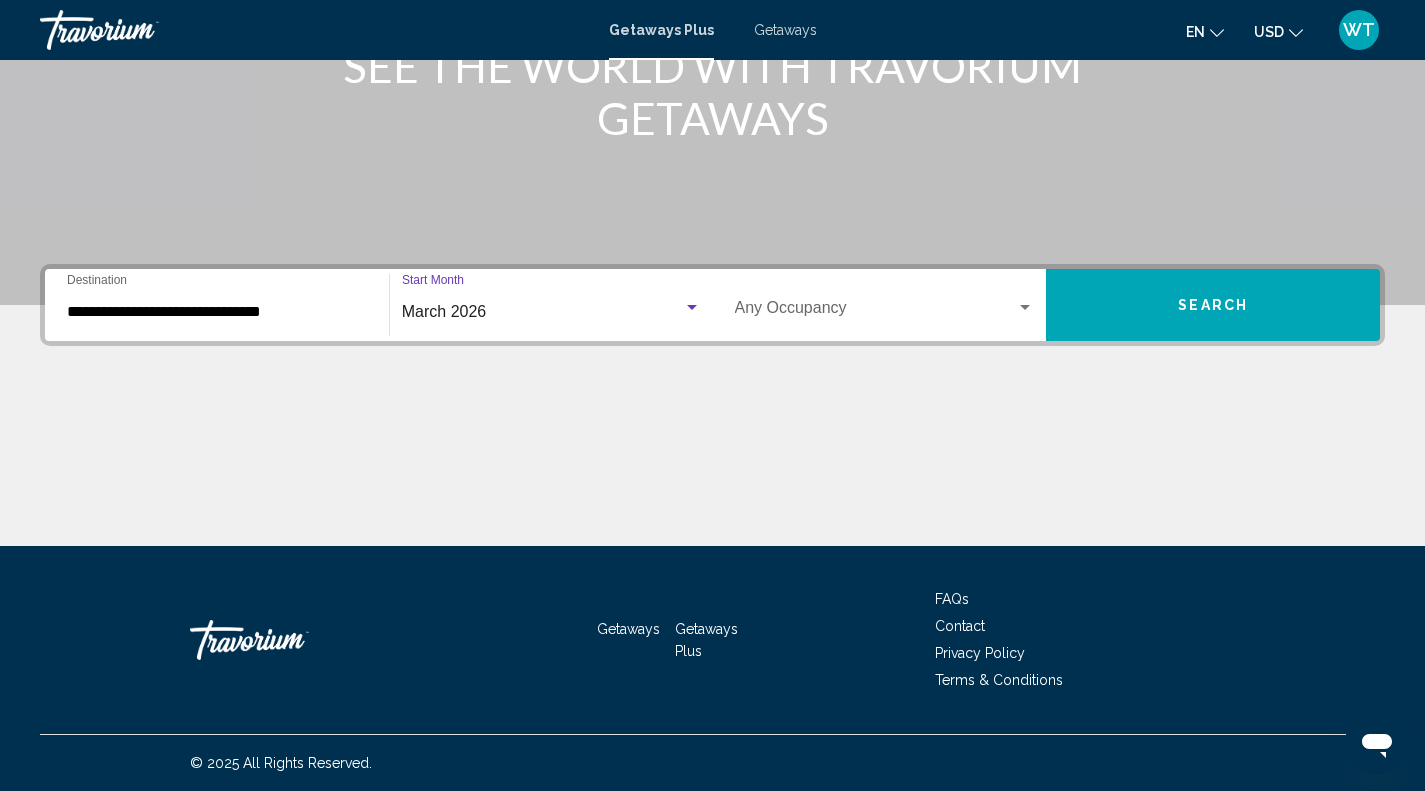 click on "Search" at bounding box center (1213, 305) 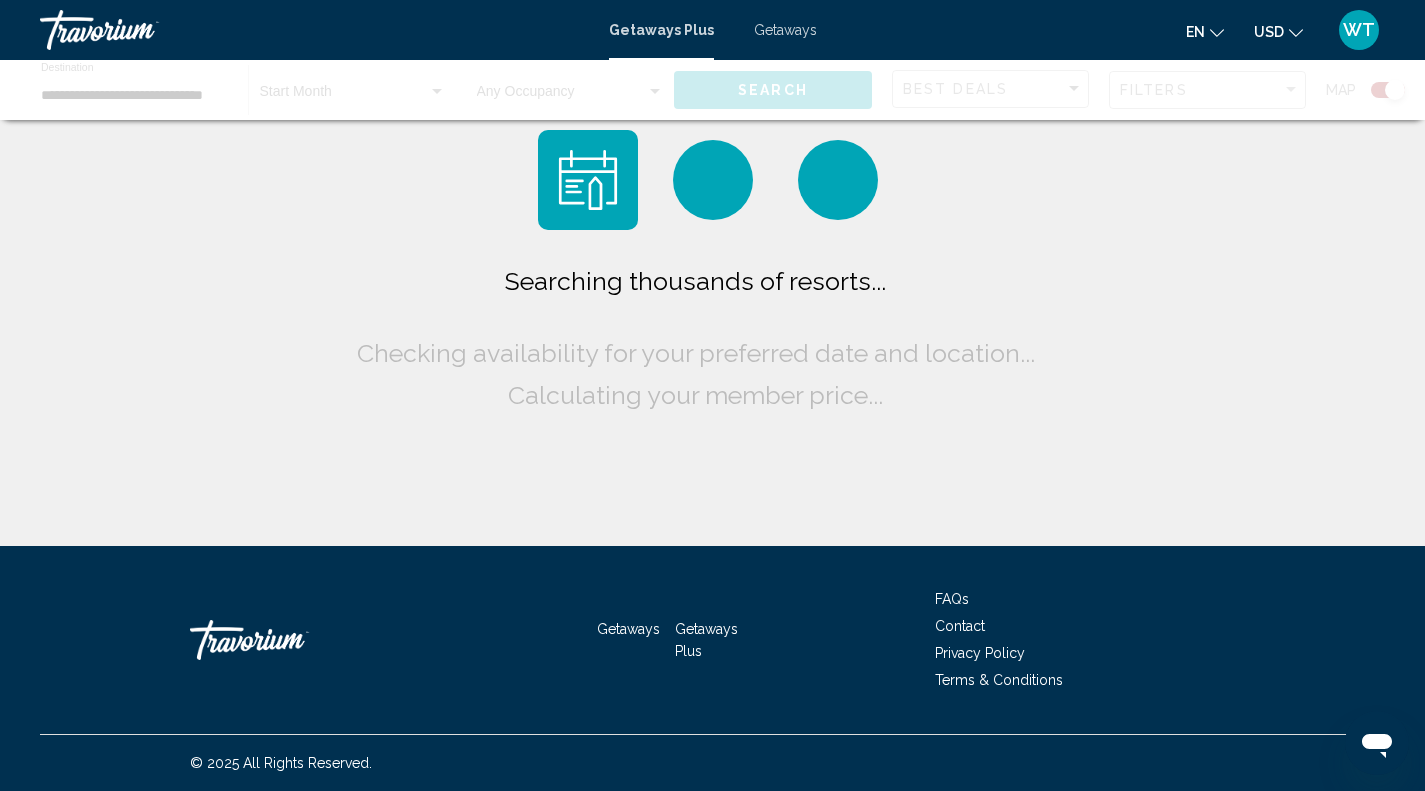 scroll, scrollTop: 0, scrollLeft: 0, axis: both 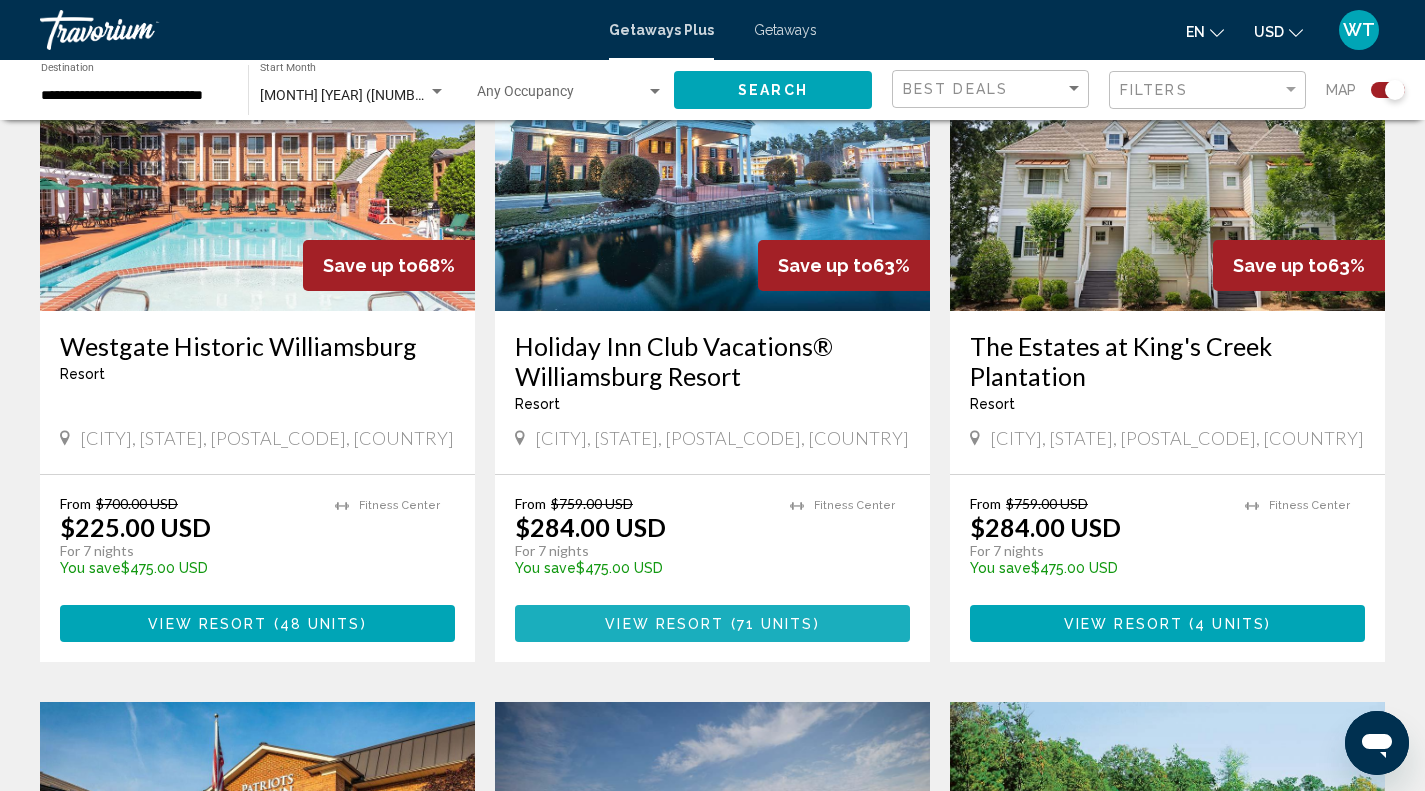click on "View Resort" at bounding box center (664, 624) 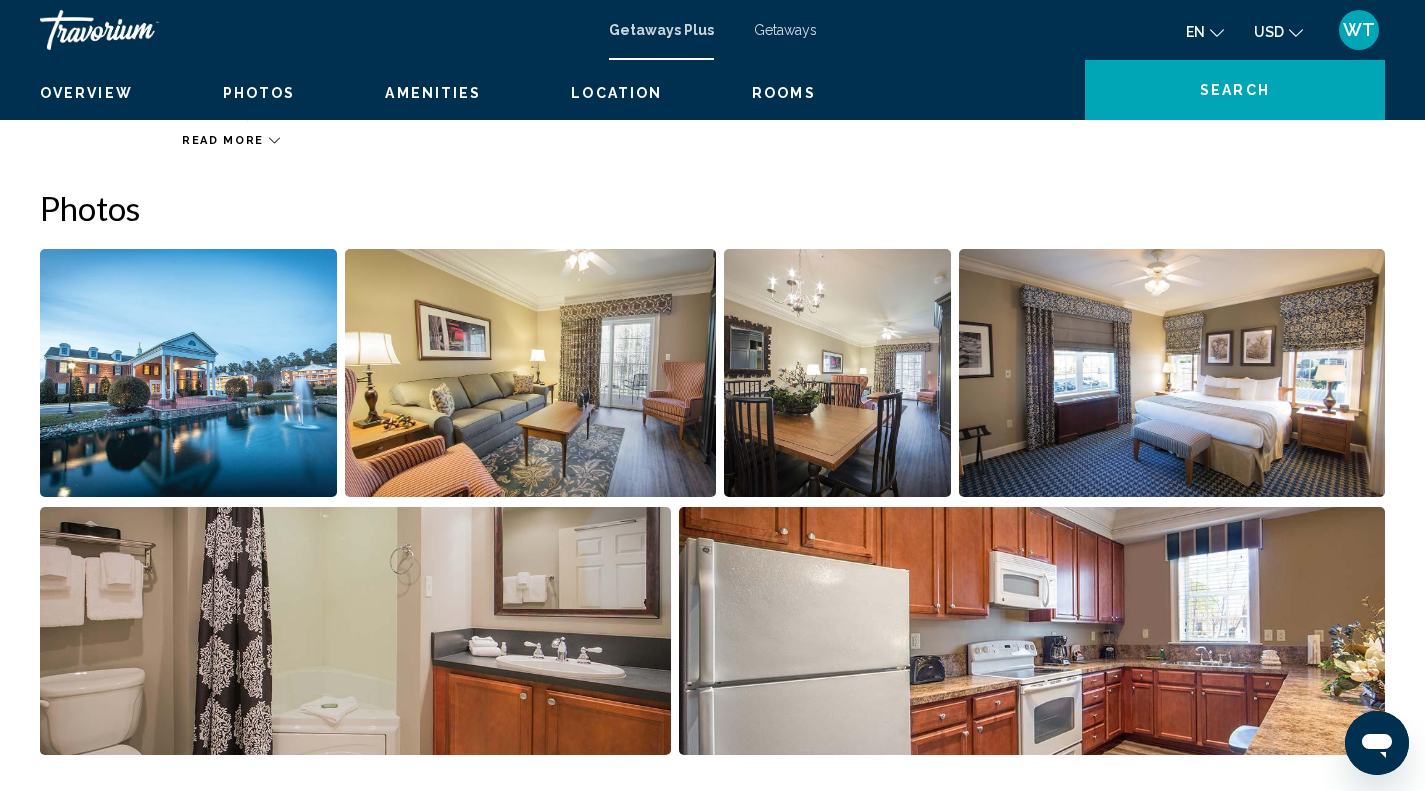 scroll, scrollTop: 0, scrollLeft: 0, axis: both 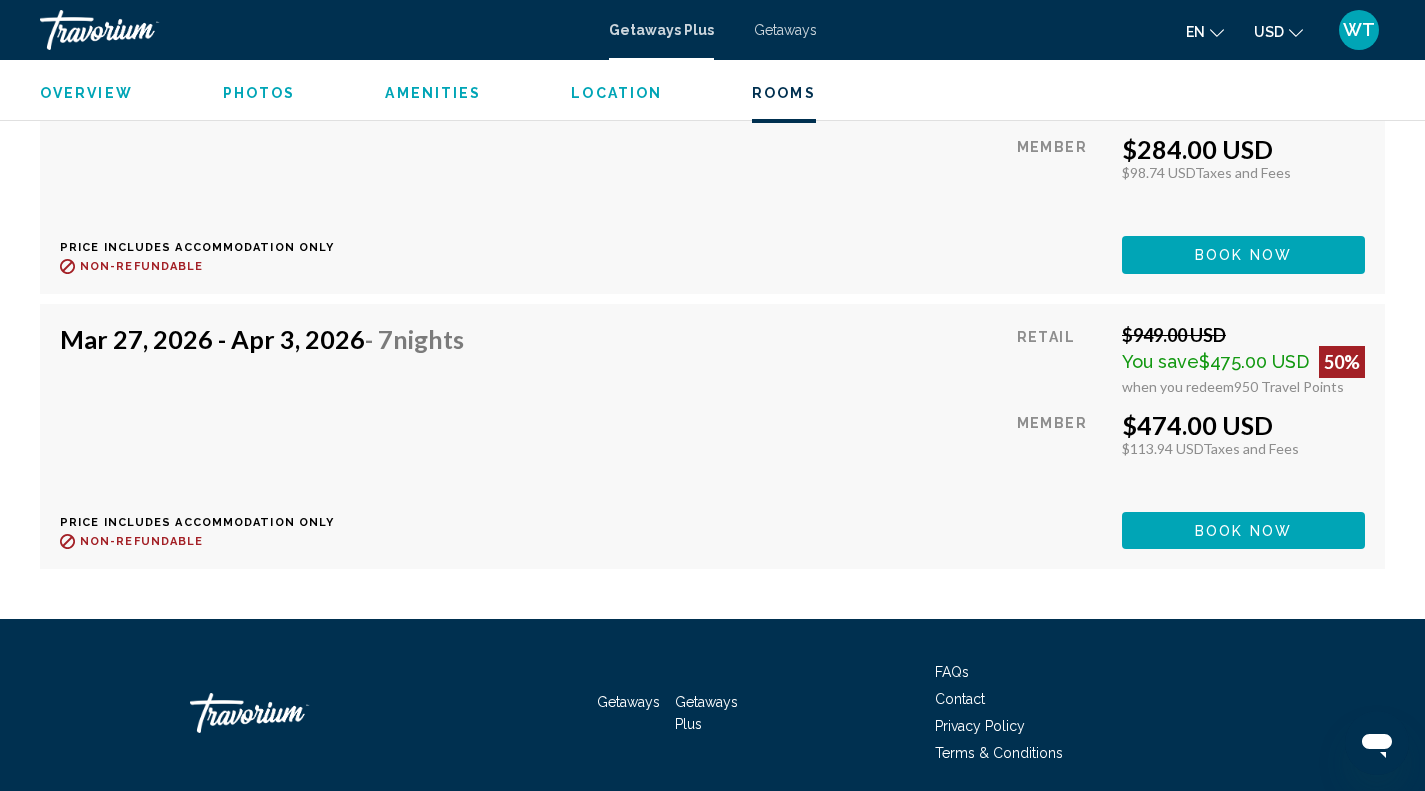 type 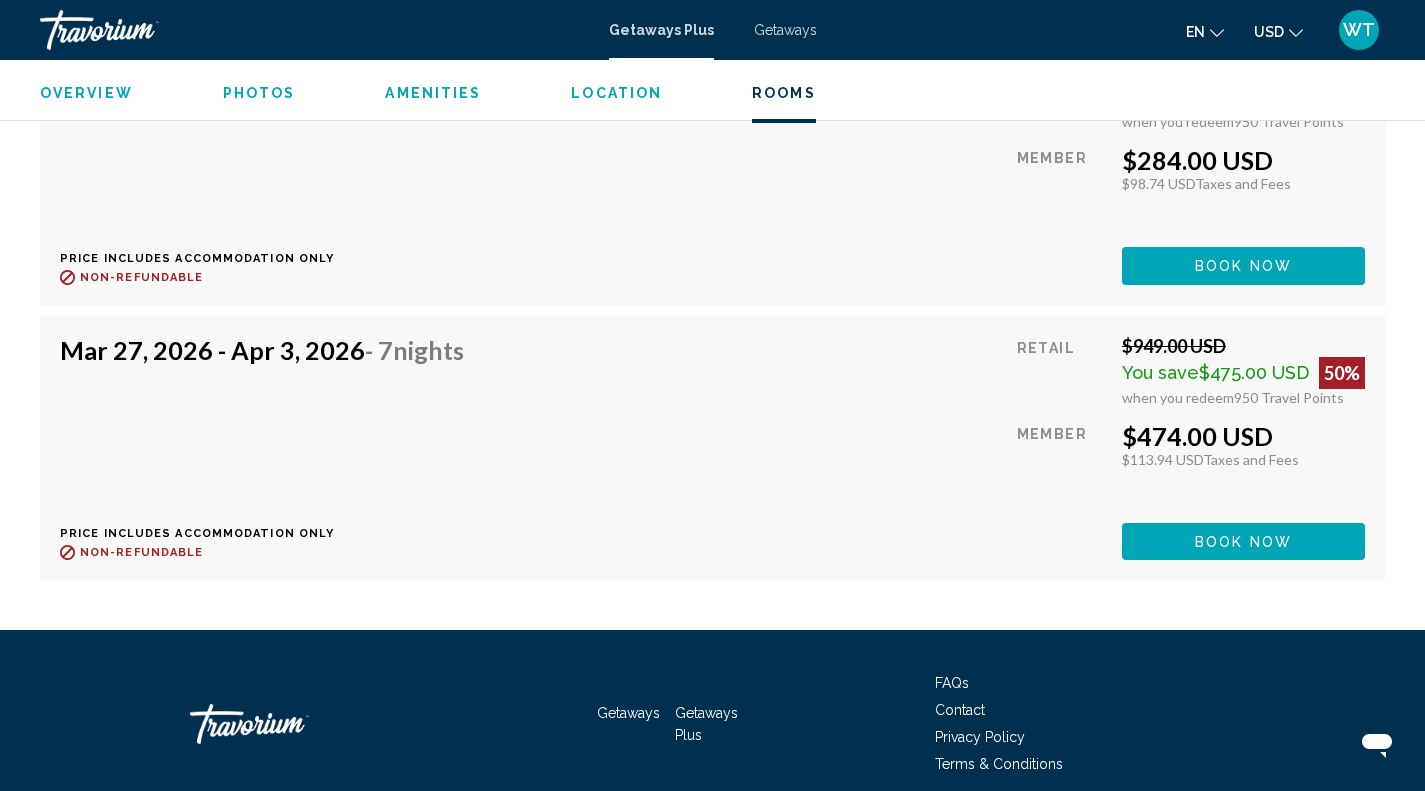 scroll, scrollTop: 5849, scrollLeft: 0, axis: vertical 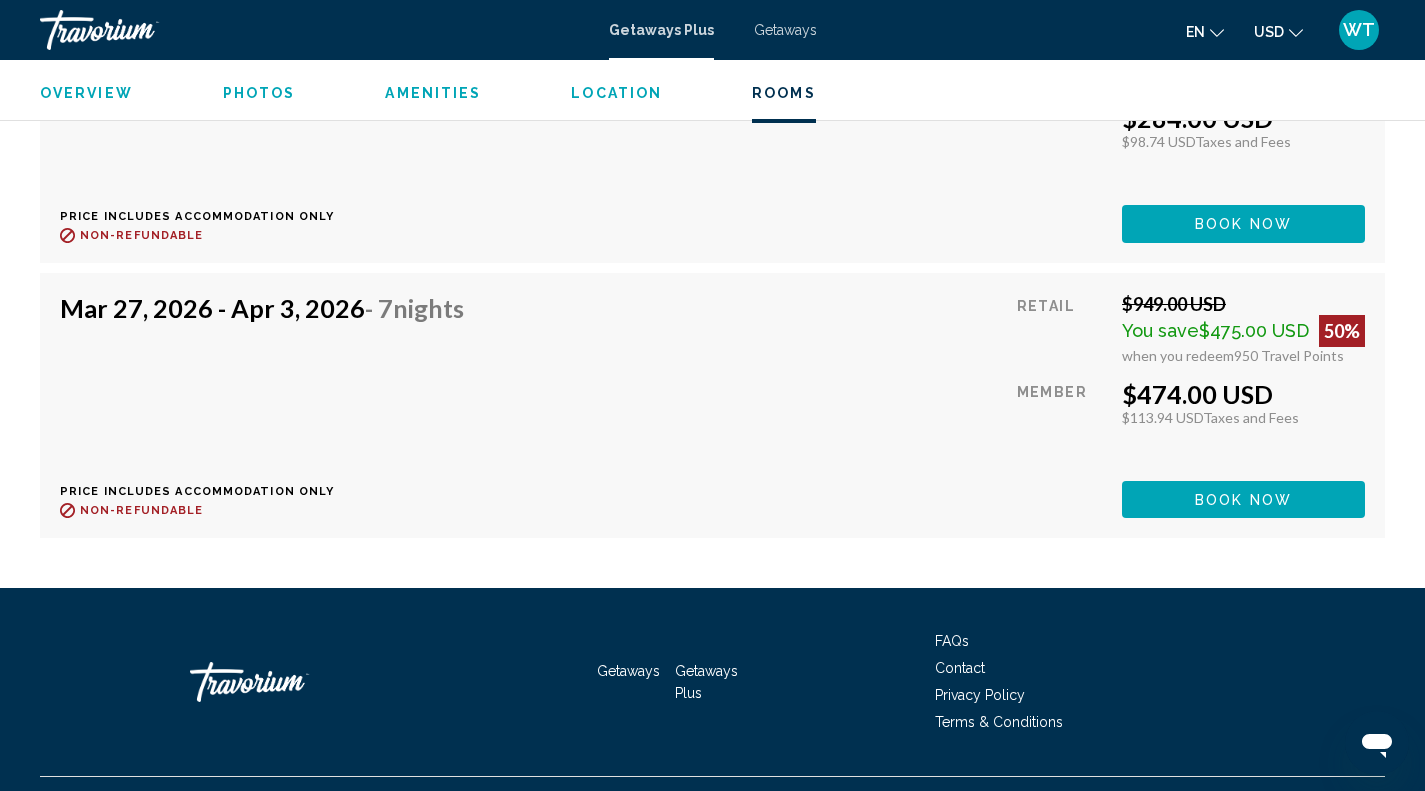 click on "Book now" at bounding box center [1243, -1649] 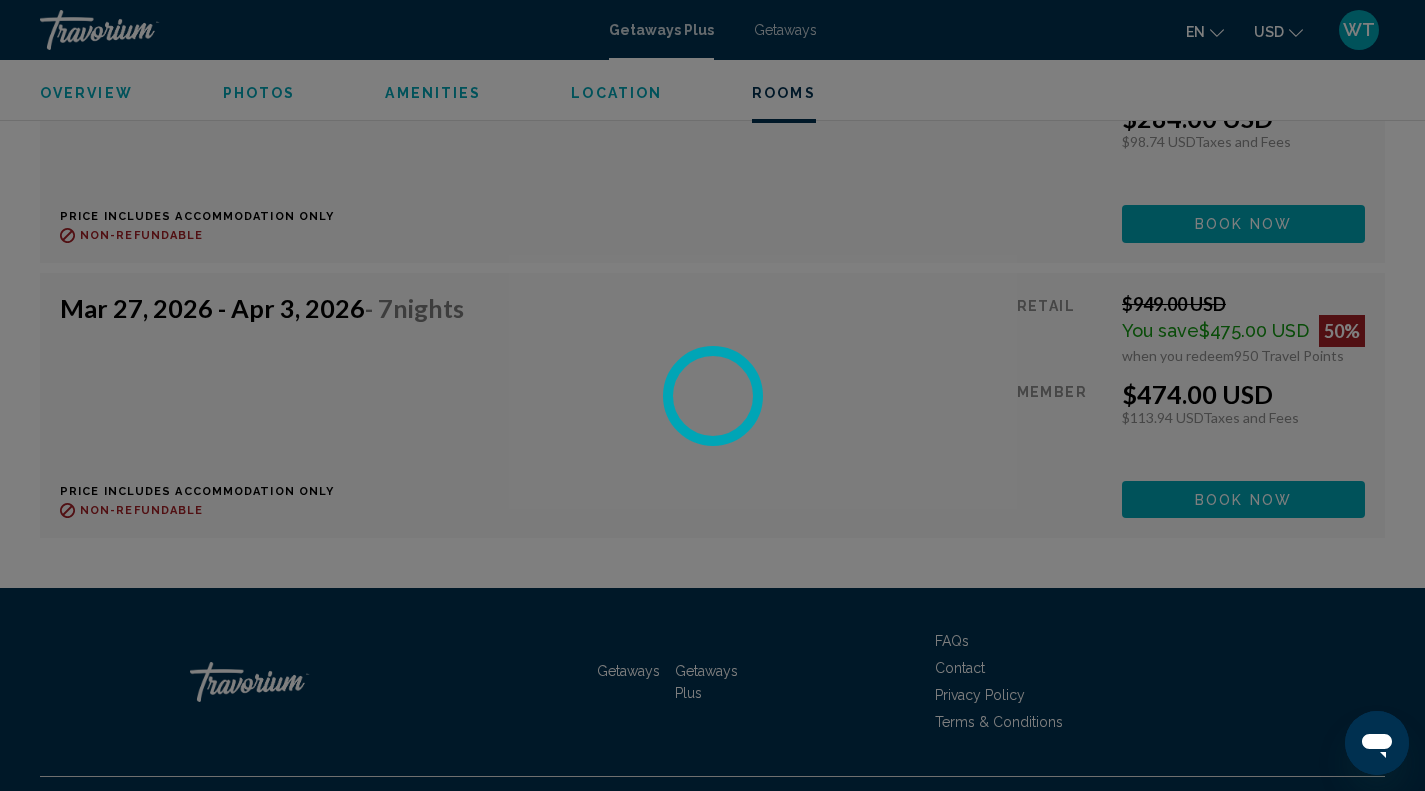 scroll, scrollTop: 0, scrollLeft: 0, axis: both 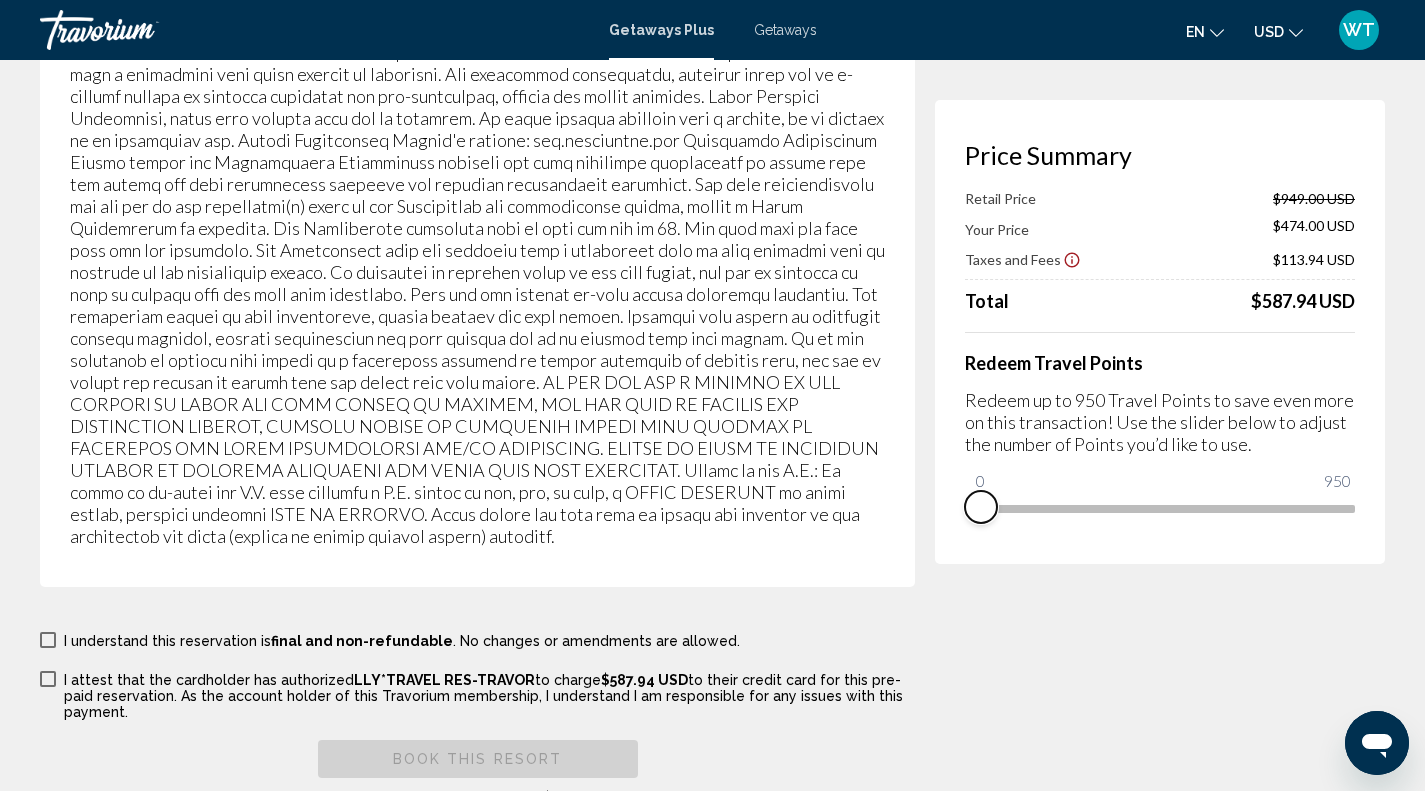 drag, startPoint x: 1344, startPoint y: 529, endPoint x: 938, endPoint y: 539, distance: 406.12314 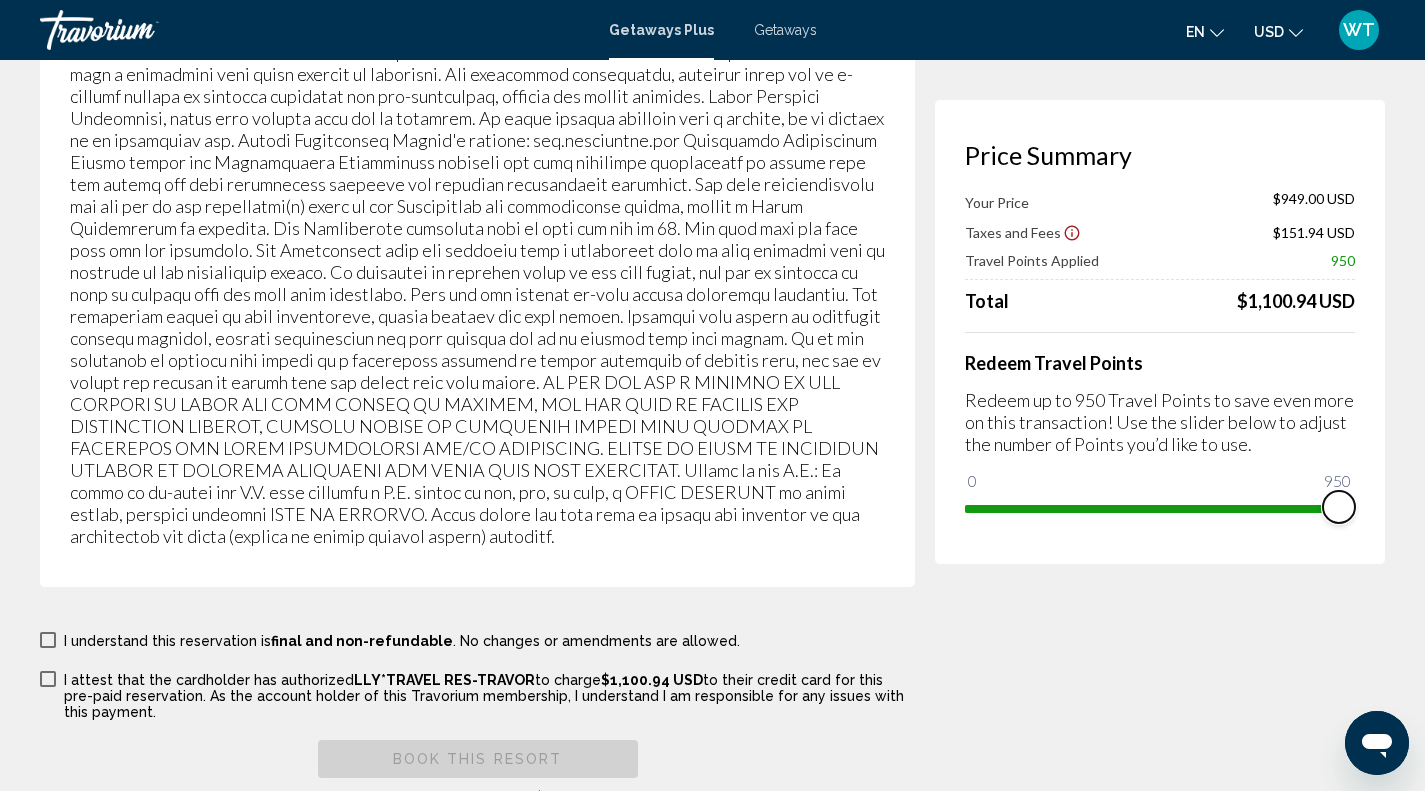 drag, startPoint x: 987, startPoint y: 482, endPoint x: 1408, endPoint y: 488, distance: 421.04276 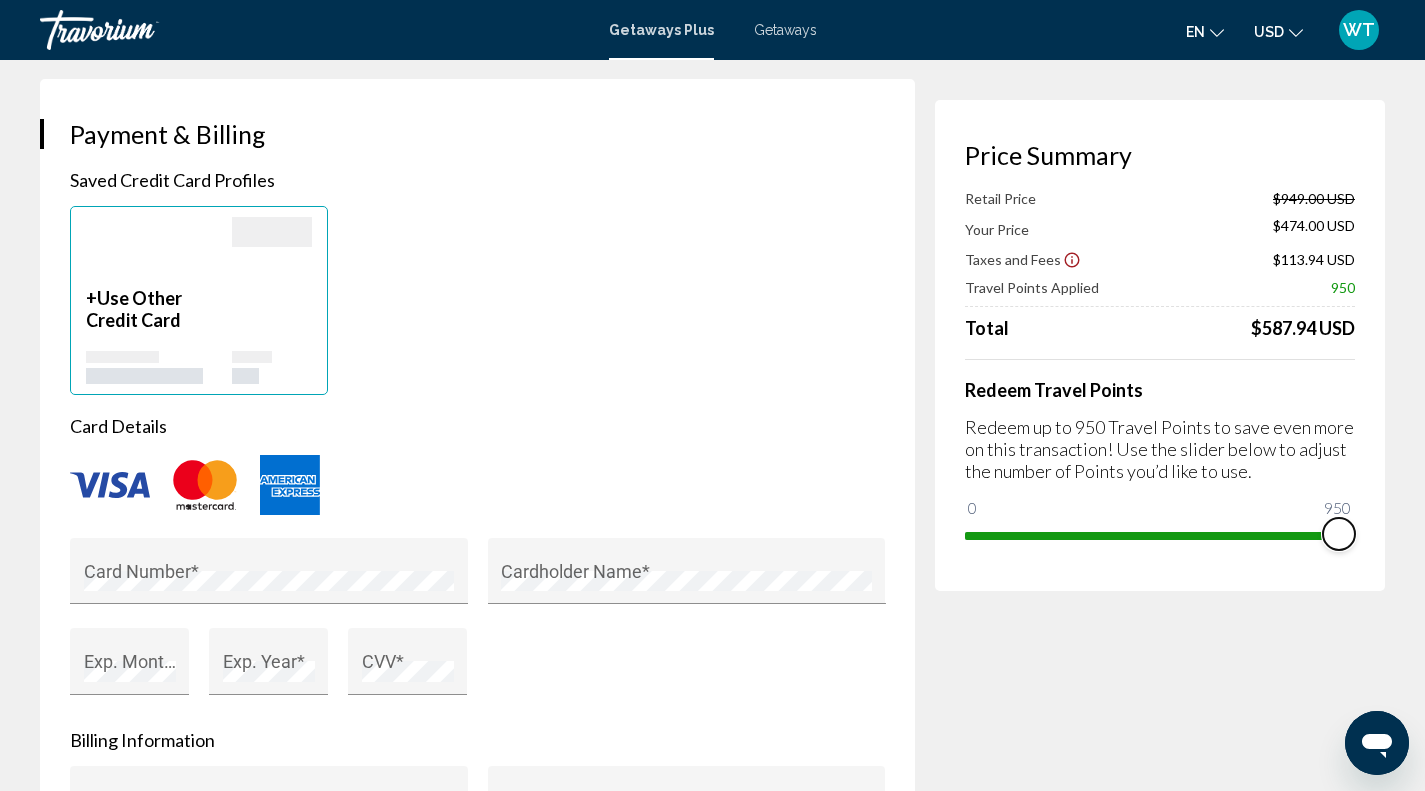 scroll, scrollTop: 1523, scrollLeft: 0, axis: vertical 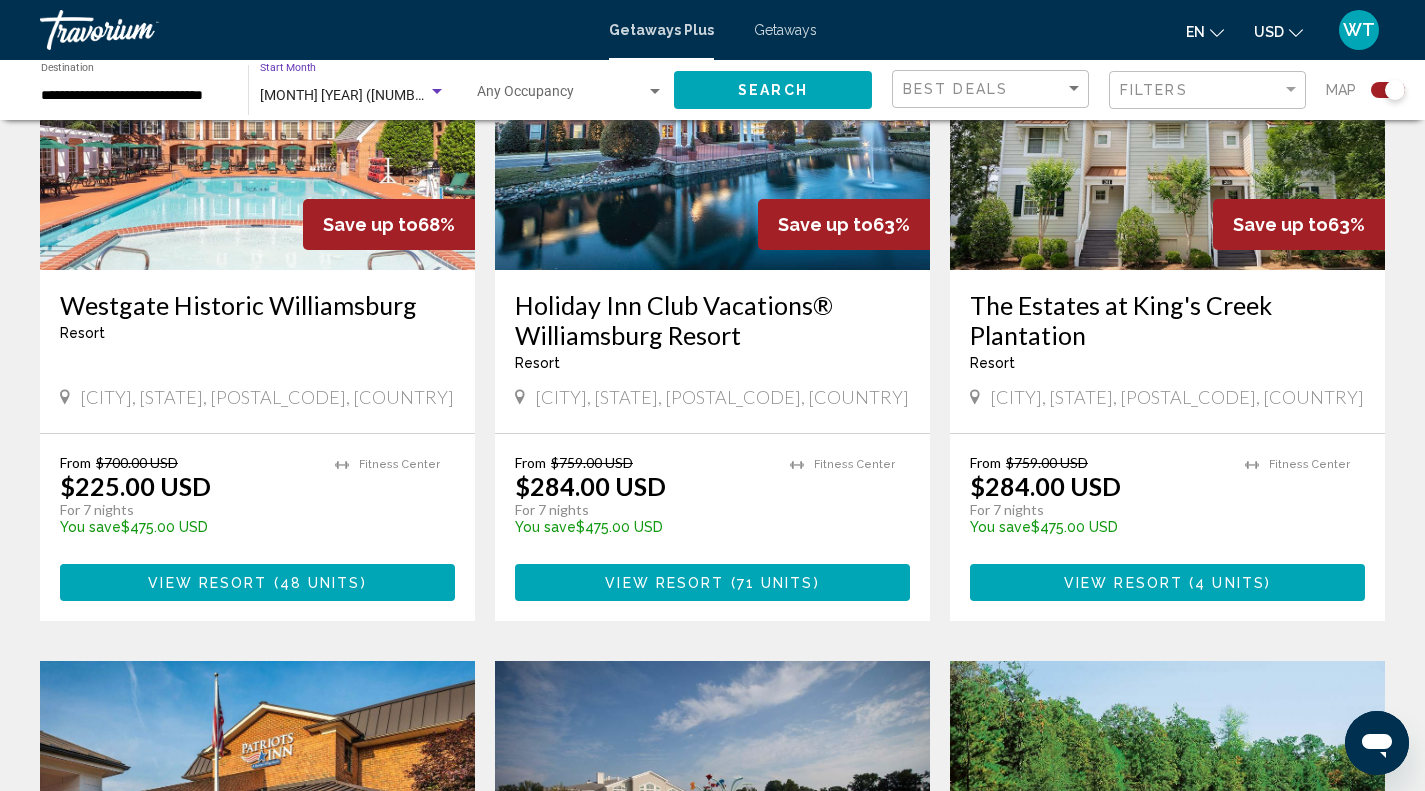 click at bounding box center (437, 91) 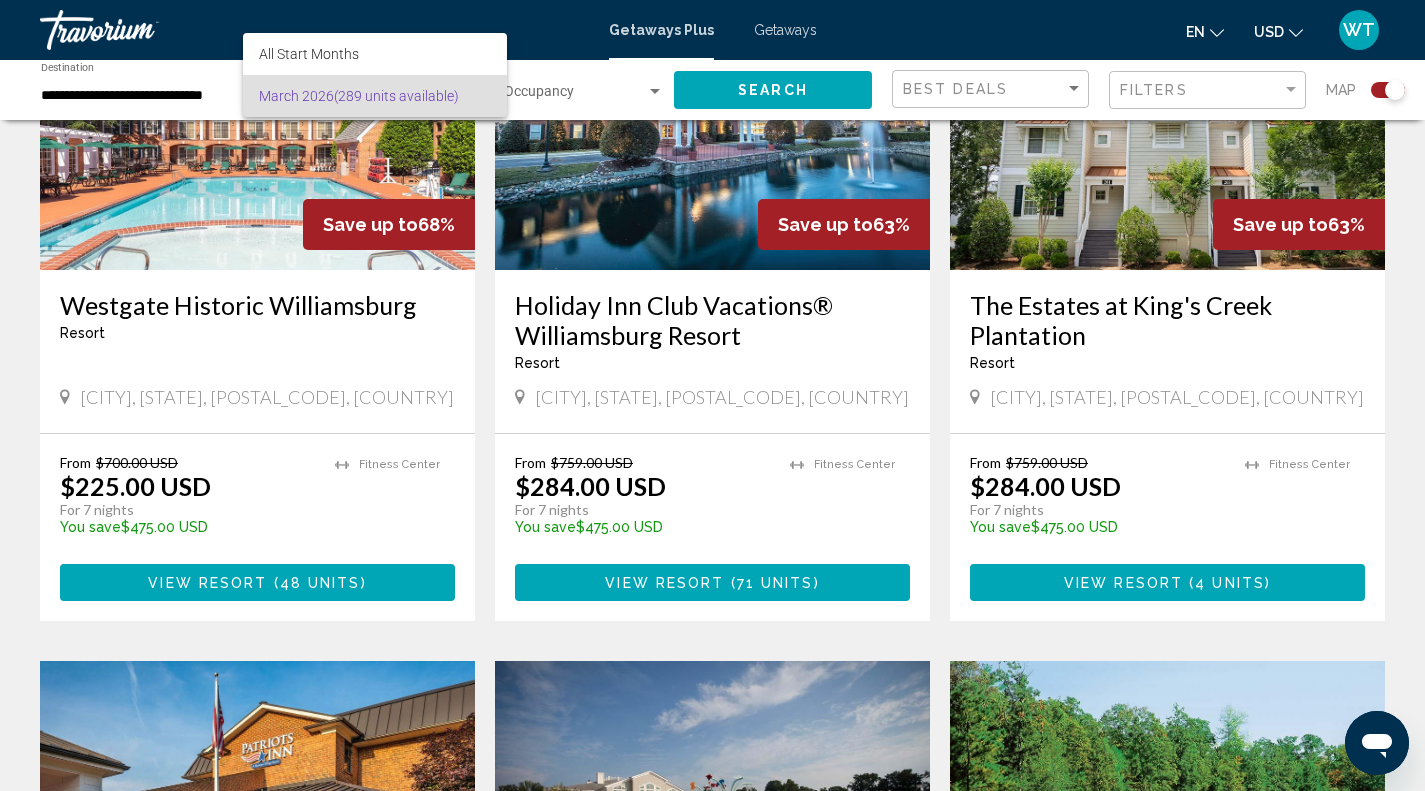 click at bounding box center [712, 395] 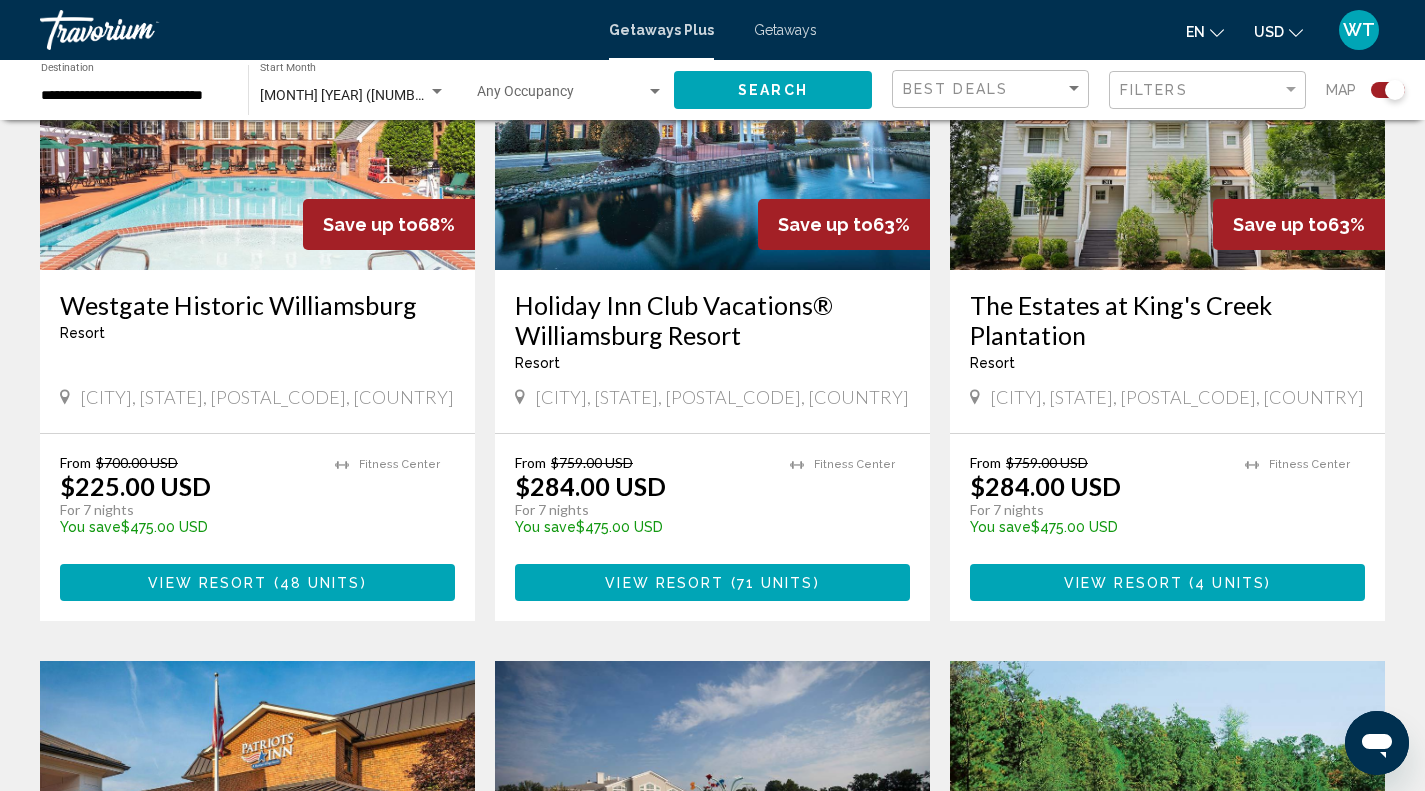click on "March 2026 (289 units available)" at bounding box center (396, 95) 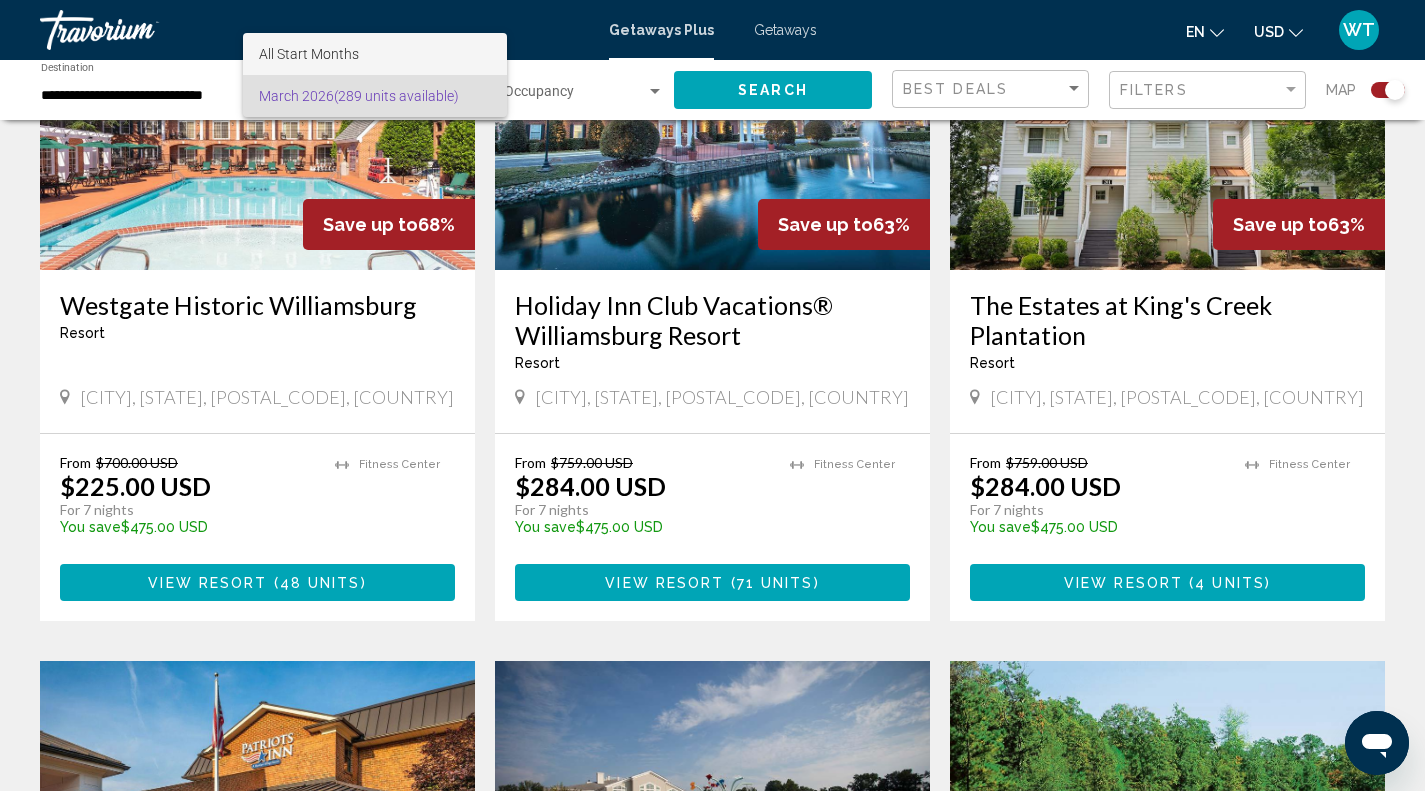 click on "All Start Months" at bounding box center (309, 54) 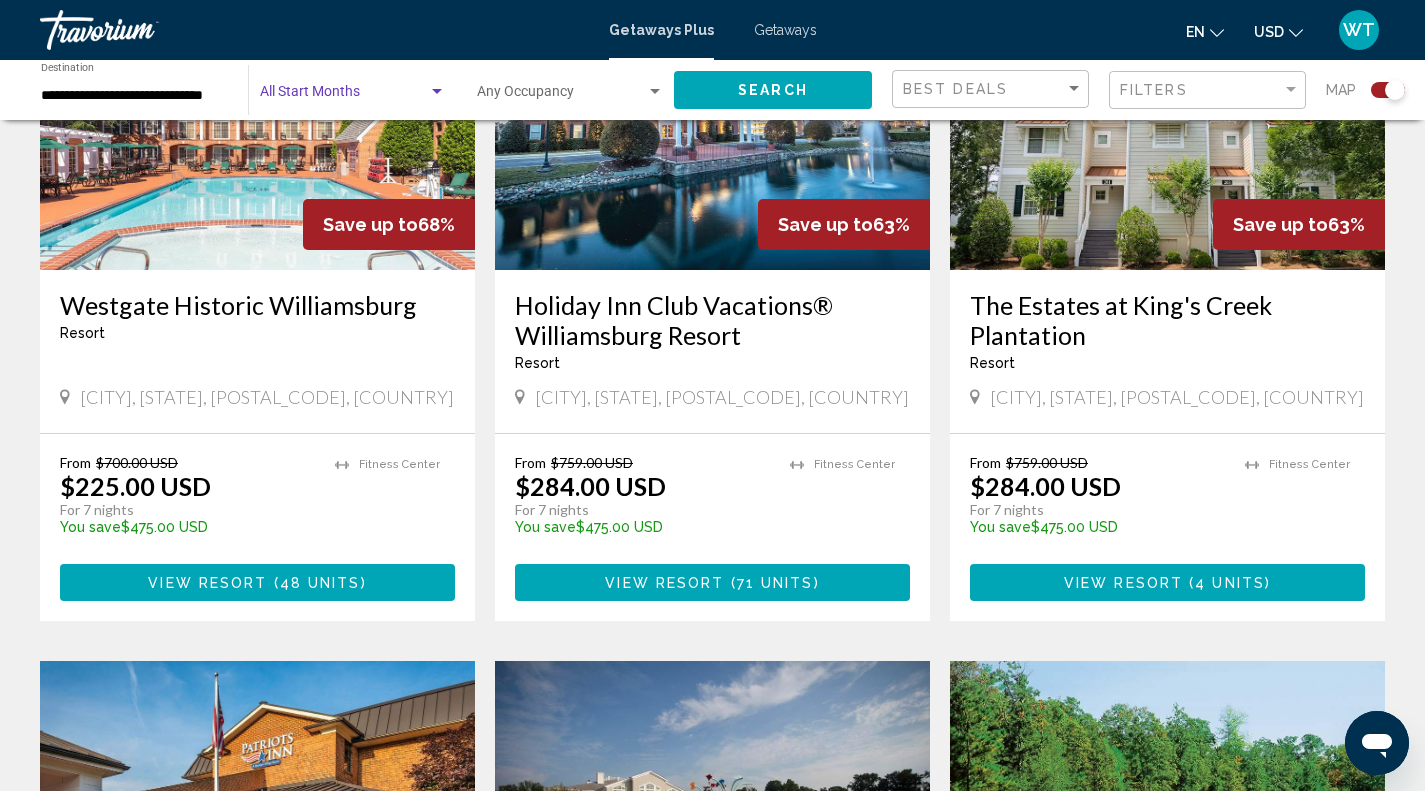 click at bounding box center [437, 92] 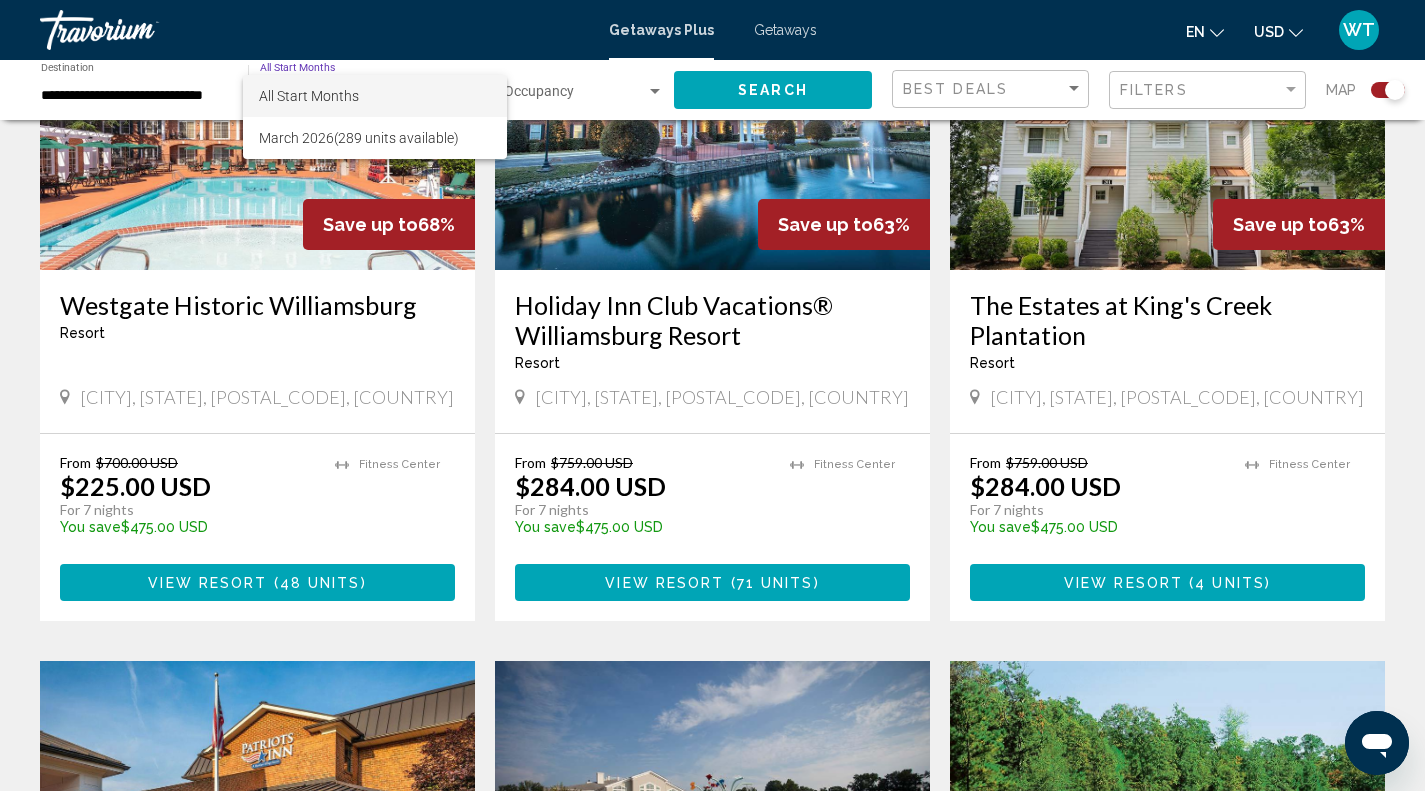click on "All Start Months" at bounding box center (309, 96) 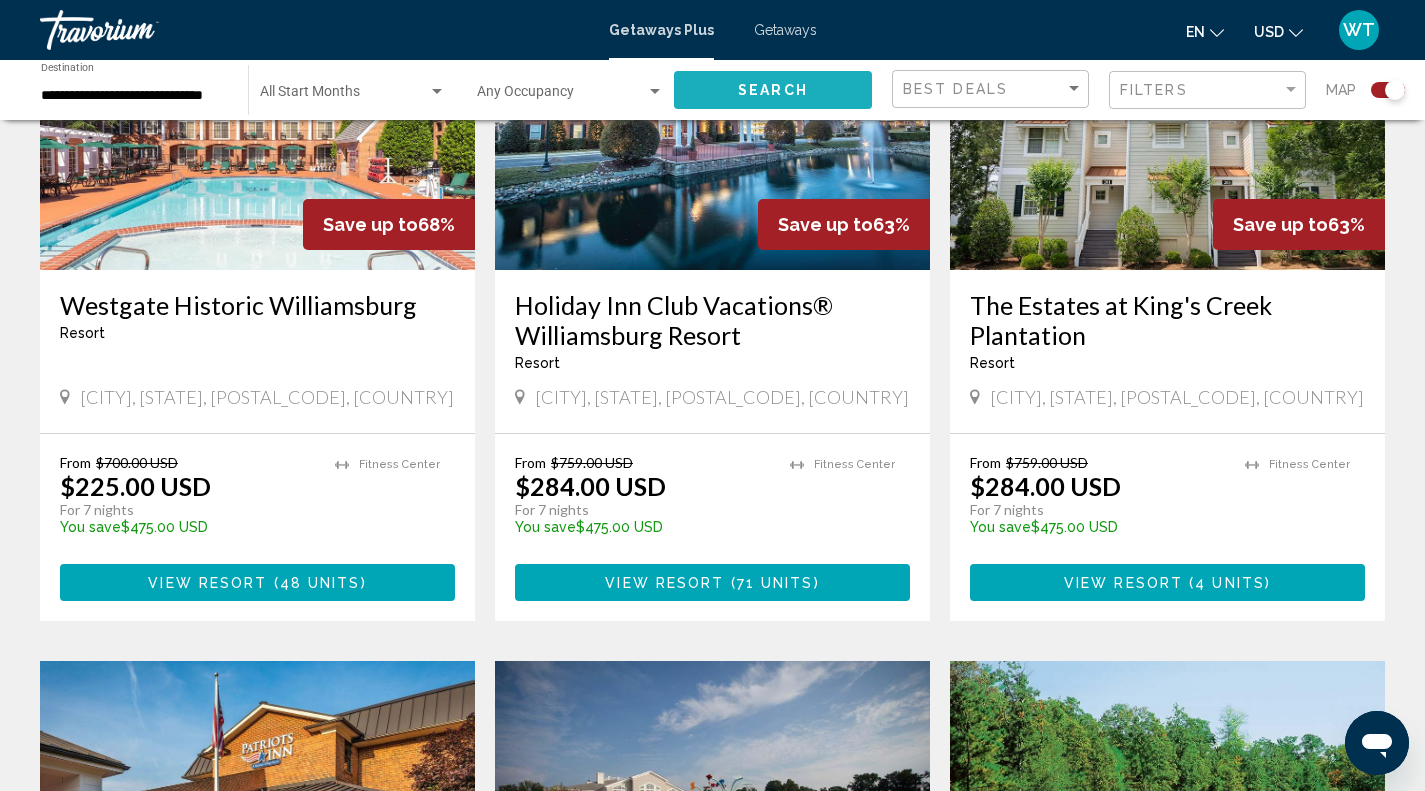 click on "Search" 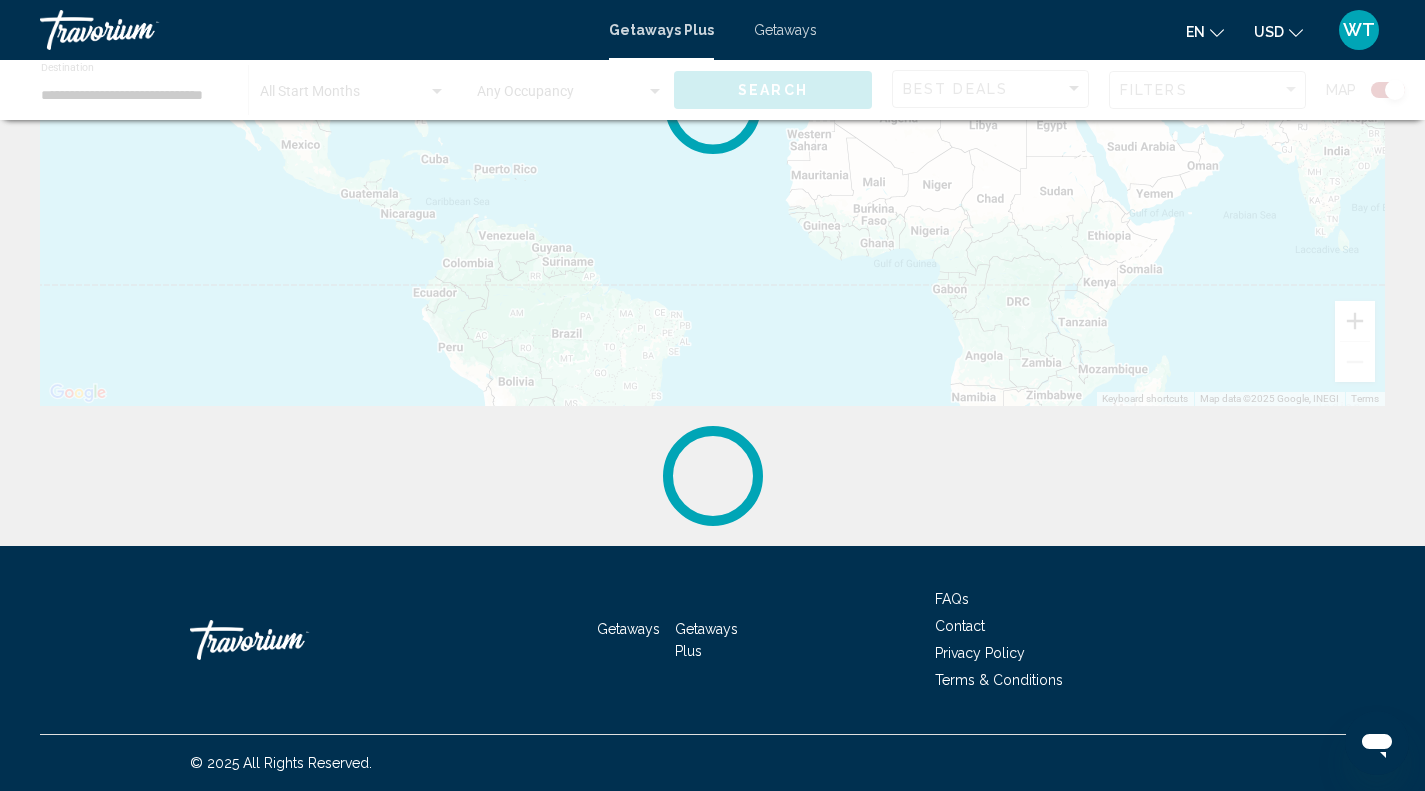 scroll, scrollTop: 0, scrollLeft: 0, axis: both 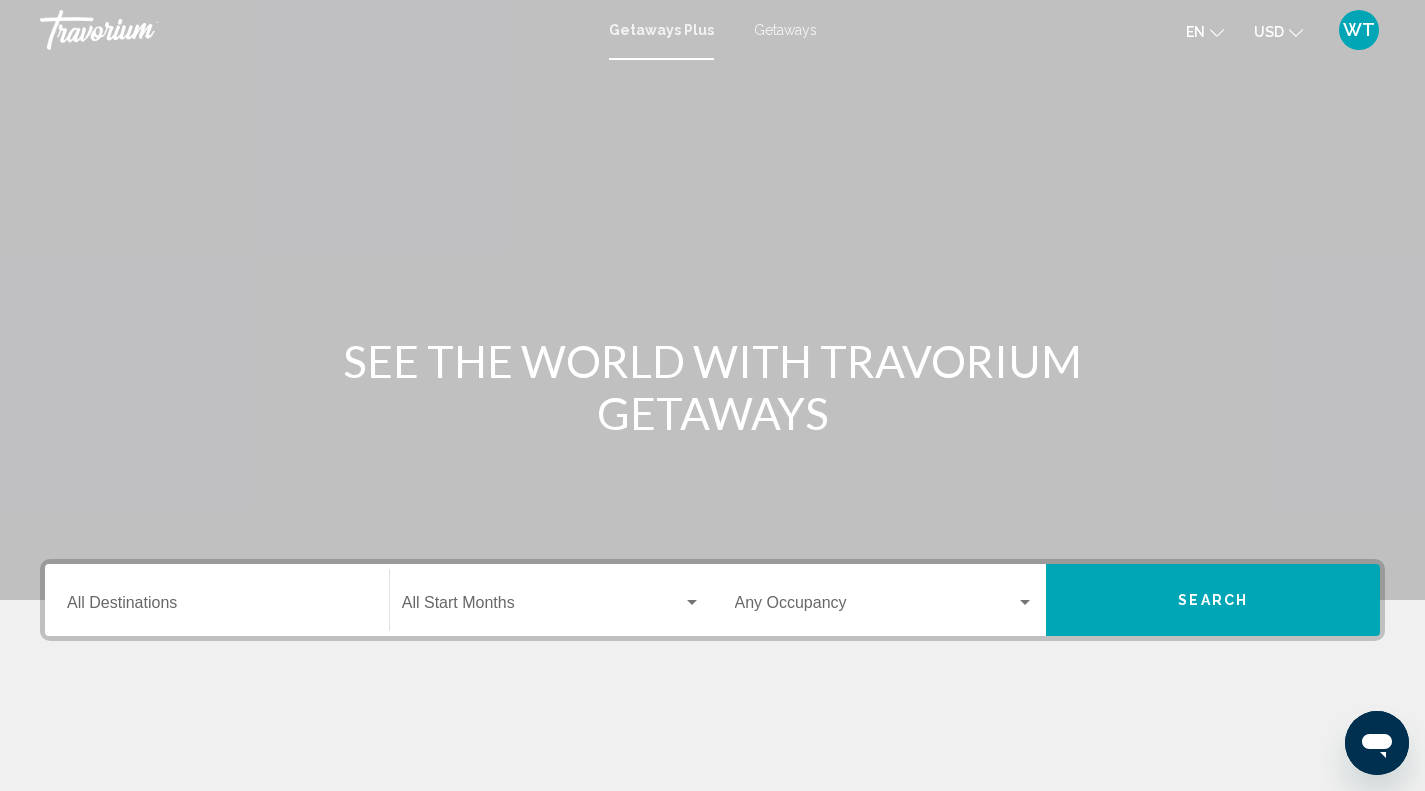 click on "Destination All Destinations" at bounding box center (217, 607) 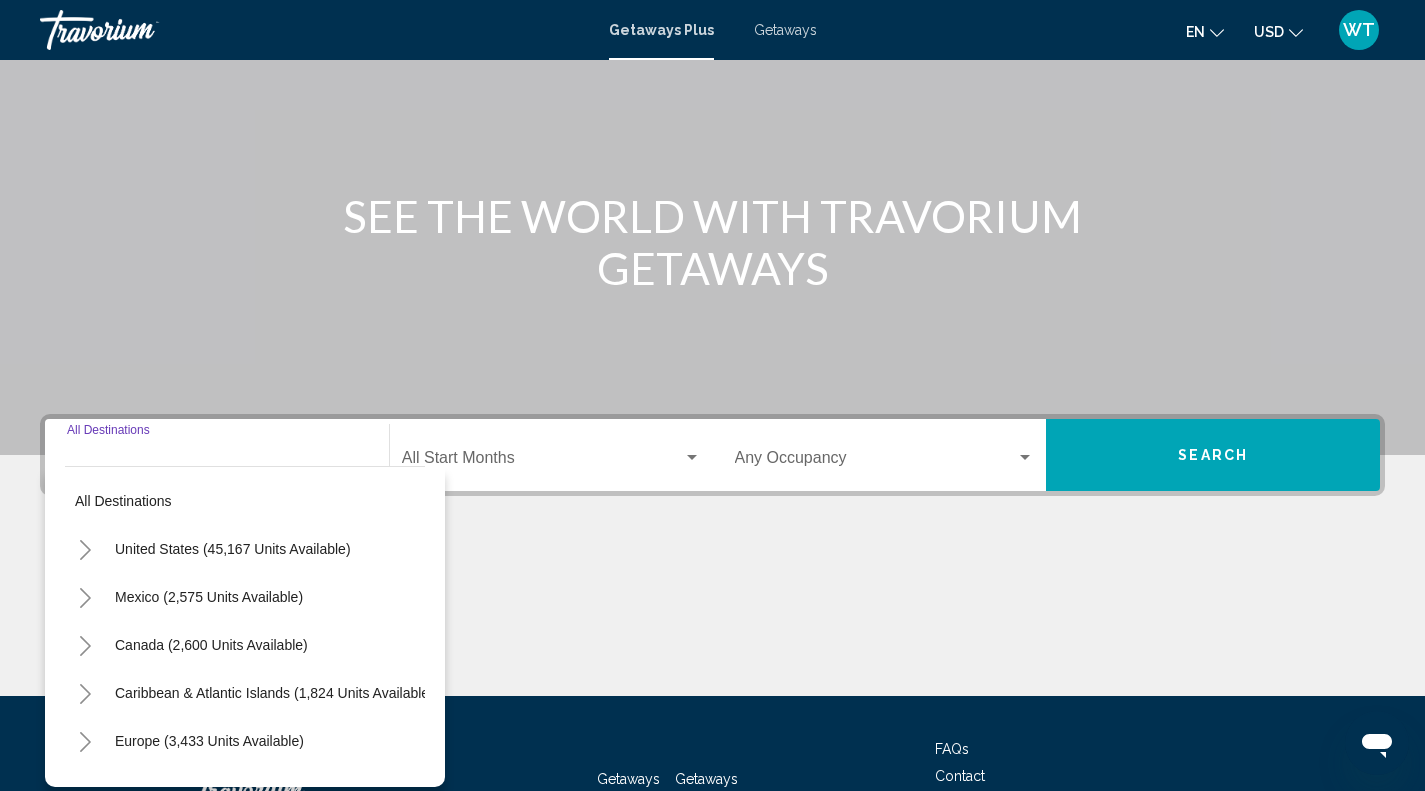 scroll, scrollTop: 295, scrollLeft: 0, axis: vertical 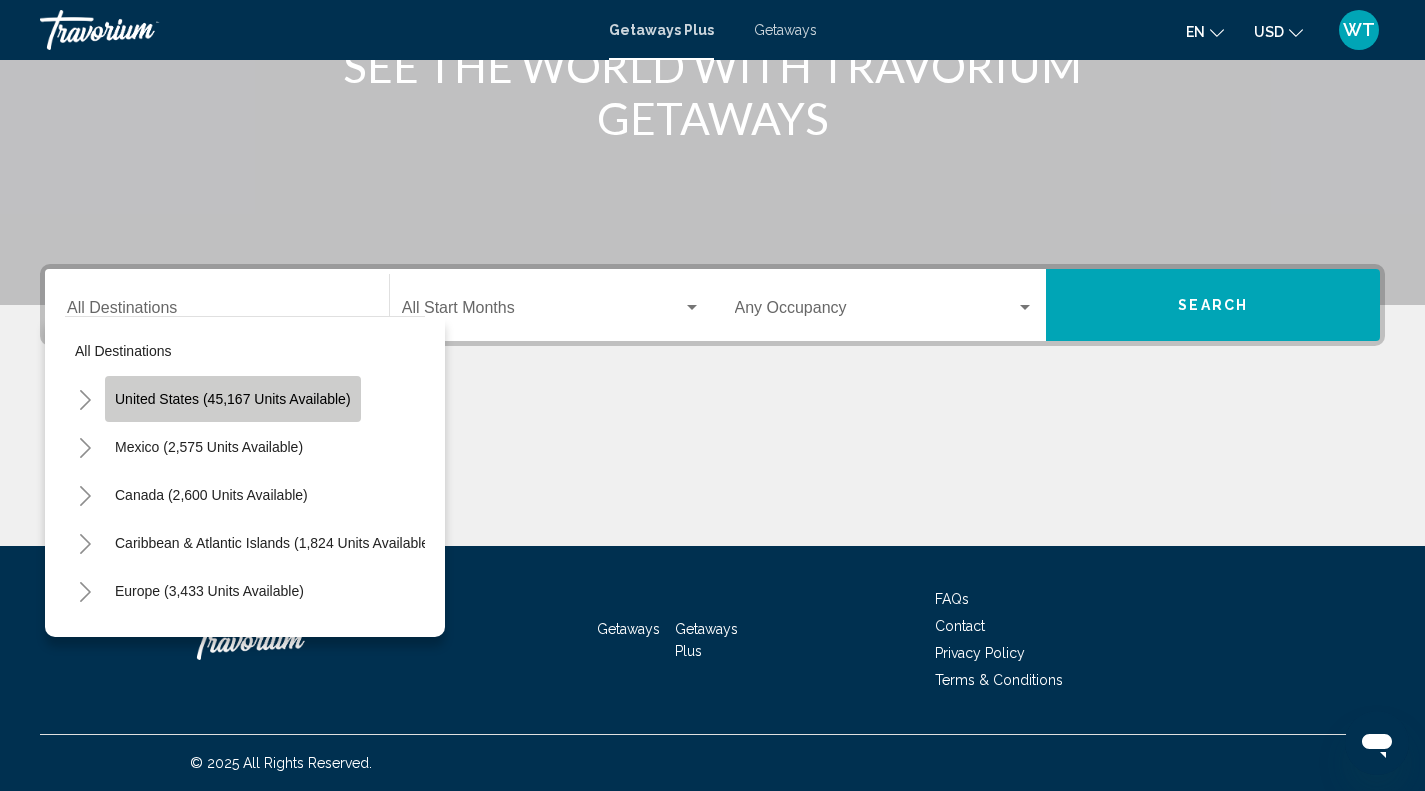 click on "United States (45,167 units available)" 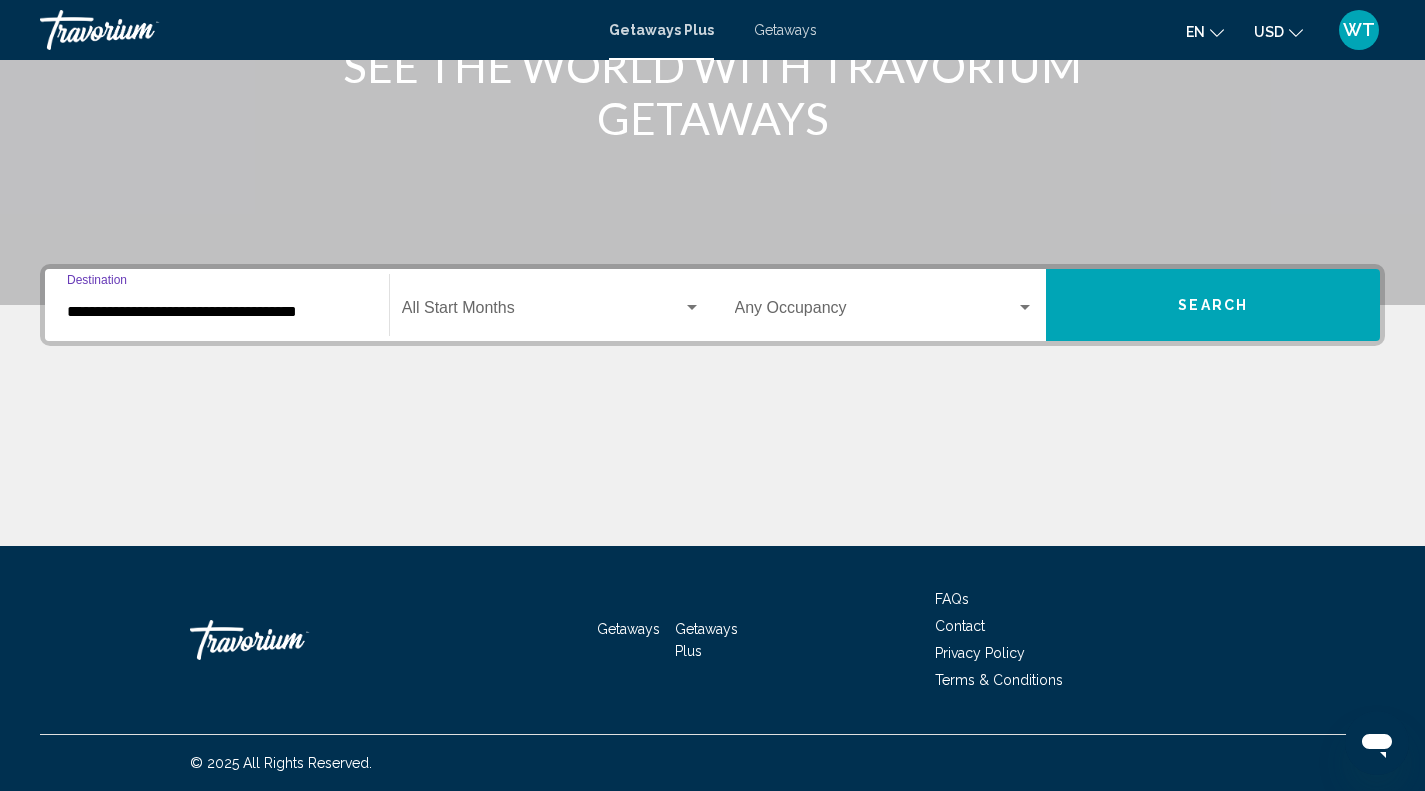 click on "**********" at bounding box center [217, 312] 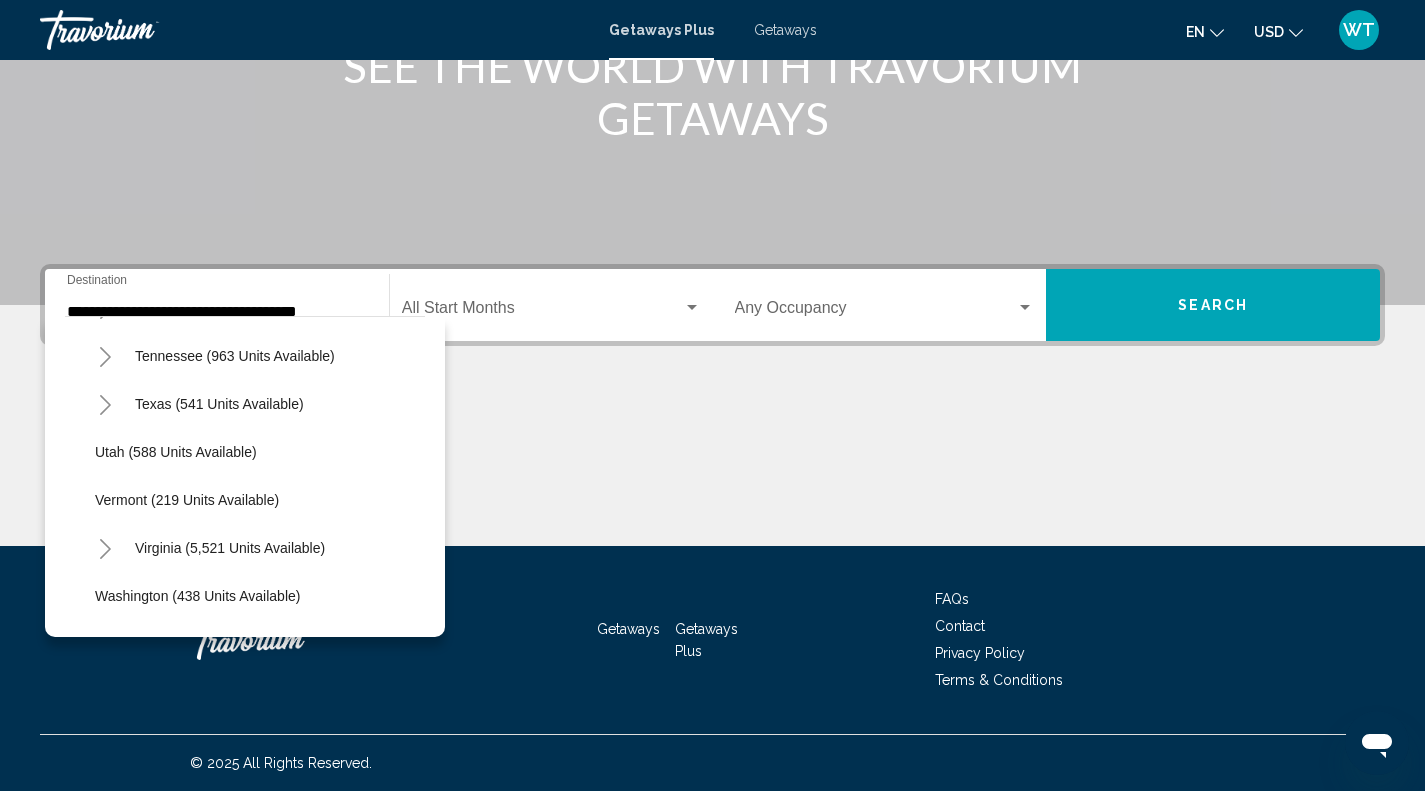 scroll, scrollTop: 1647, scrollLeft: 0, axis: vertical 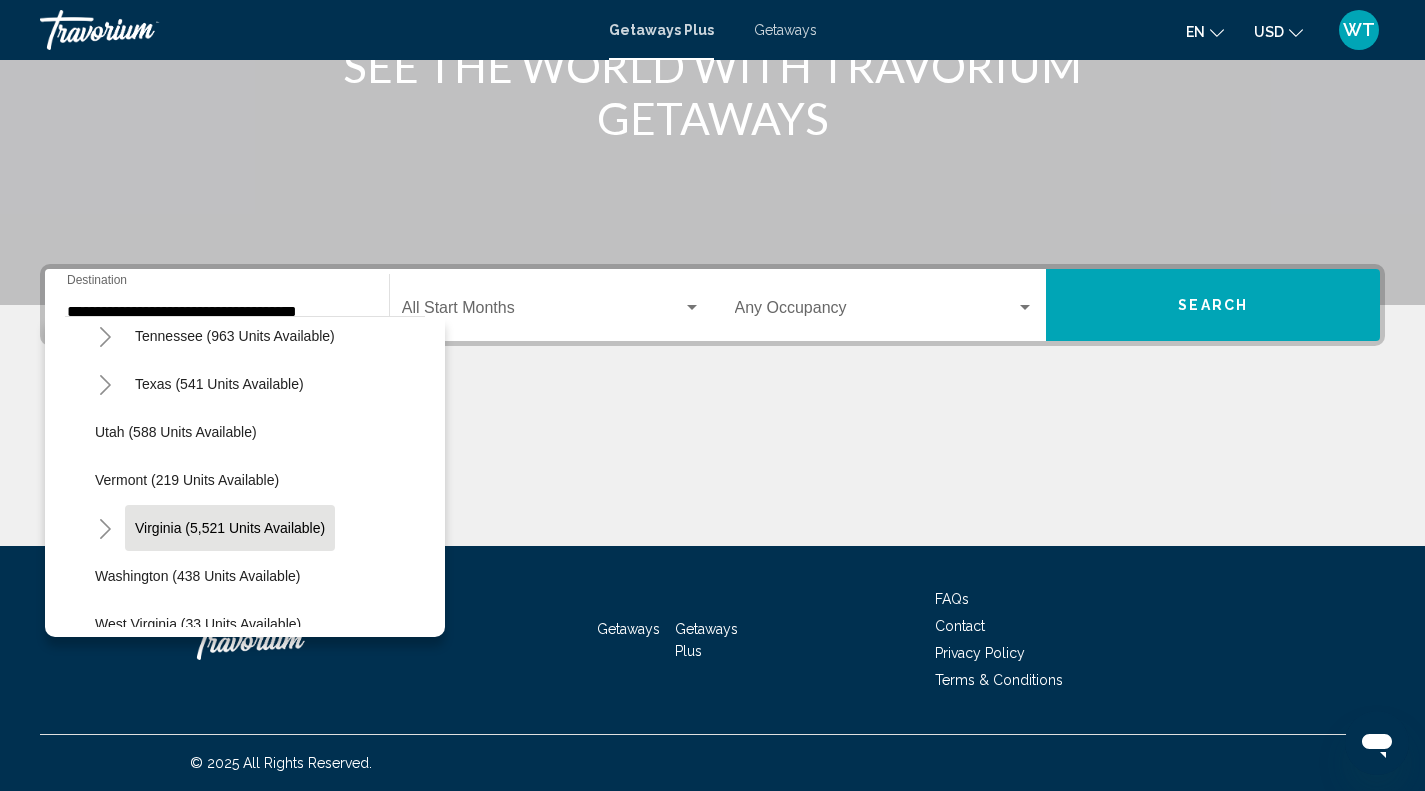 click on "Virginia (5,521 units available)" 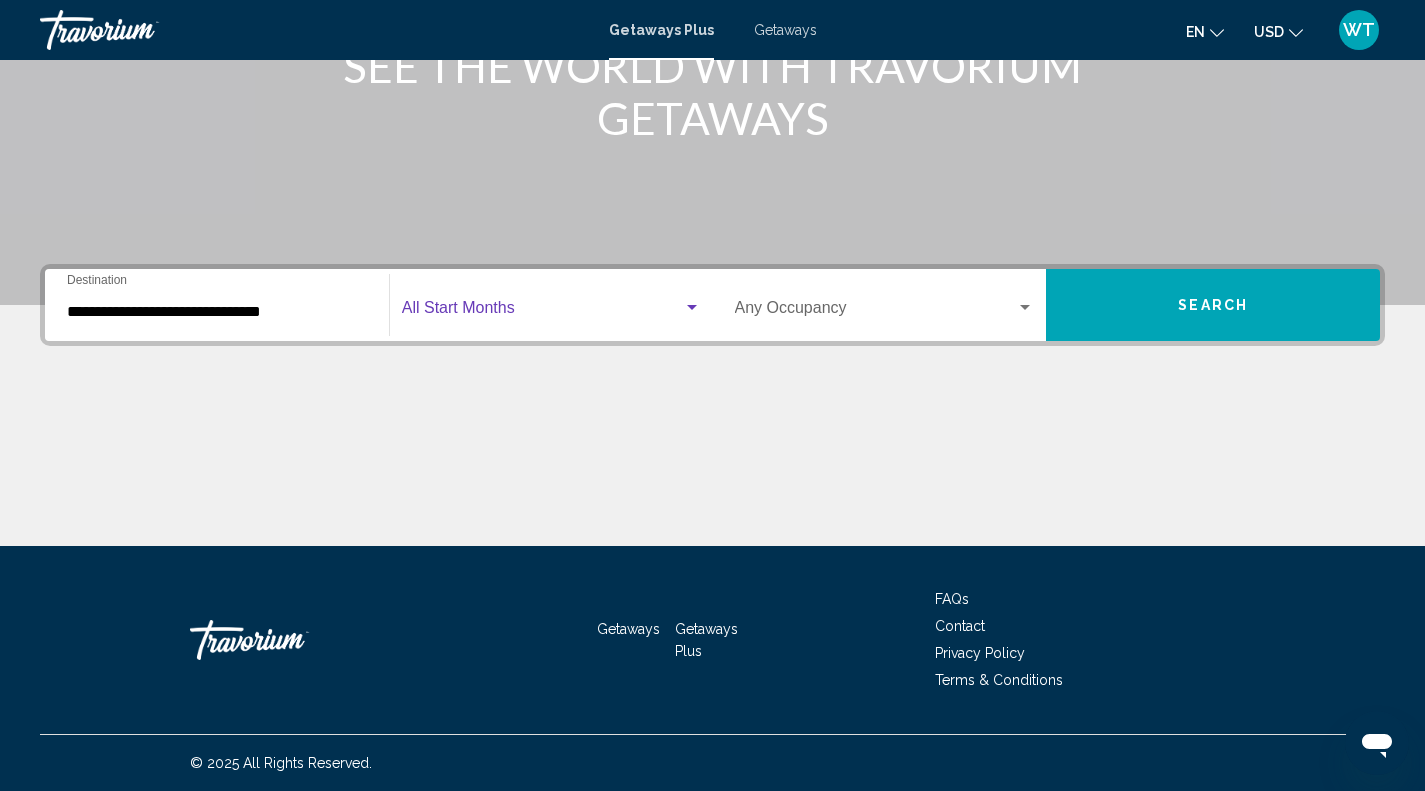 click at bounding box center [542, 312] 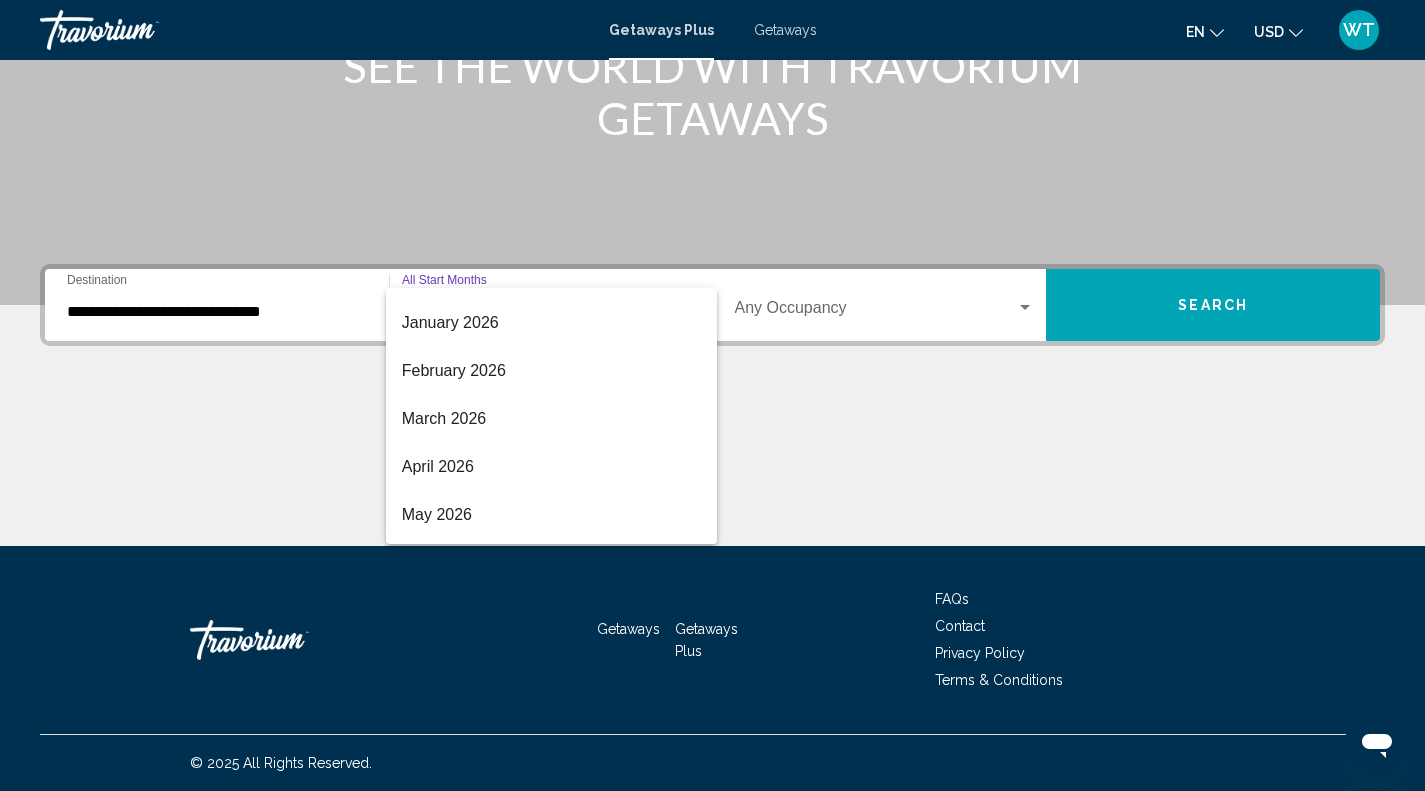 scroll, scrollTop: 309, scrollLeft: 0, axis: vertical 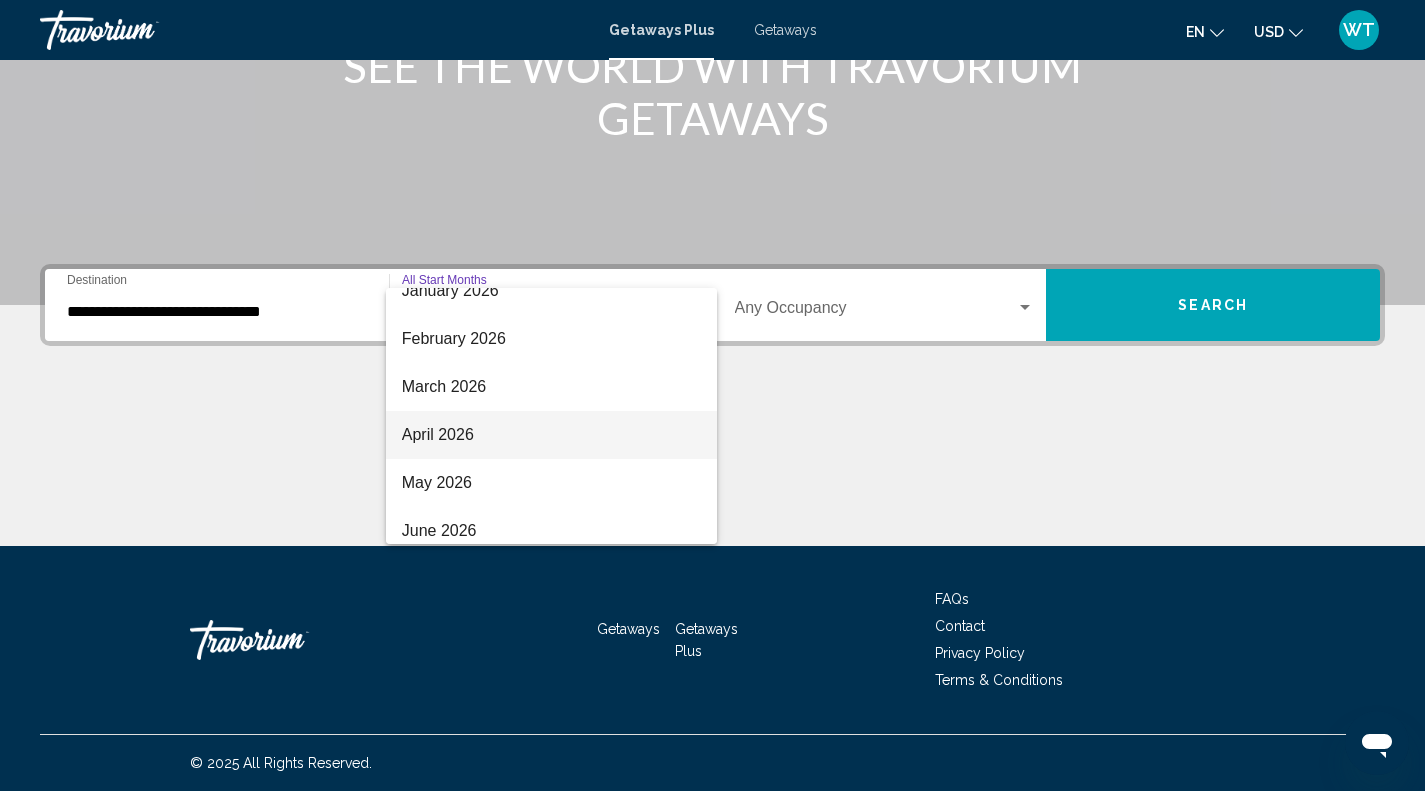 click on "April 2026" at bounding box center (551, 435) 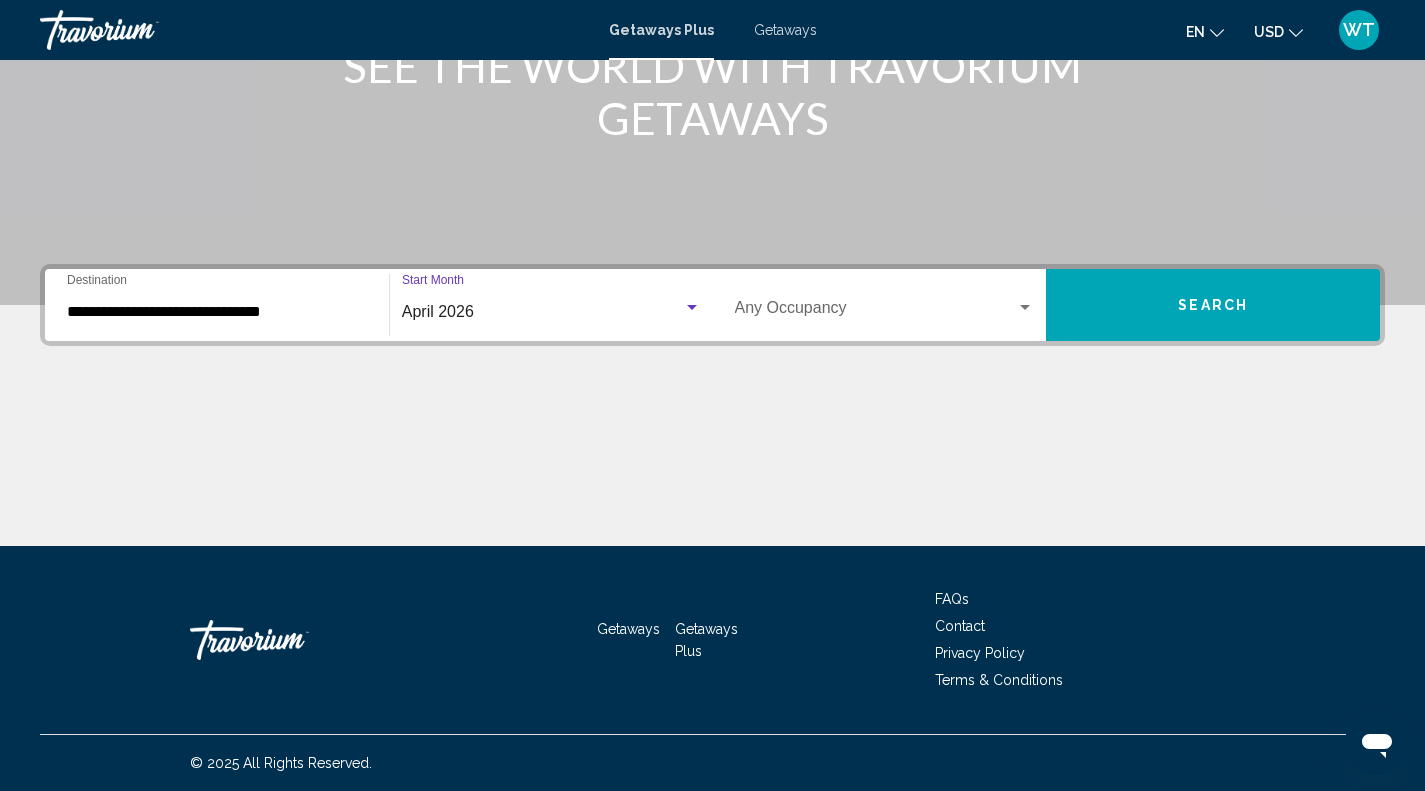 click on "Search" at bounding box center [1213, 306] 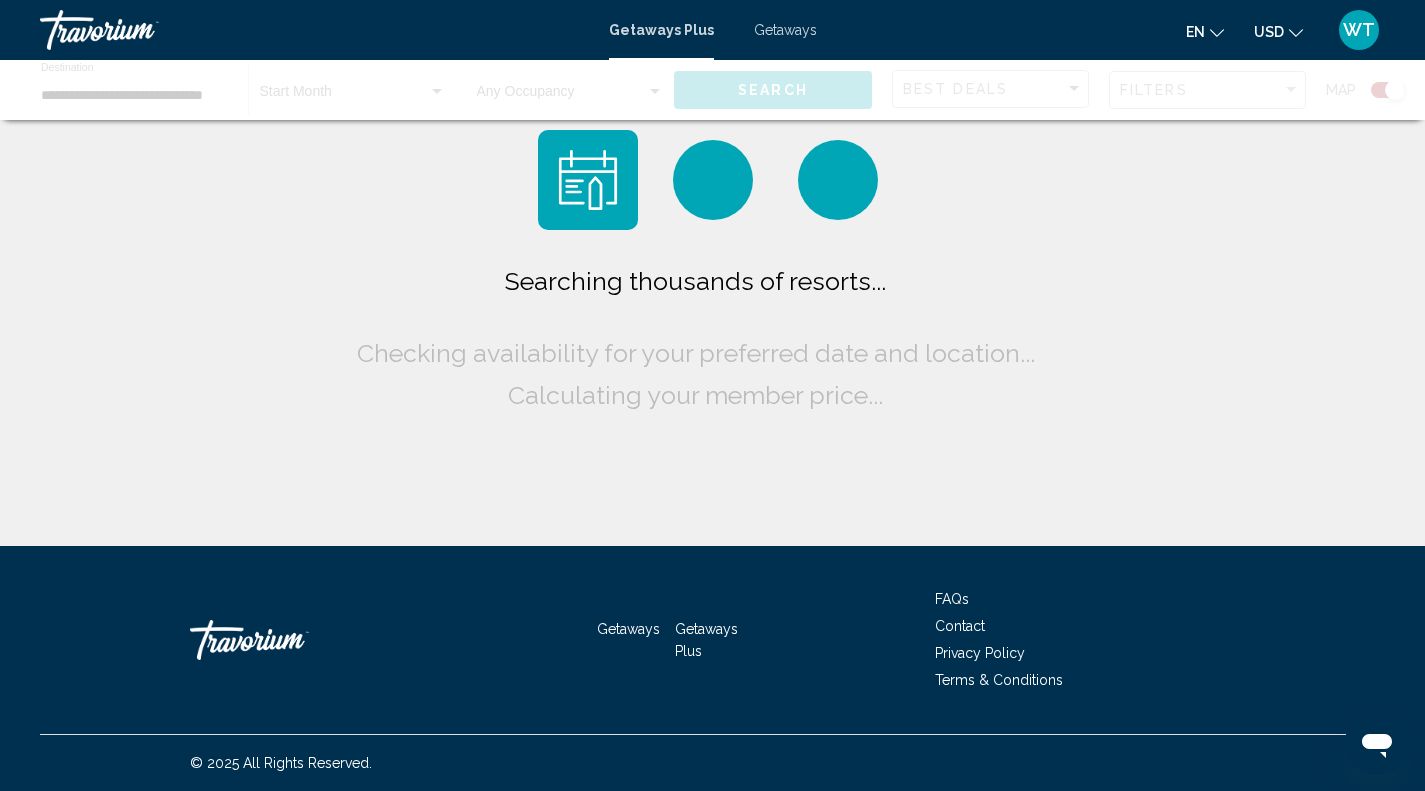 scroll, scrollTop: 0, scrollLeft: 0, axis: both 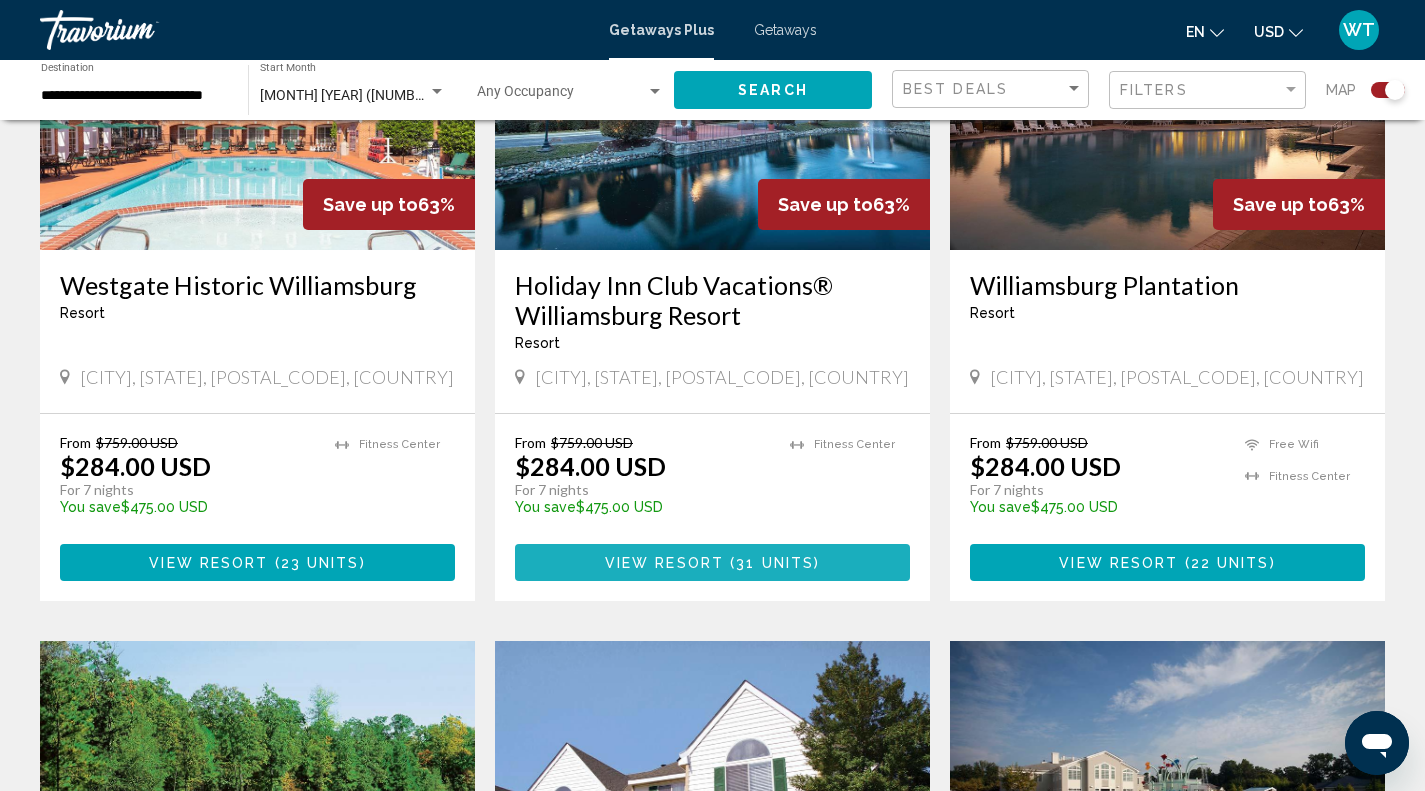 click on "31 units" at bounding box center (775, 563) 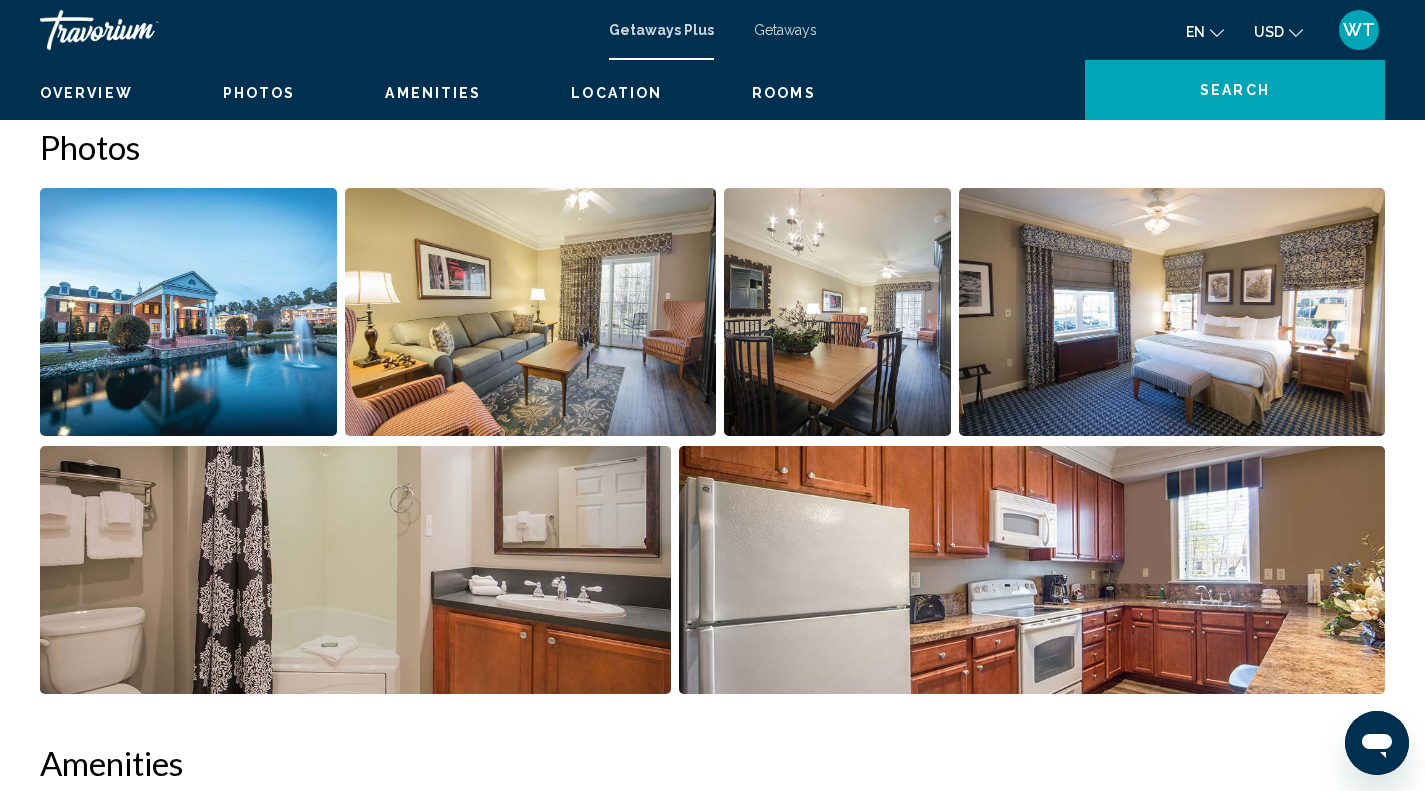 scroll, scrollTop: 0, scrollLeft: 0, axis: both 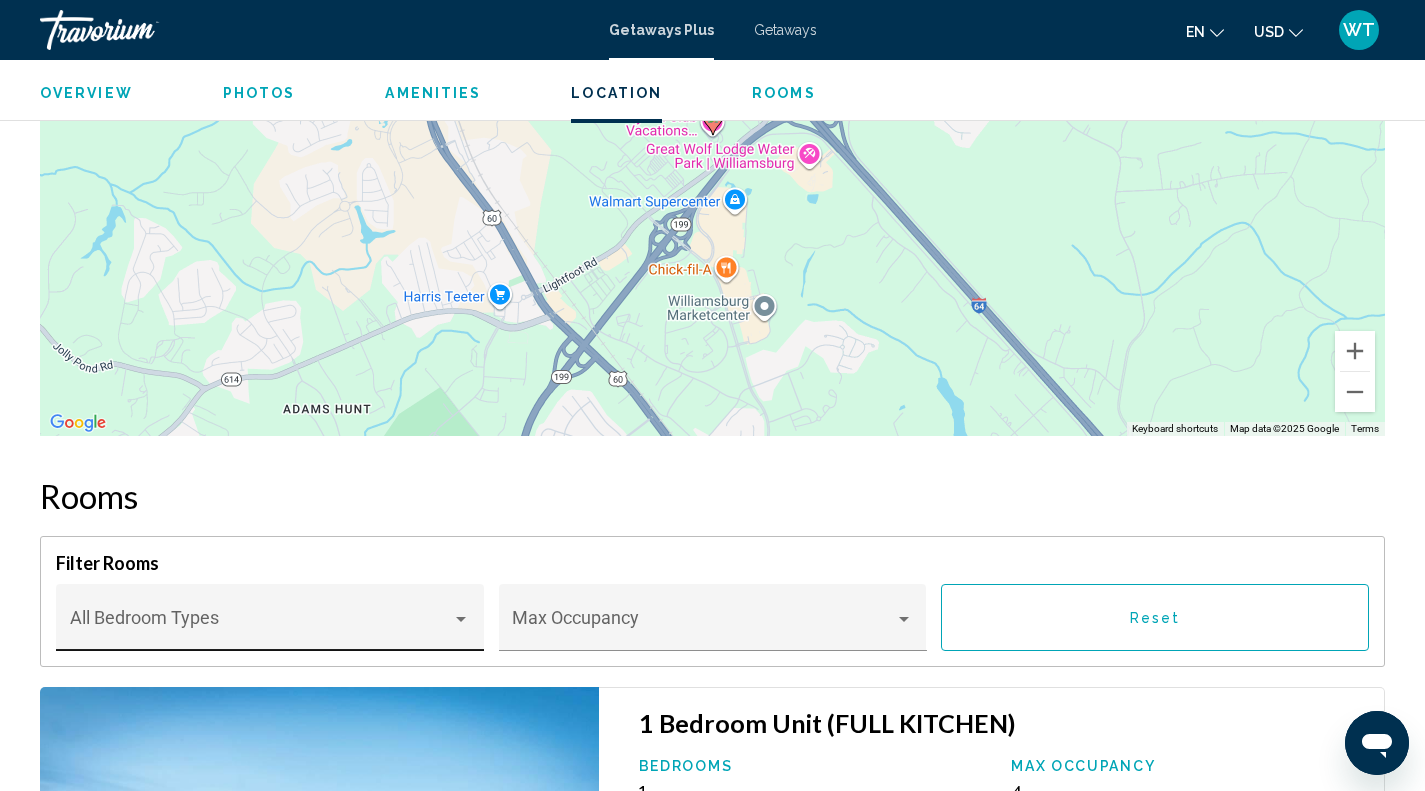 click at bounding box center (461, 619) 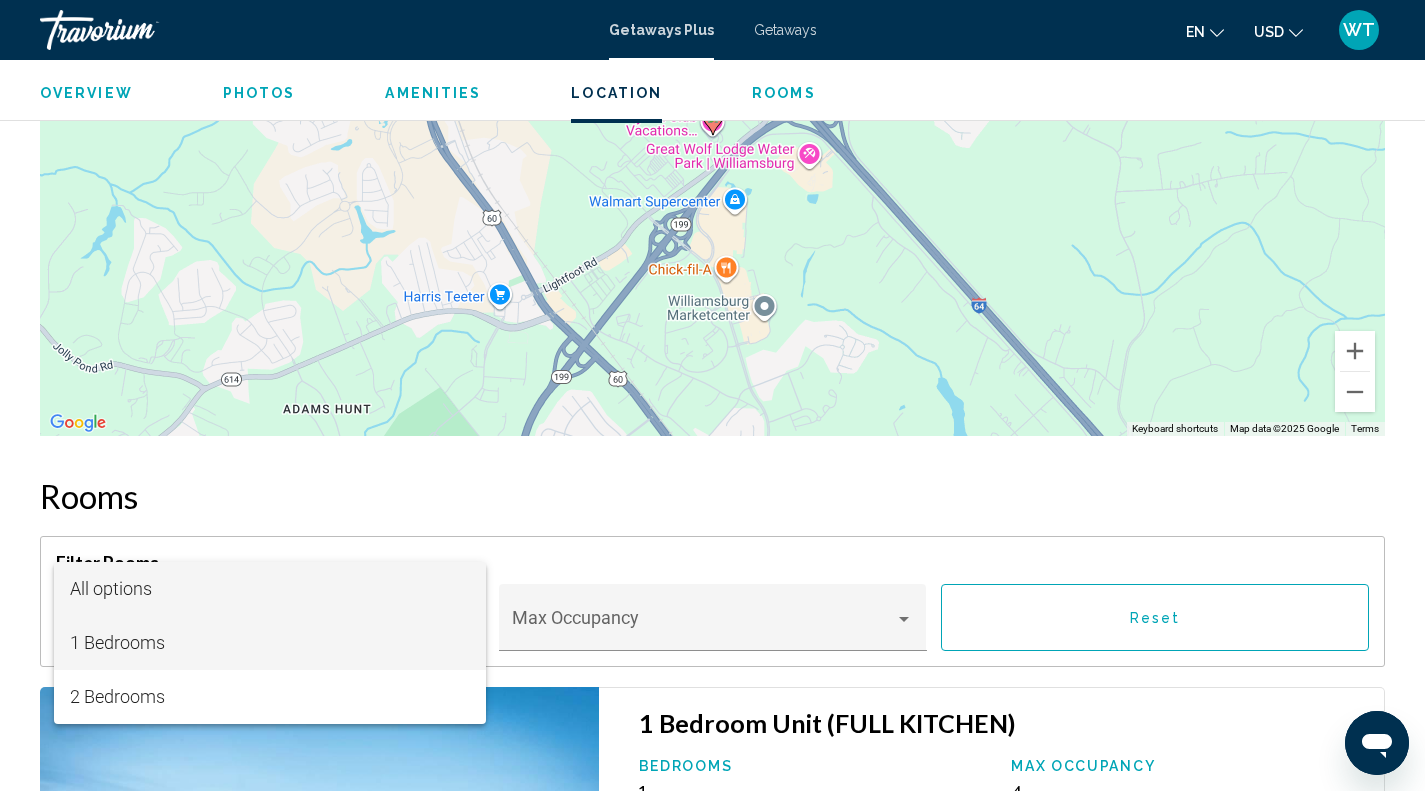 click on "1 Bedrooms" at bounding box center (270, 643) 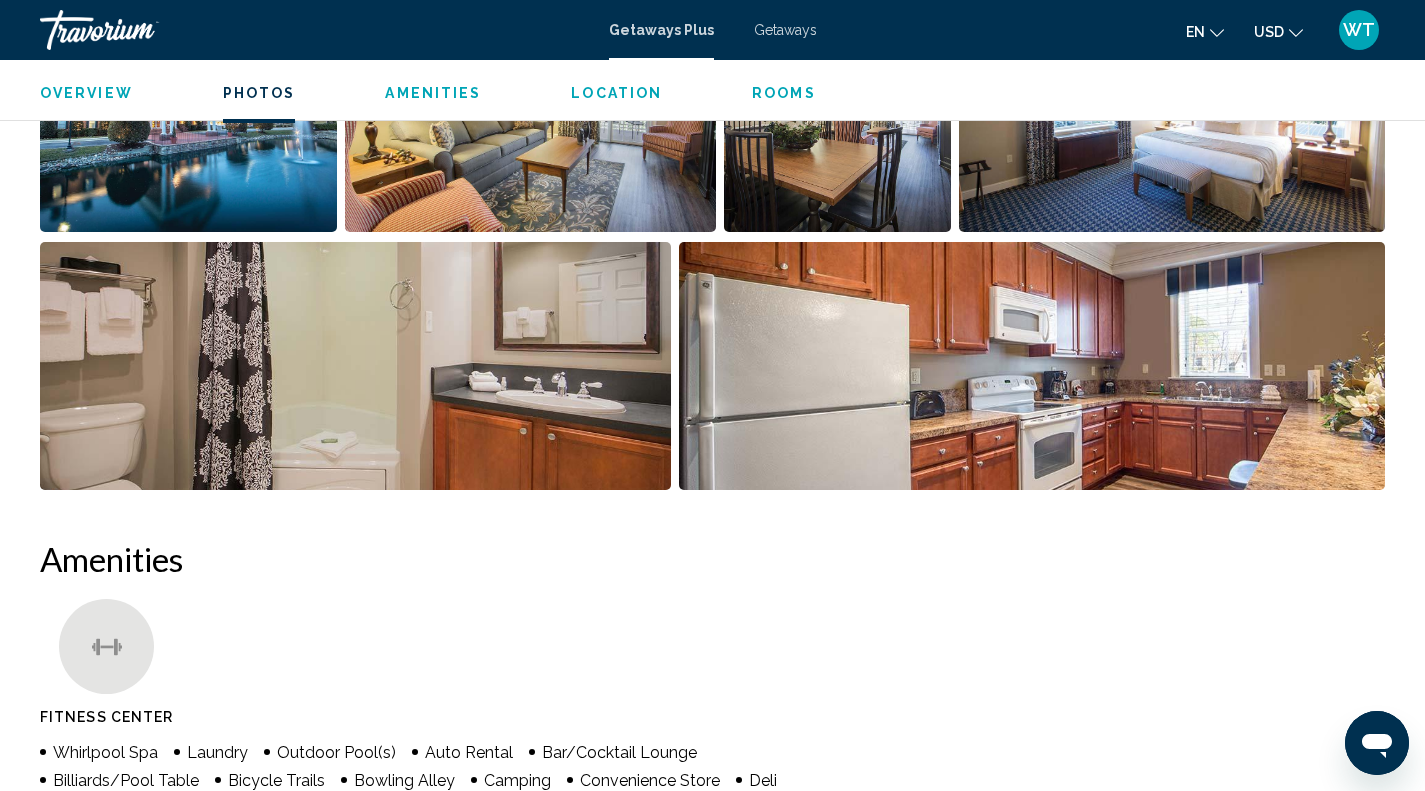 scroll, scrollTop: 841, scrollLeft: 0, axis: vertical 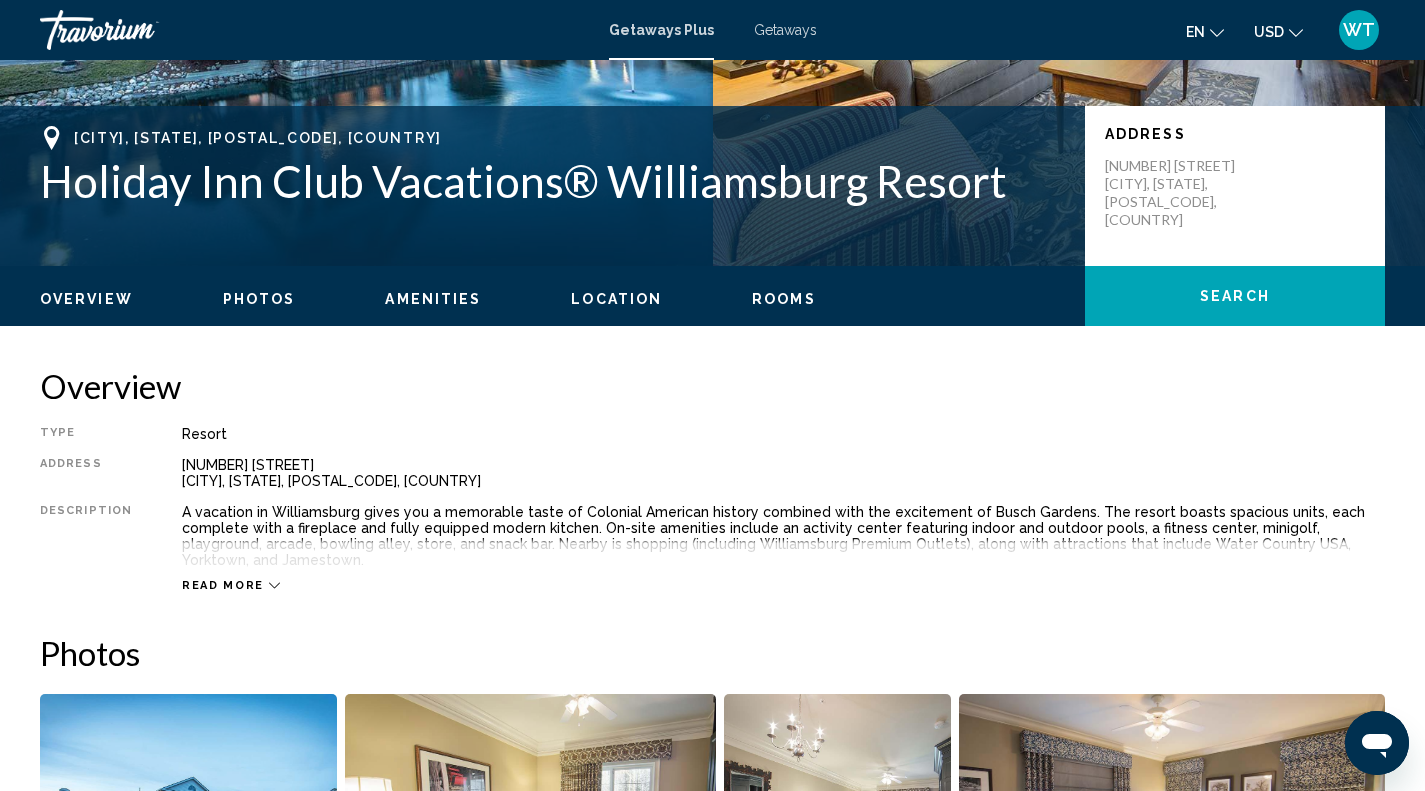 click 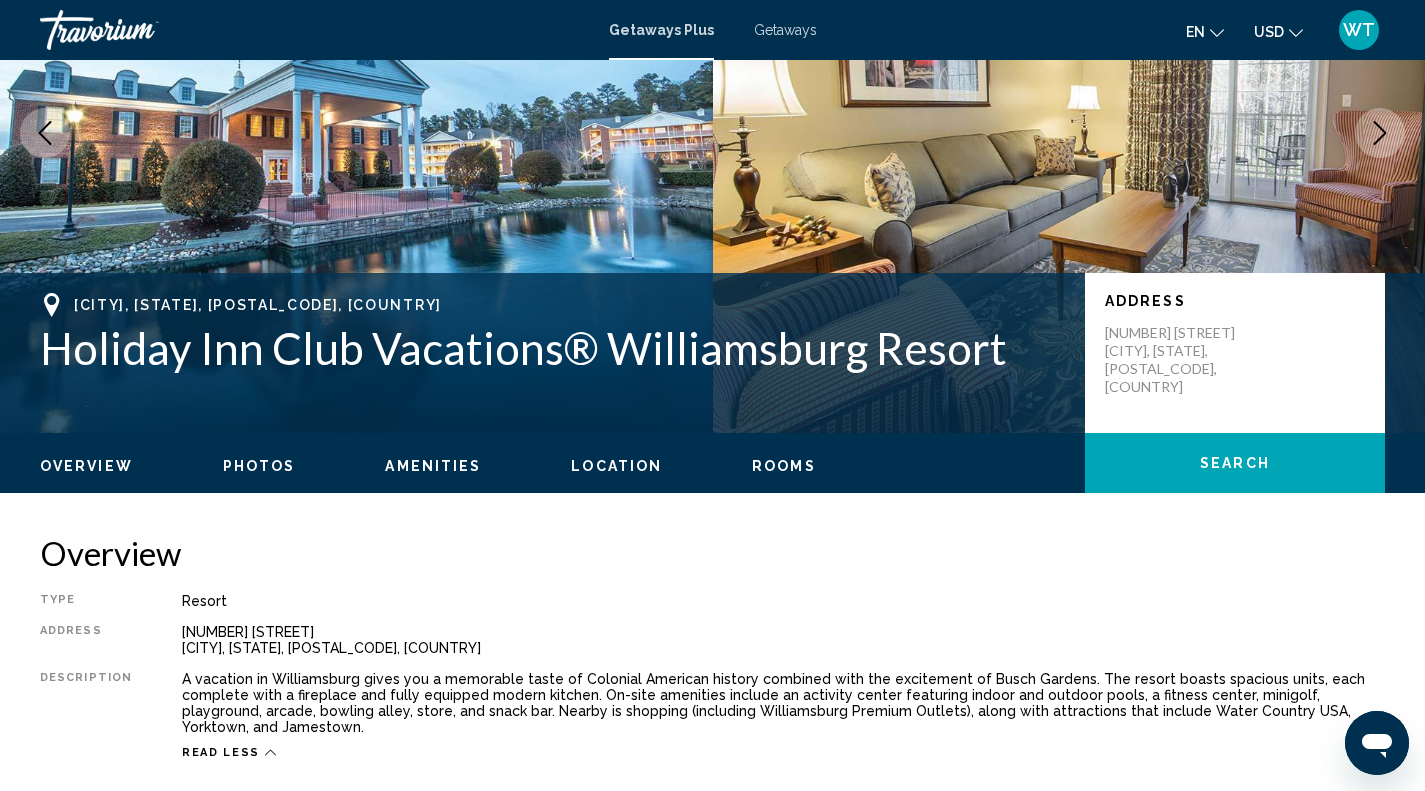 scroll, scrollTop: 460, scrollLeft: 0, axis: vertical 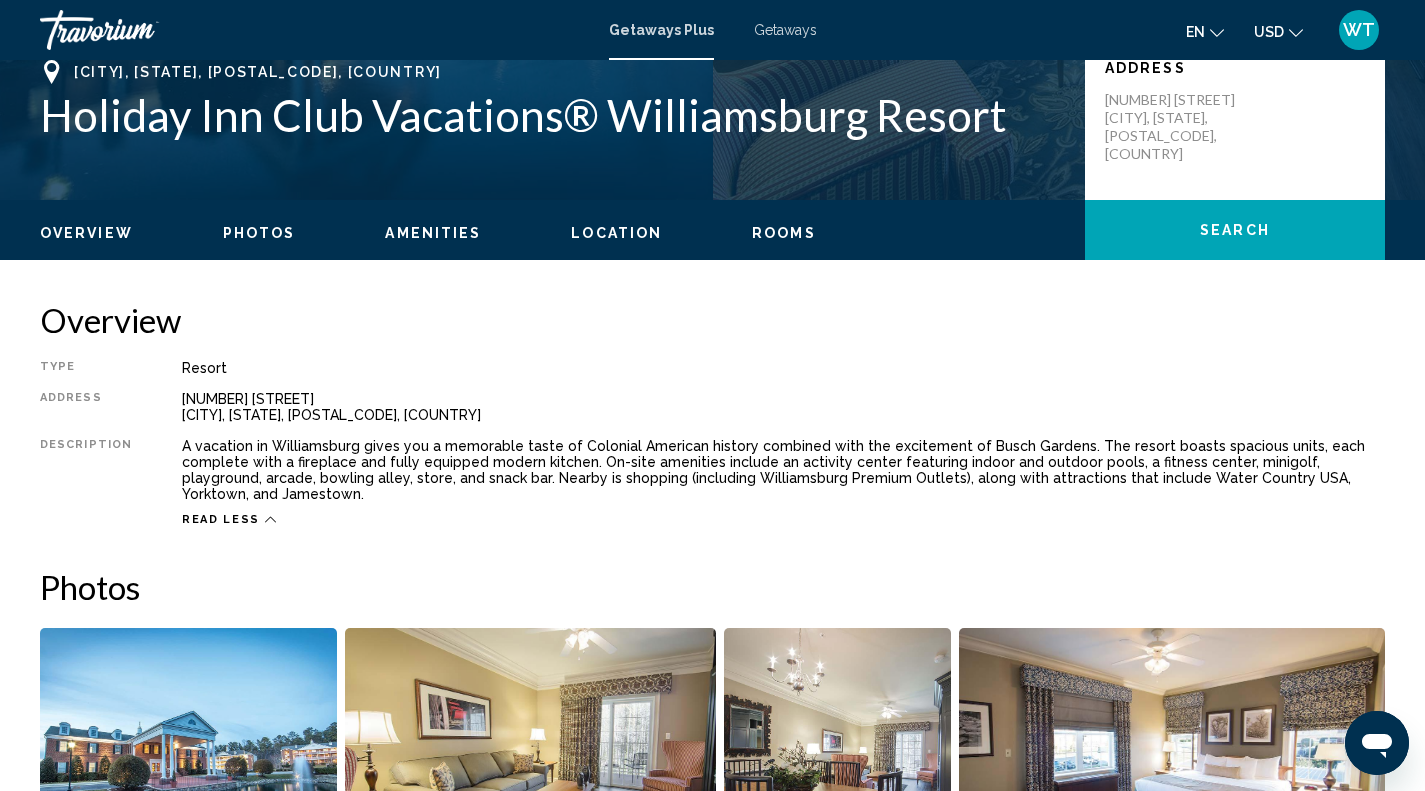 click on "Getaways" at bounding box center [785, 30] 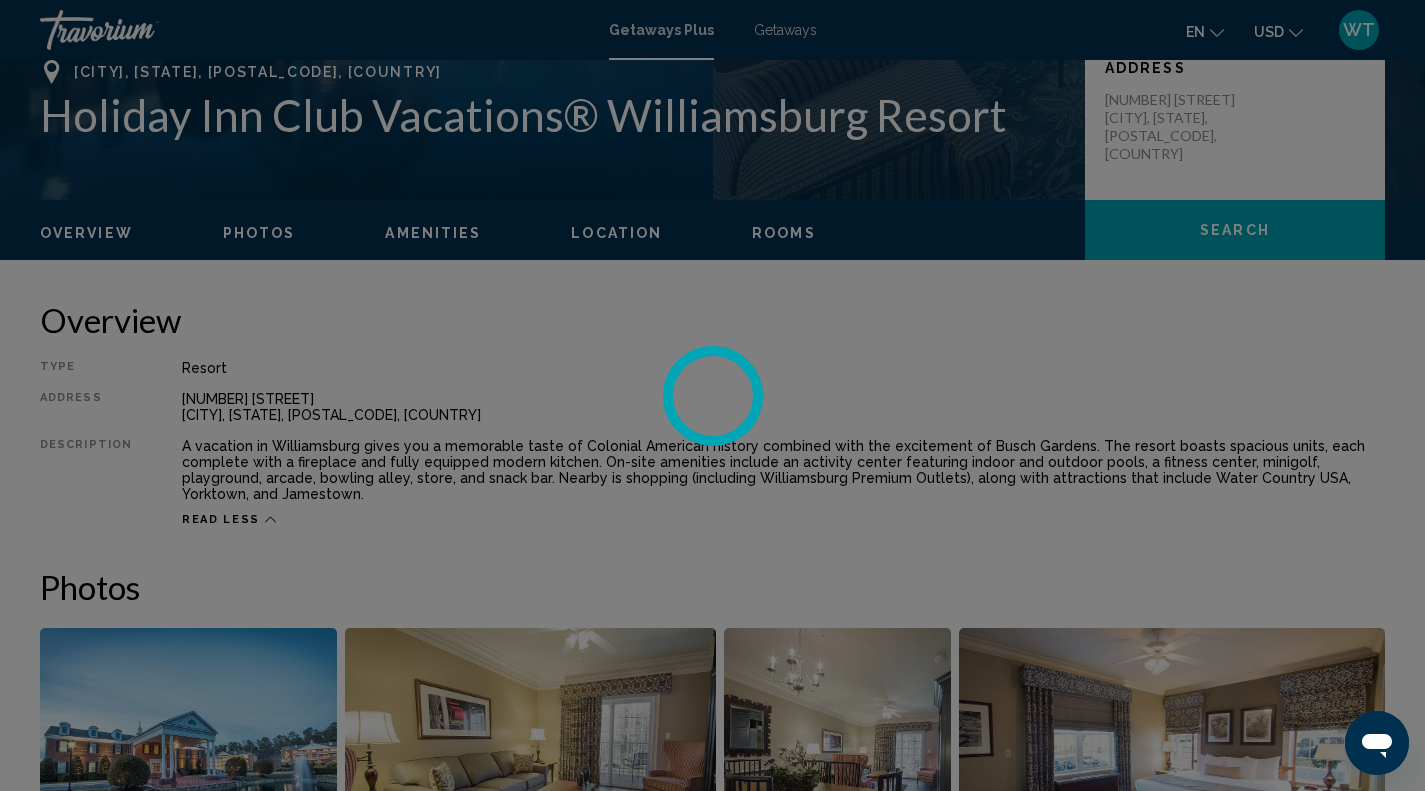 scroll, scrollTop: 0, scrollLeft: 0, axis: both 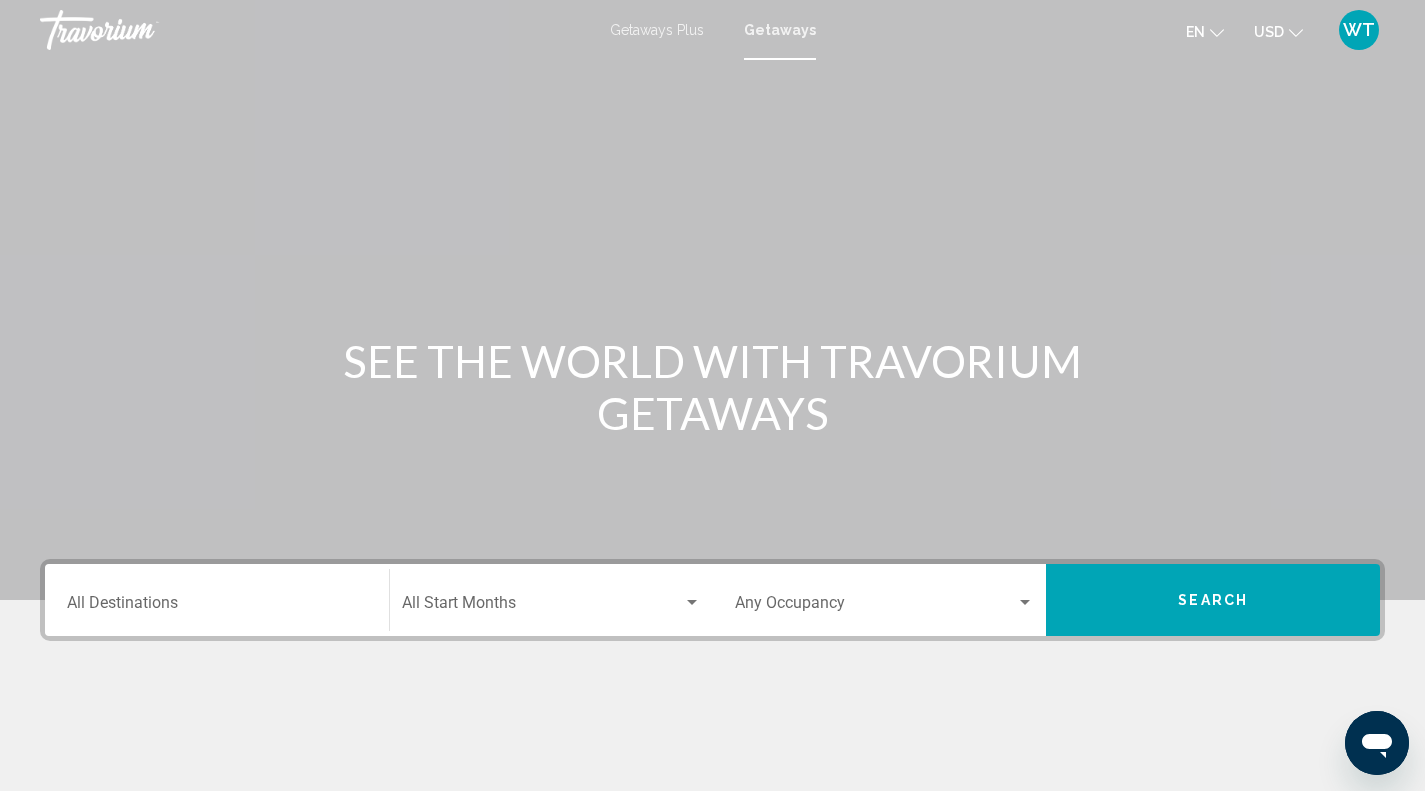 click on "Destination All Destinations" at bounding box center (217, 600) 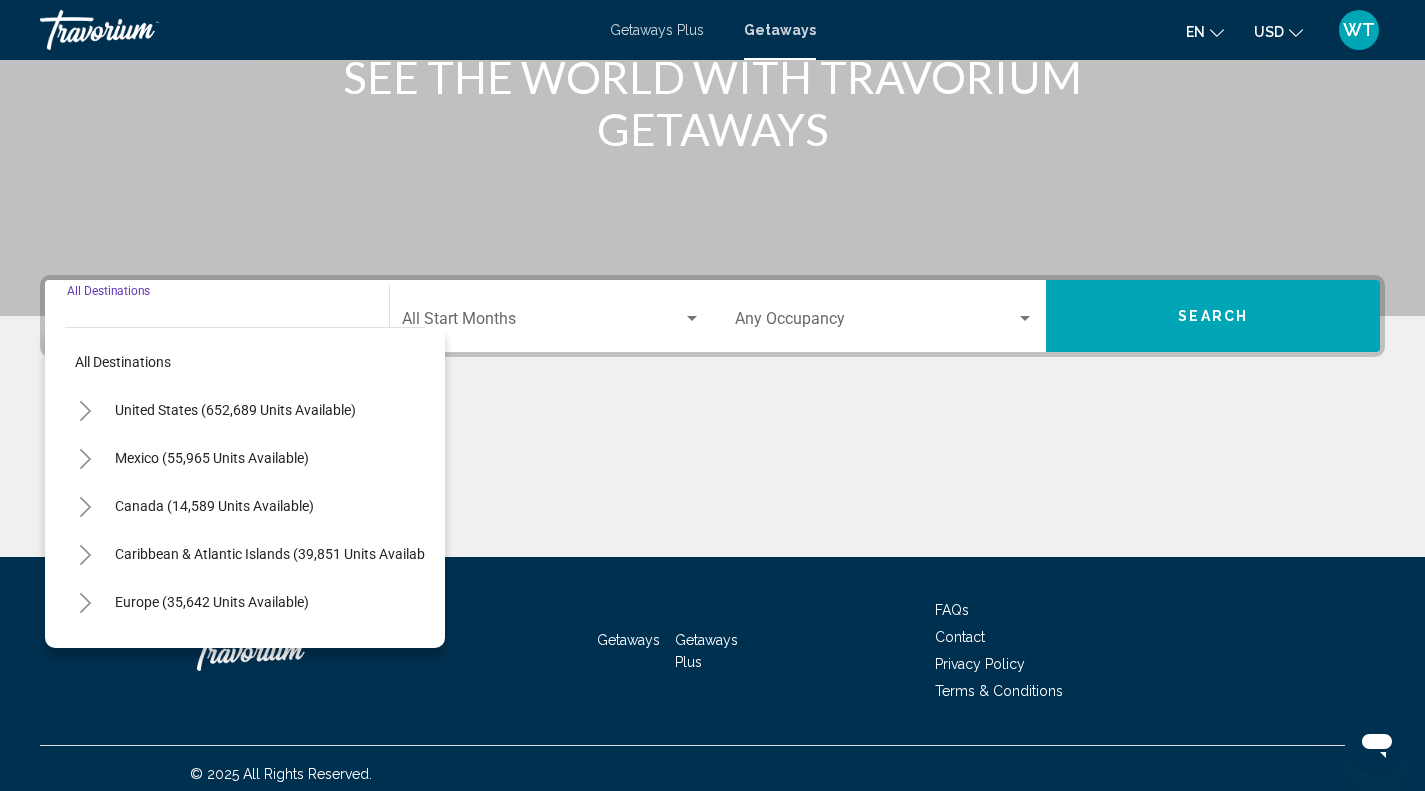 scroll, scrollTop: 295, scrollLeft: 0, axis: vertical 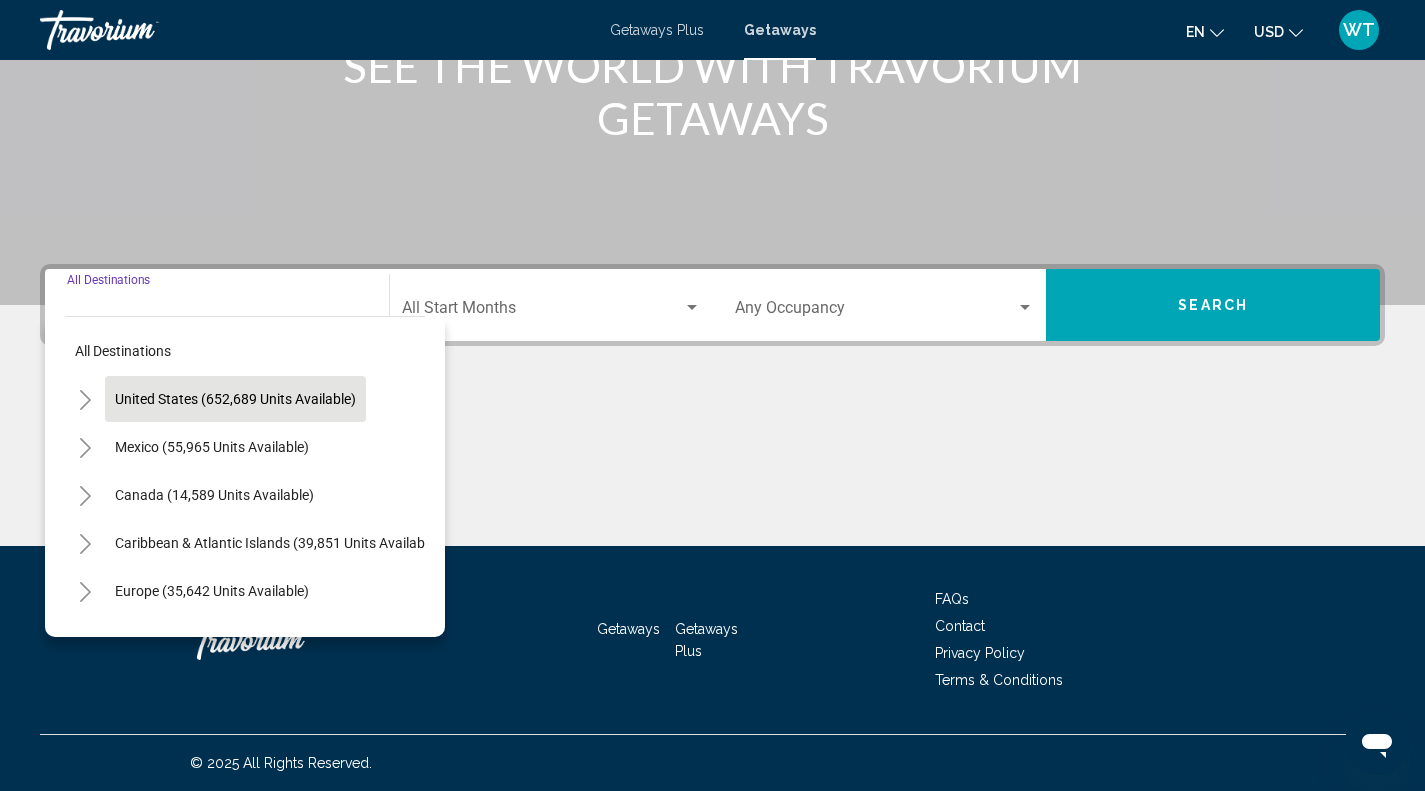 click on "United States (652,689 units available)" at bounding box center [212, 447] 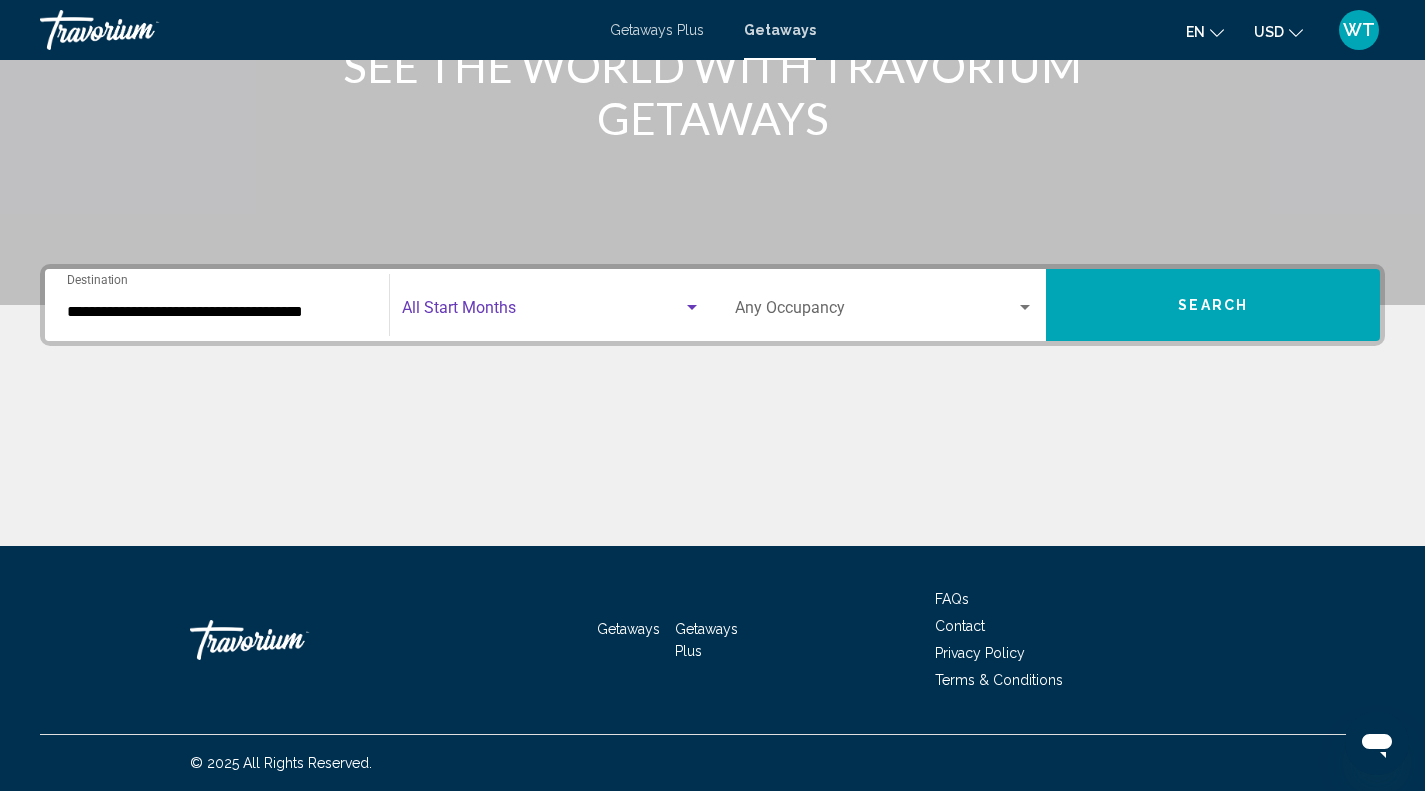 click at bounding box center (542, 312) 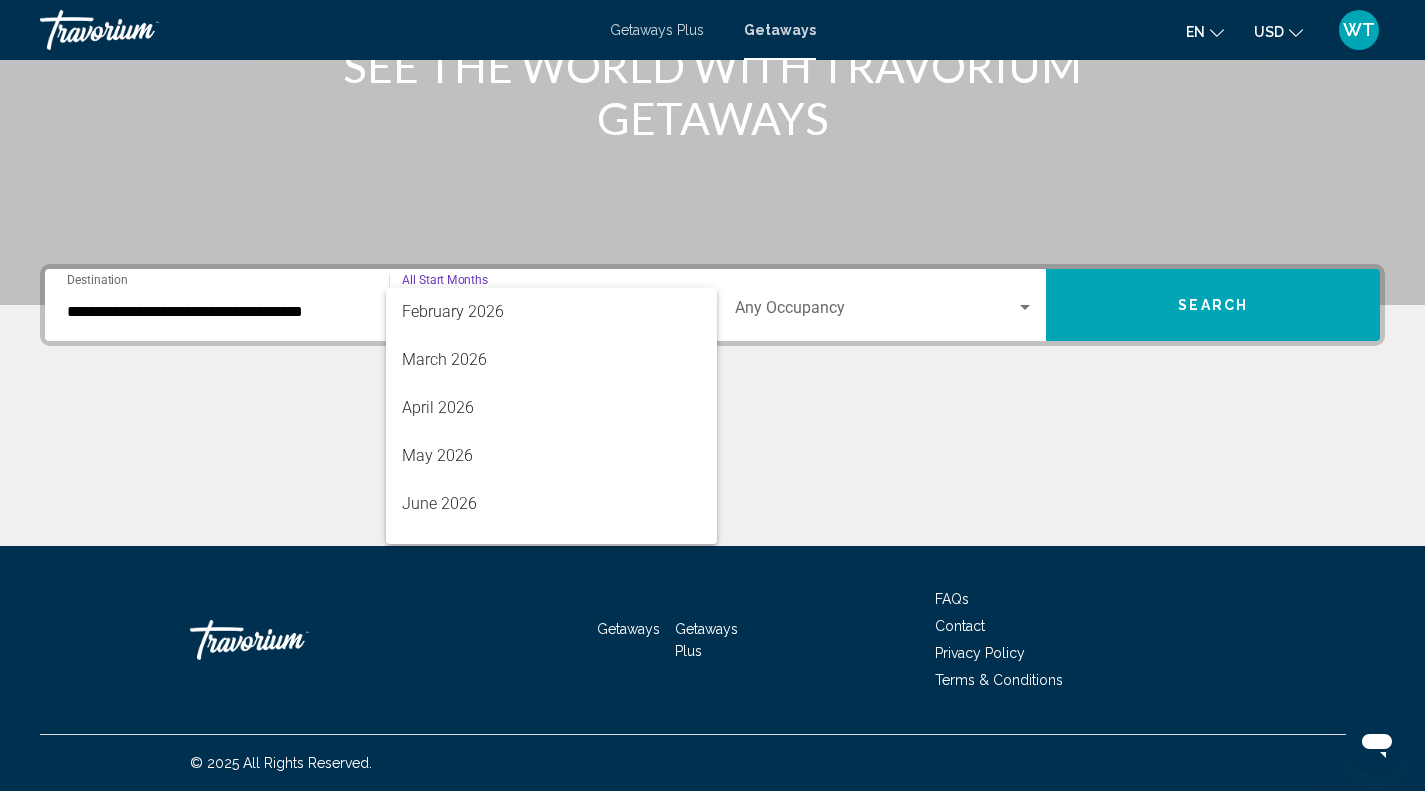 scroll, scrollTop: 333, scrollLeft: 0, axis: vertical 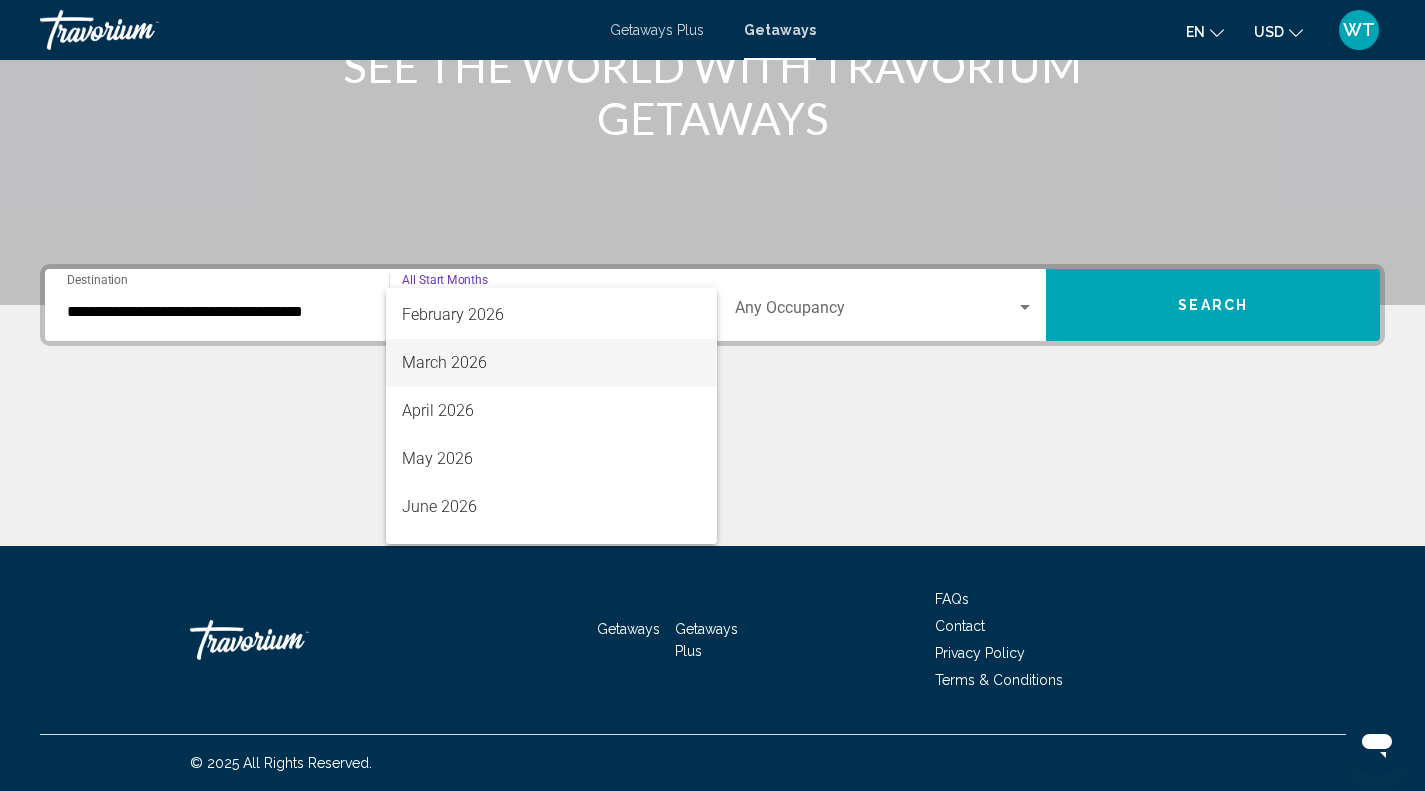 click on "March 2026" at bounding box center [551, 363] 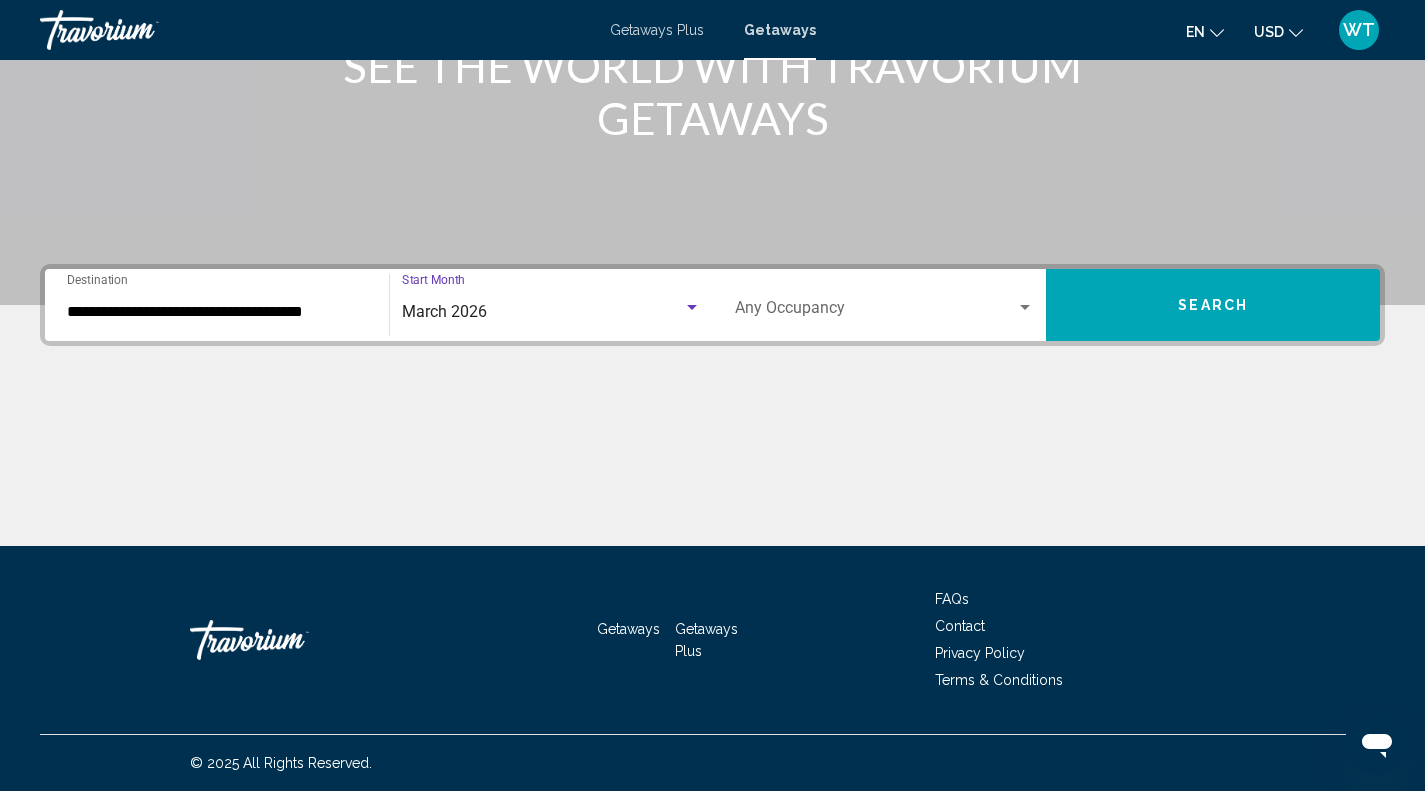 click on "Search" at bounding box center [1213, 305] 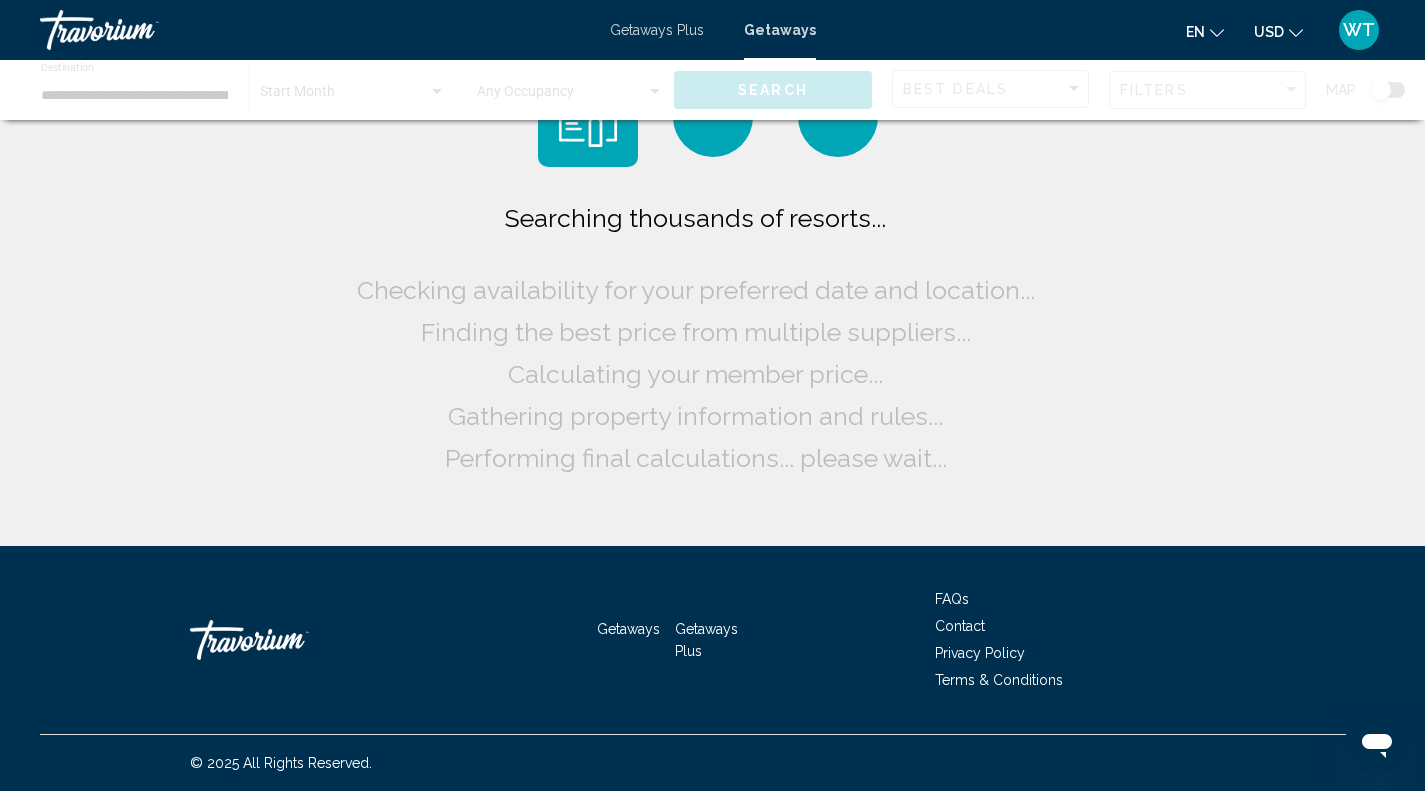 scroll, scrollTop: 0, scrollLeft: 0, axis: both 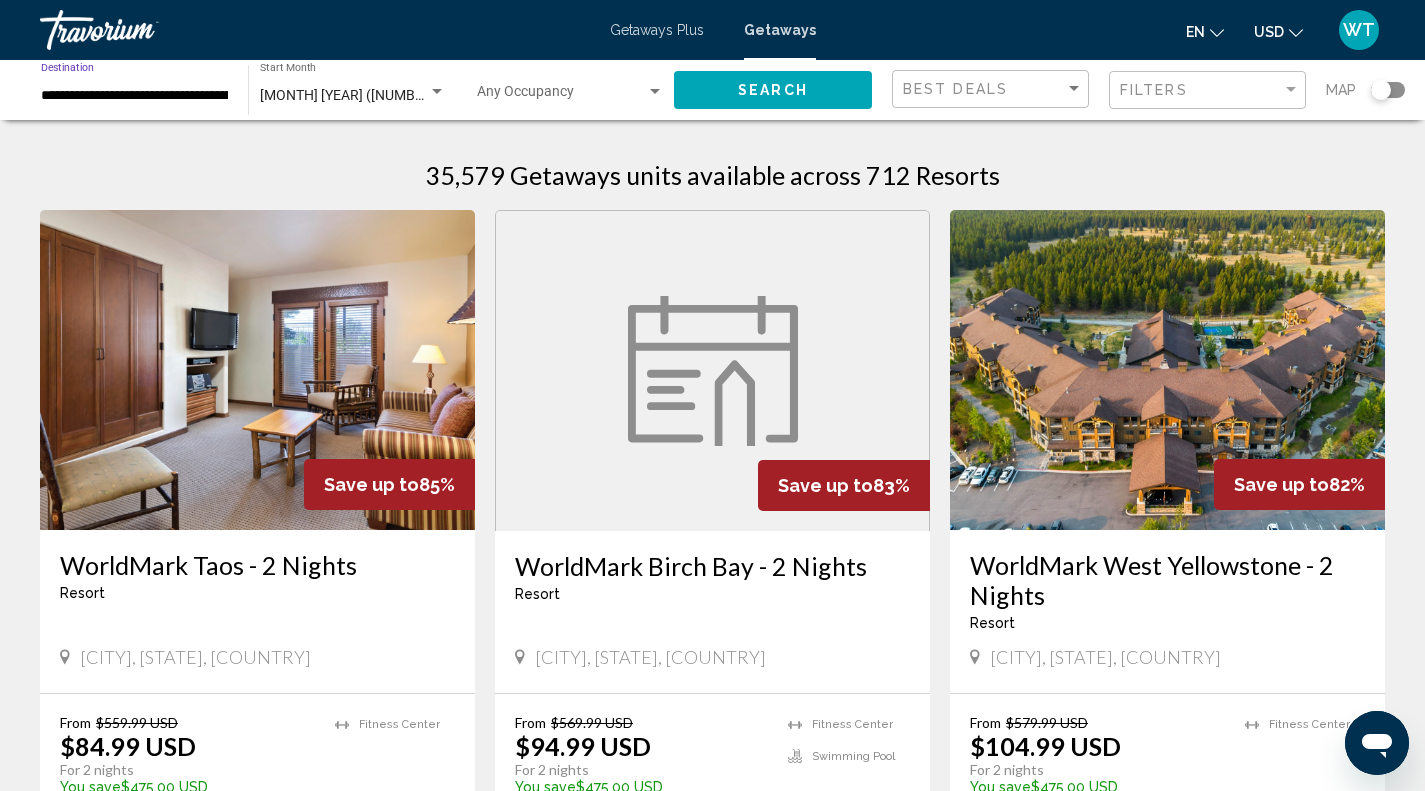 click on "**********" at bounding box center (134, 96) 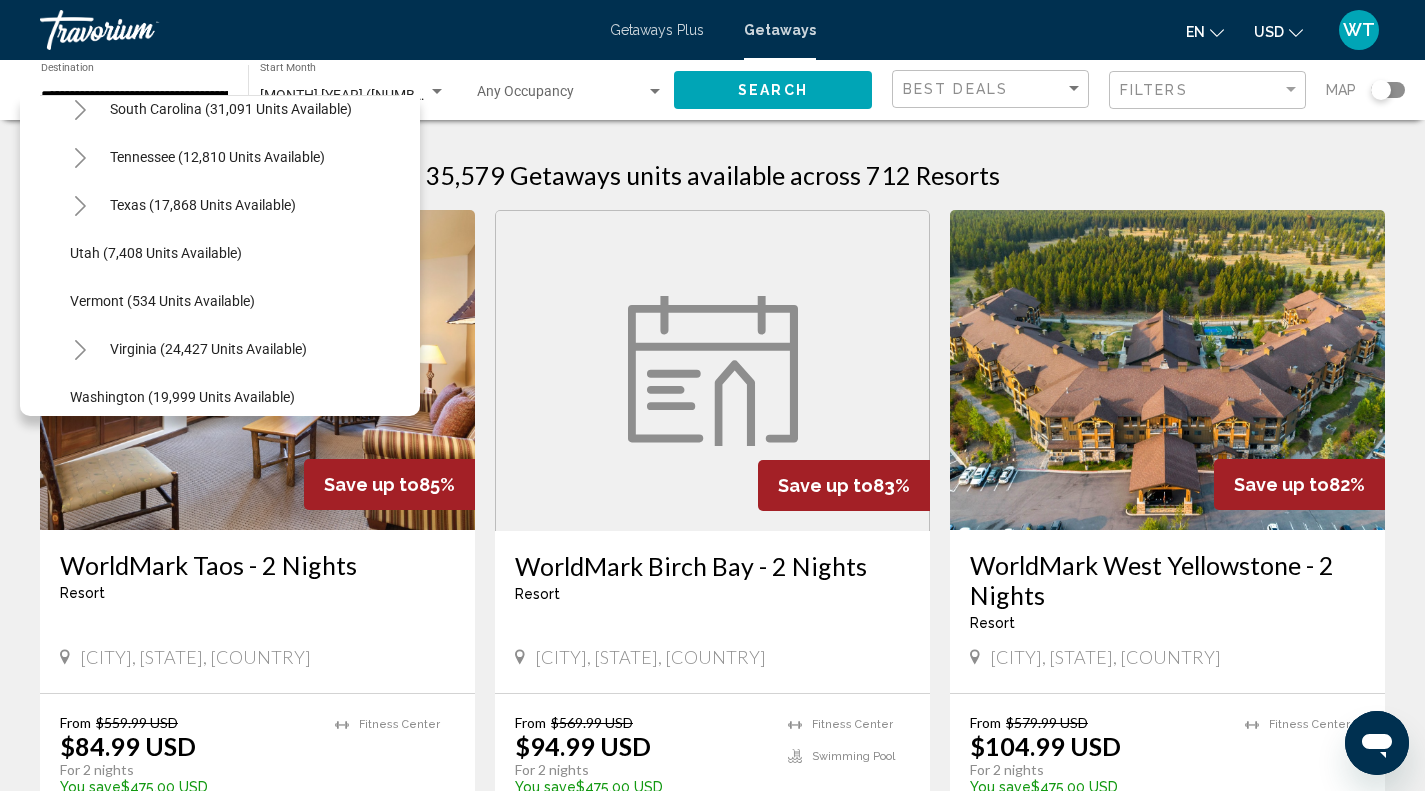 scroll, scrollTop: 1927, scrollLeft: 0, axis: vertical 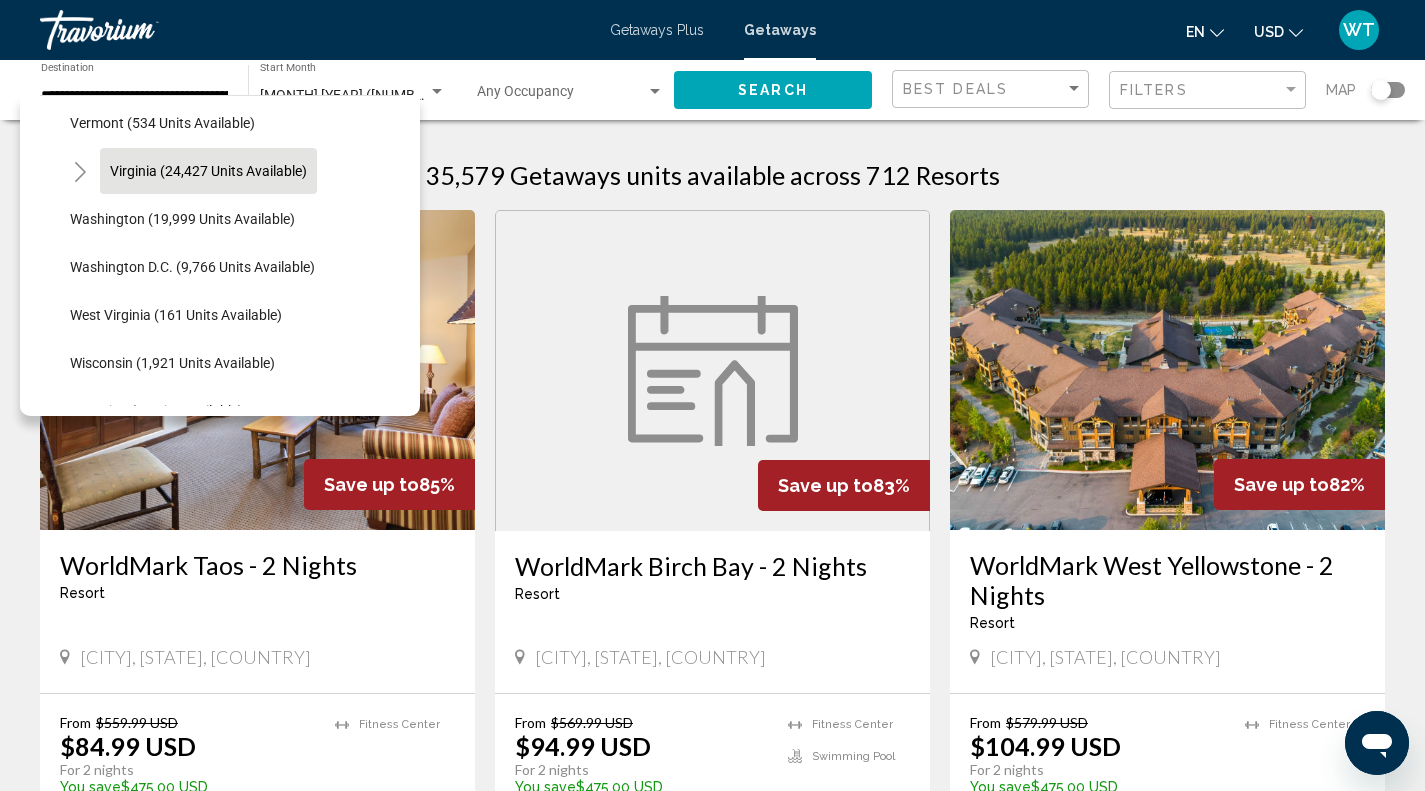 click on "Virginia (24,427 units available)" 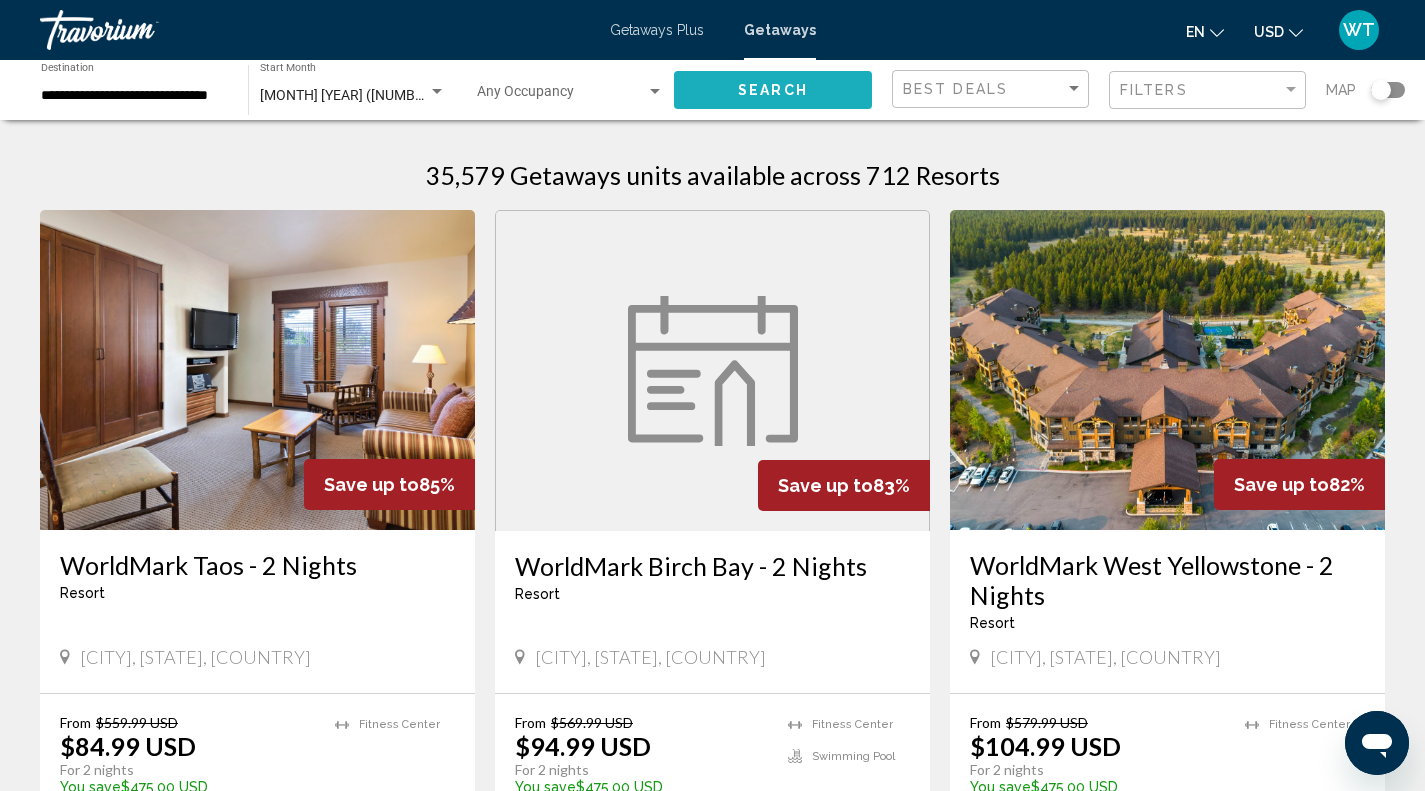 click on "Search" 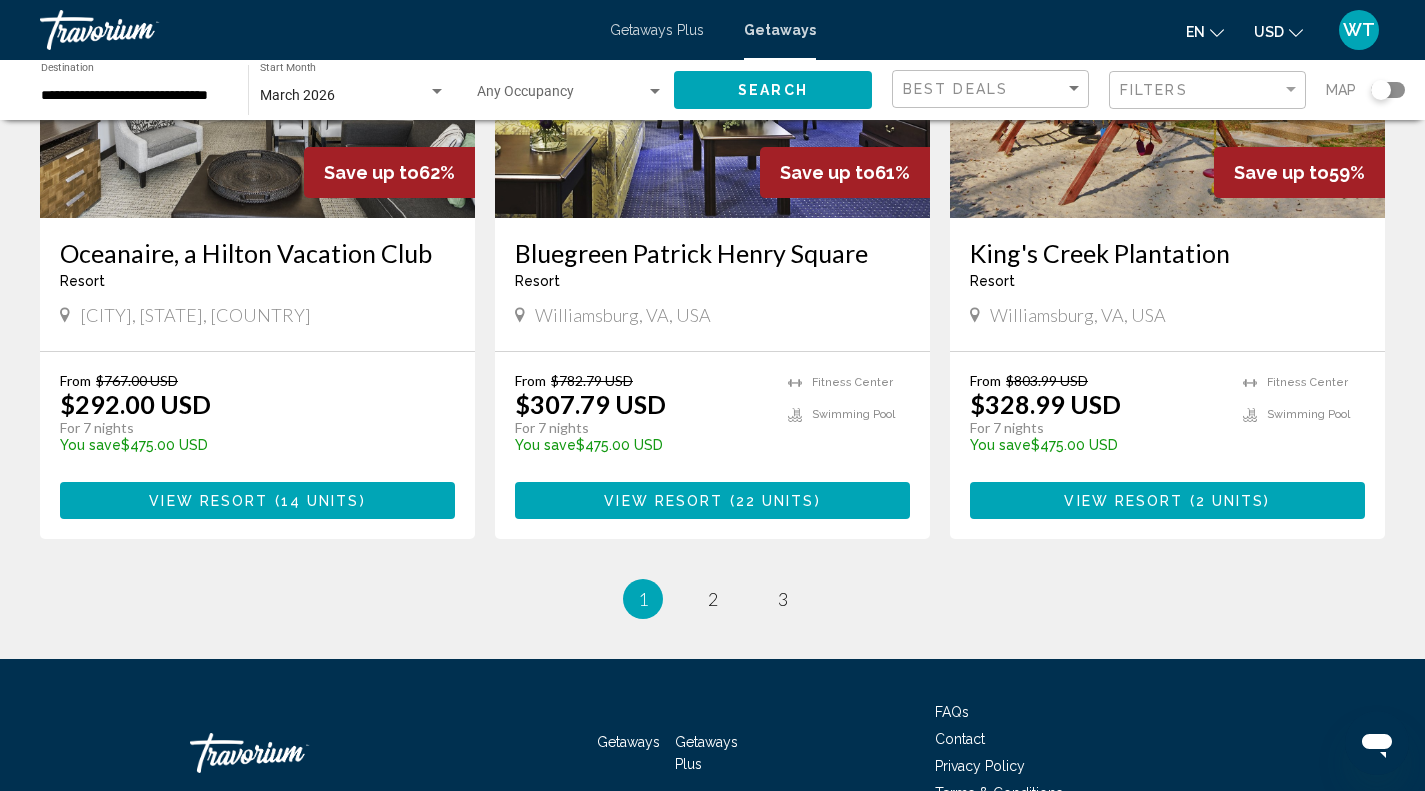 scroll, scrollTop: 2460, scrollLeft: 0, axis: vertical 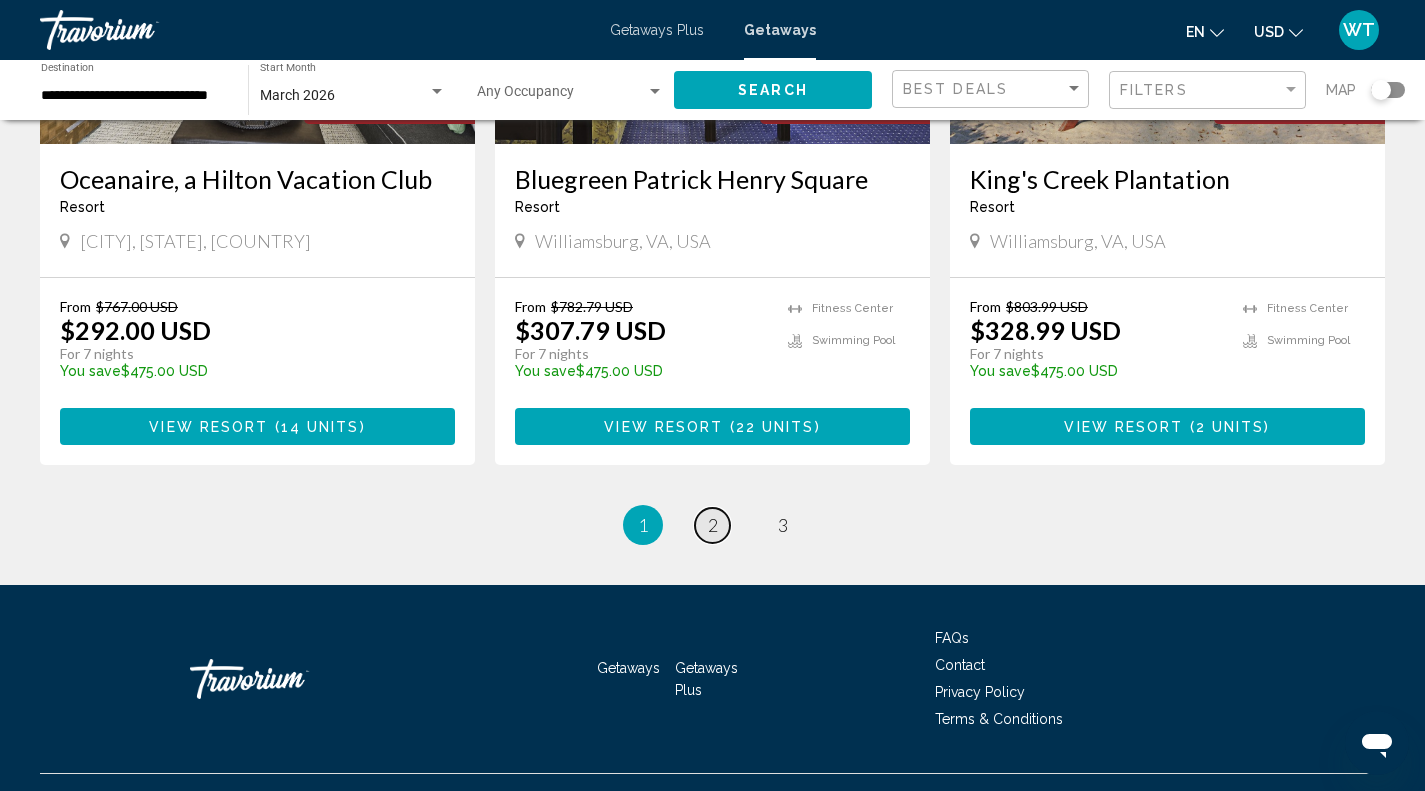 click on "2" at bounding box center [713, 525] 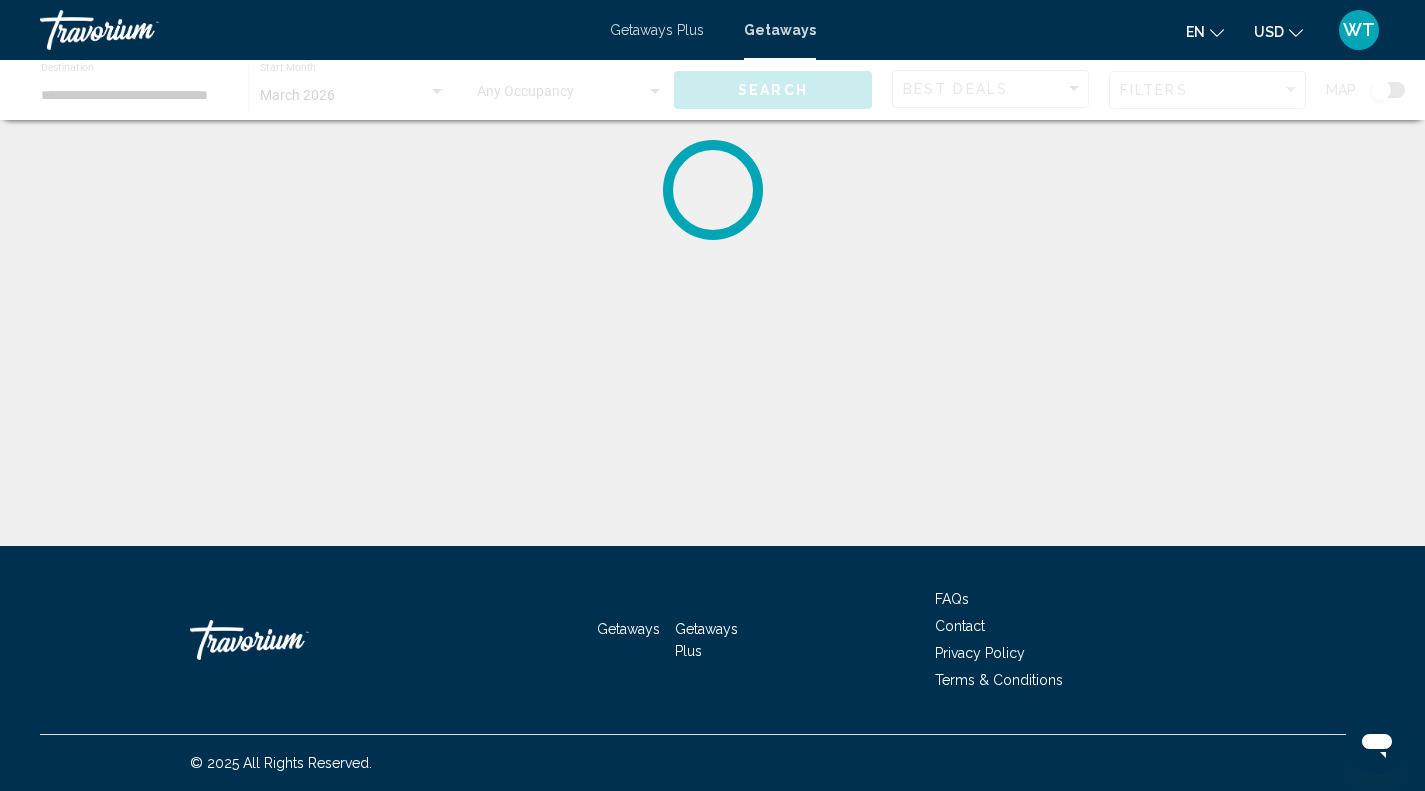 scroll, scrollTop: 0, scrollLeft: 0, axis: both 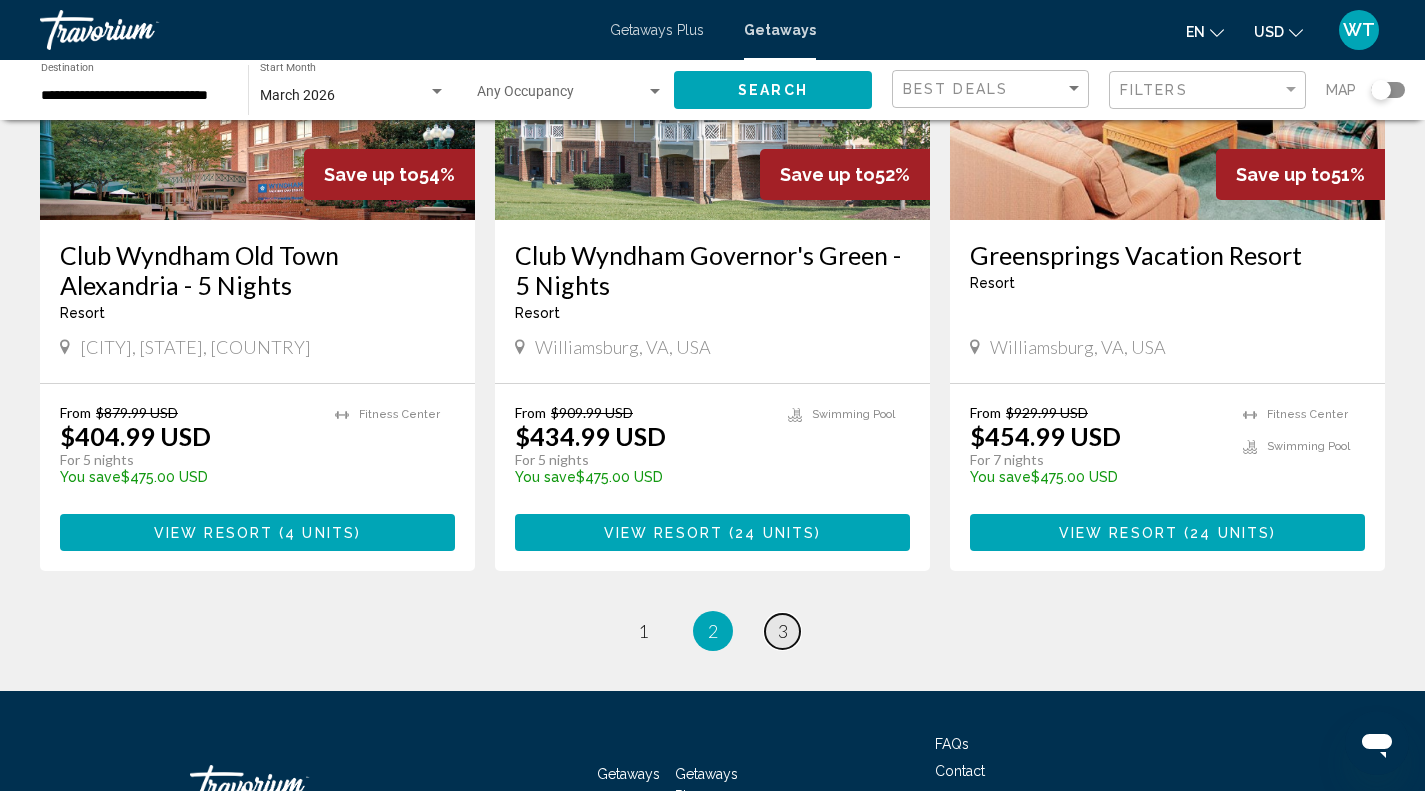 click on "3" at bounding box center (783, 631) 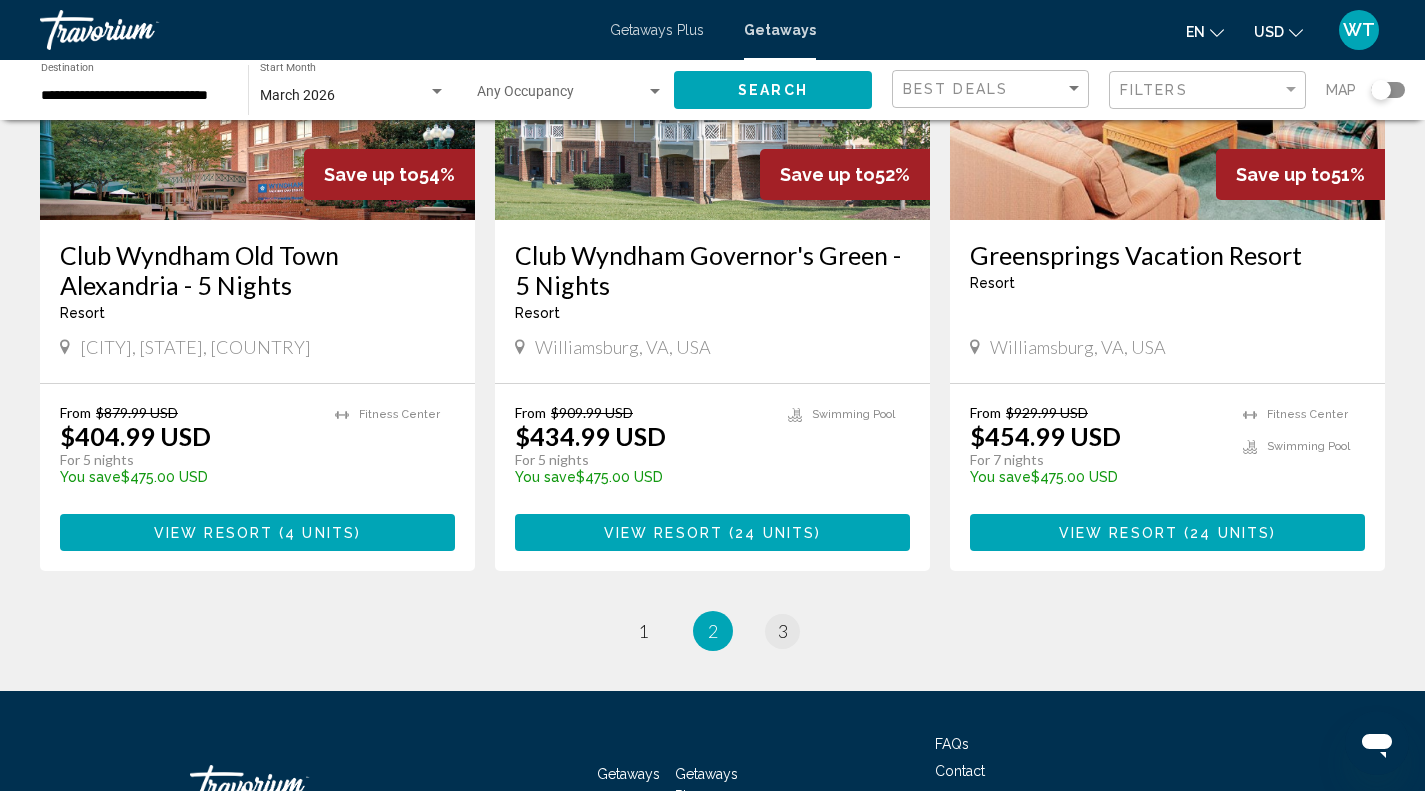 scroll, scrollTop: 0, scrollLeft: 0, axis: both 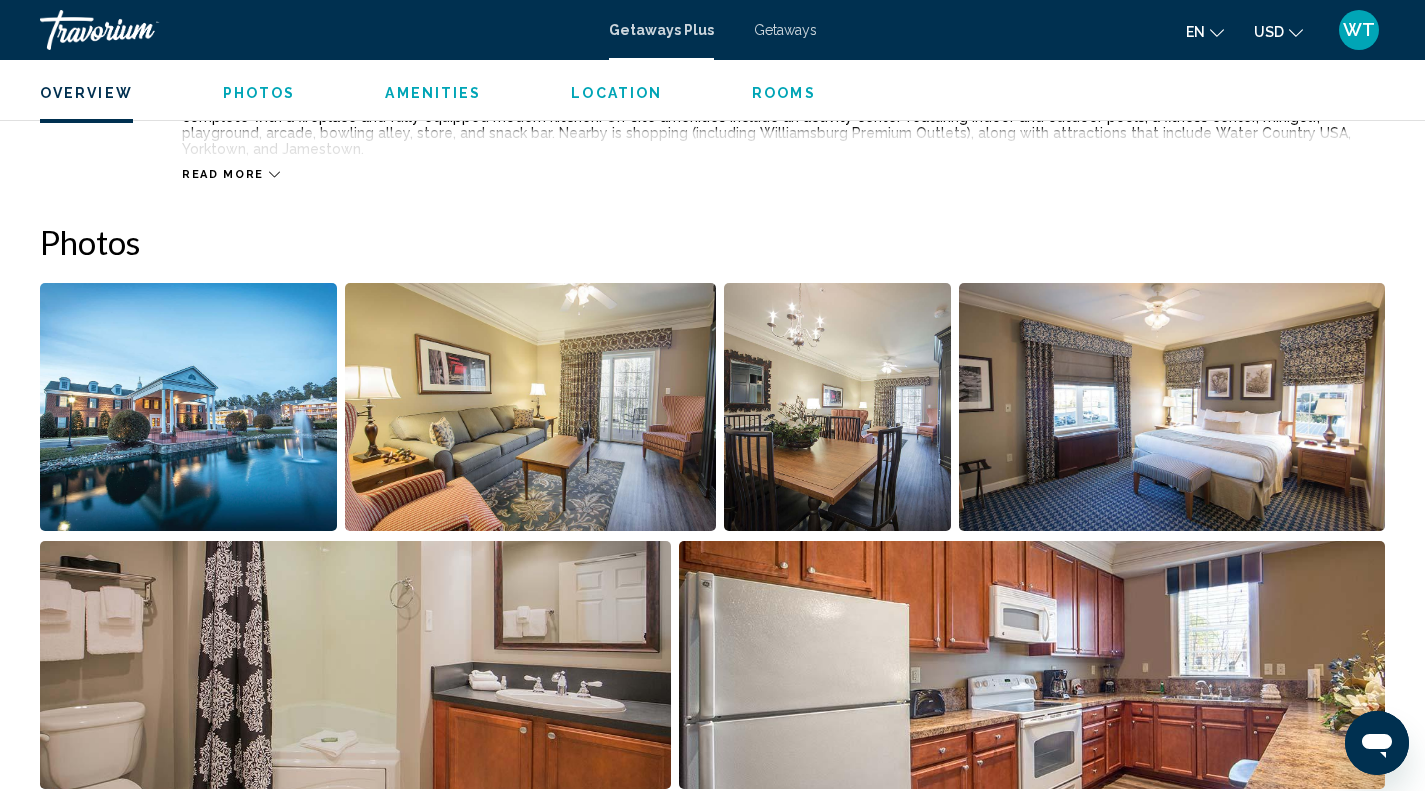 click on "Getaways" at bounding box center [785, 30] 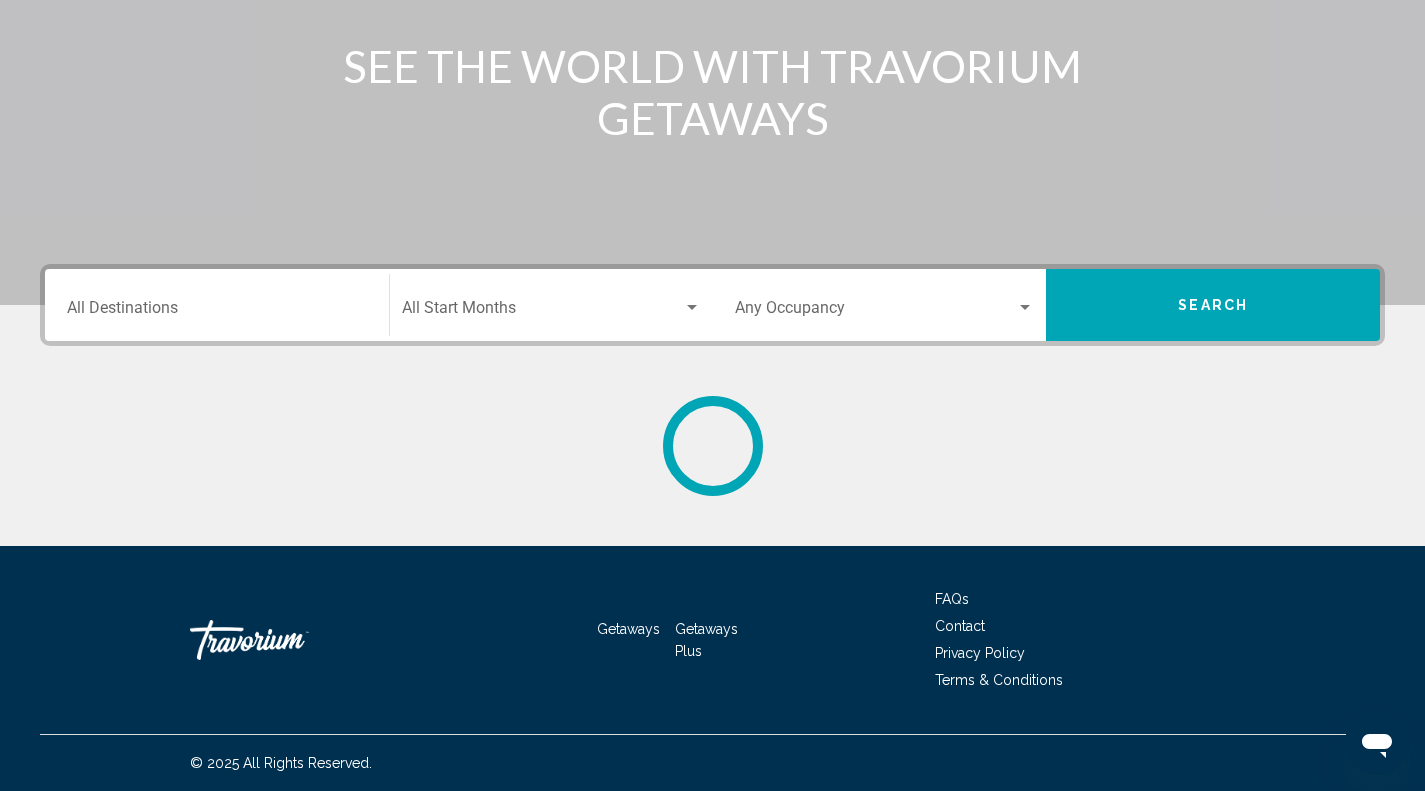 scroll, scrollTop: 0, scrollLeft: 0, axis: both 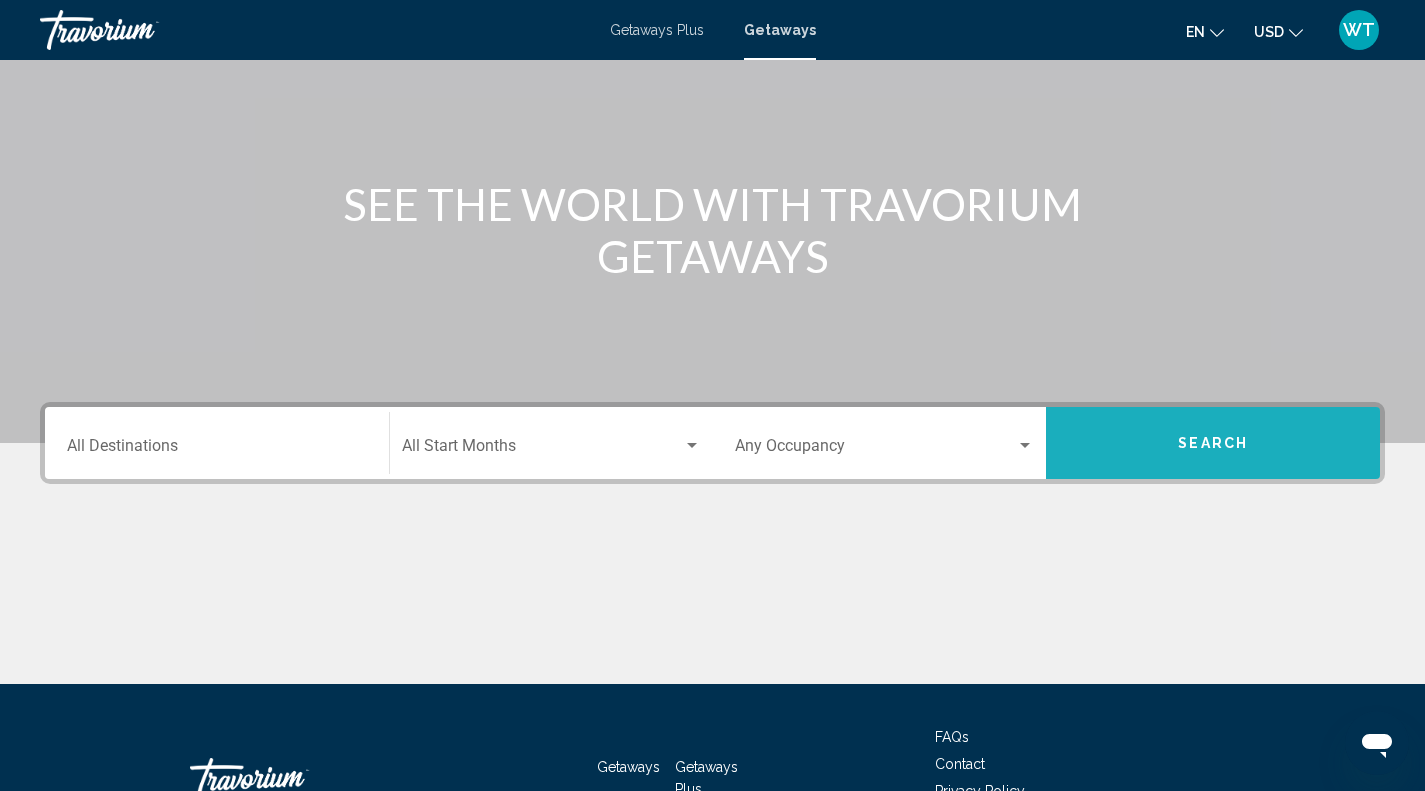 click on "Search" at bounding box center [1213, 443] 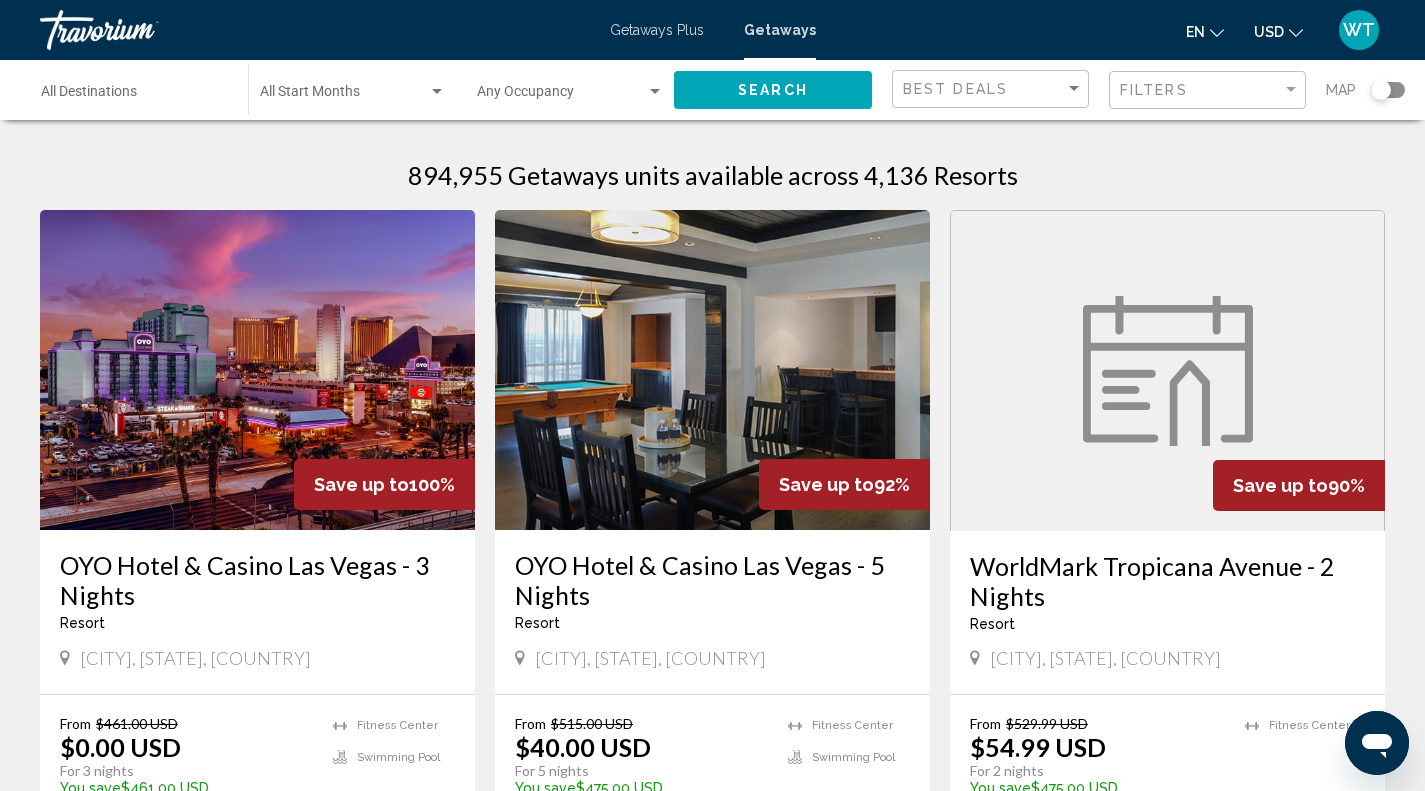 scroll, scrollTop: 1803, scrollLeft: 0, axis: vertical 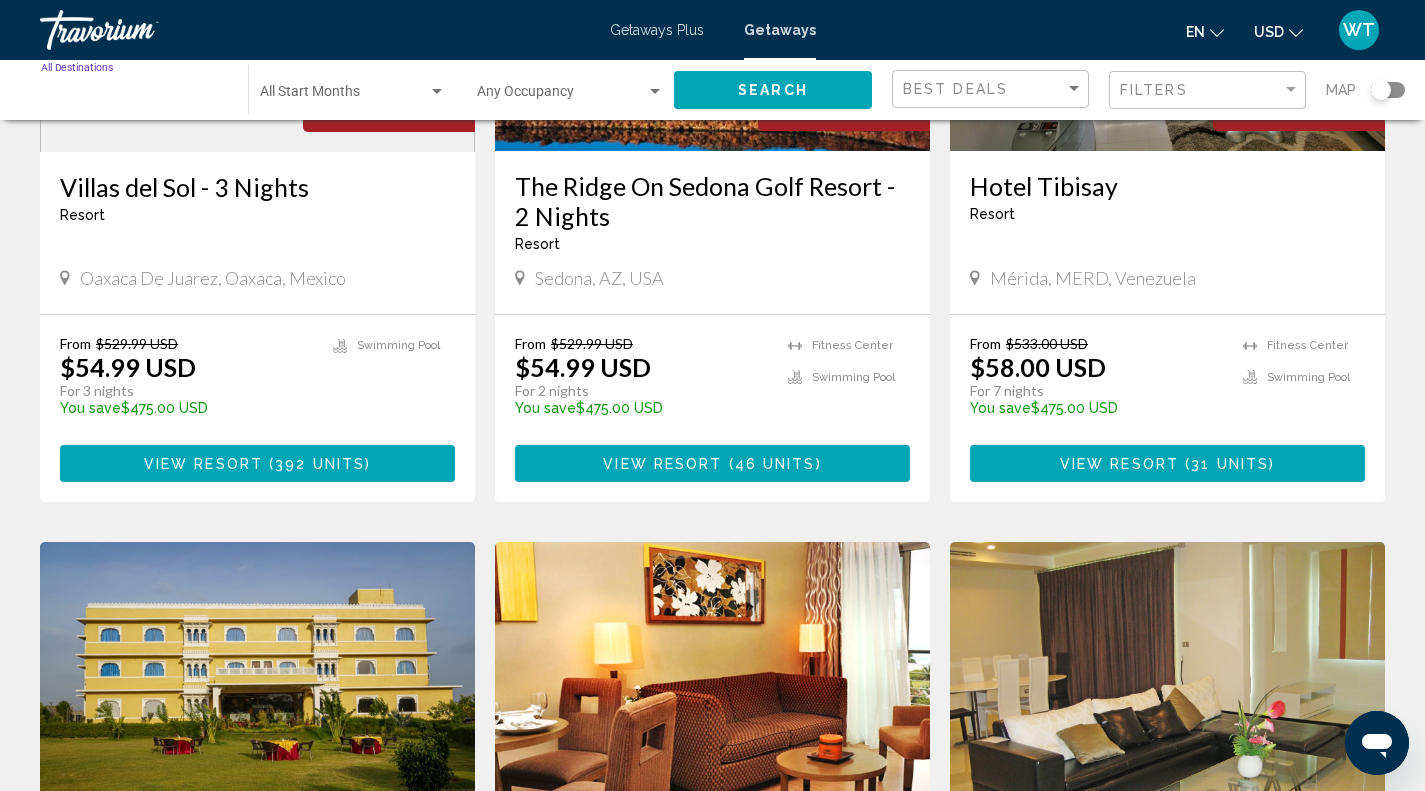 click on "Destination All Destinations" at bounding box center [134, 96] 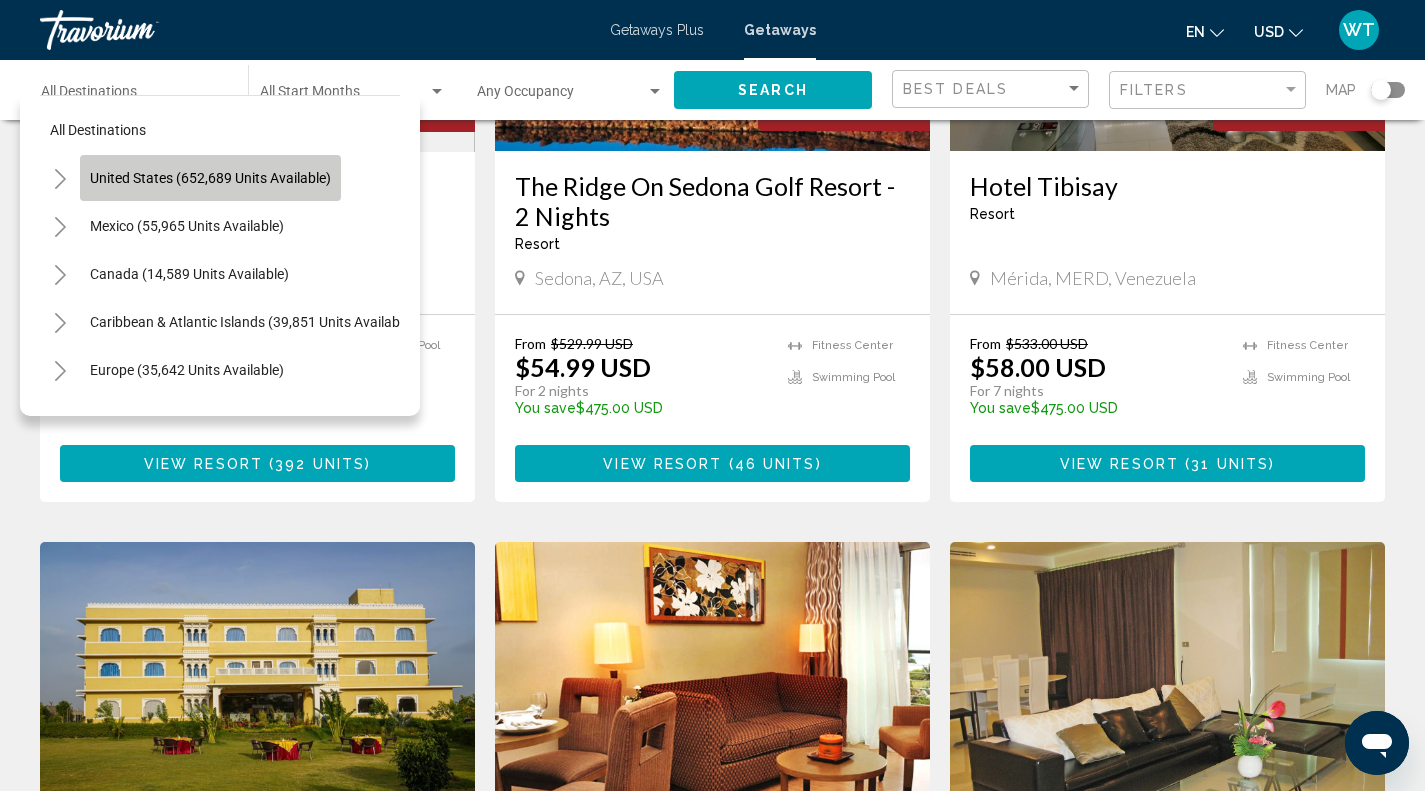 click on "United States (652,689 units available)" 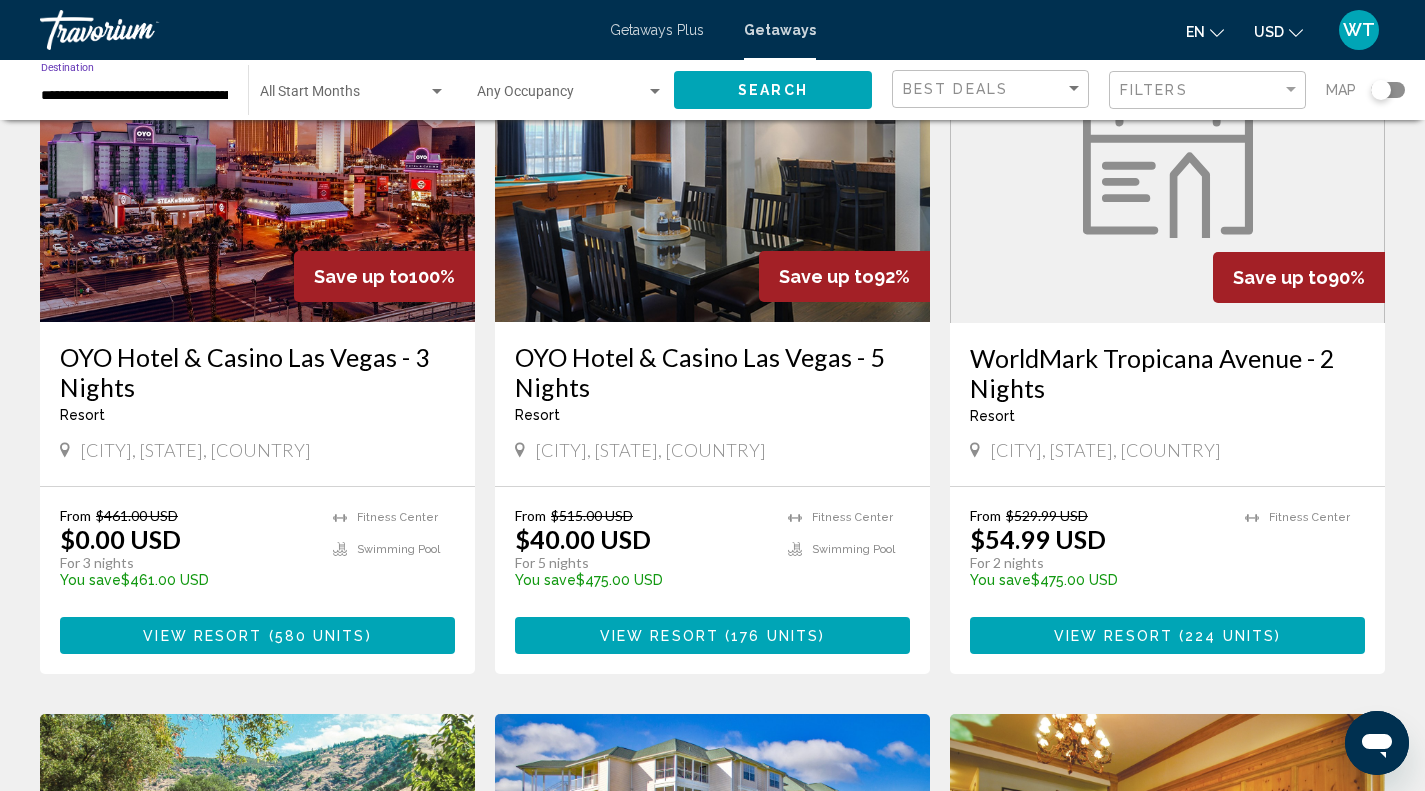 scroll, scrollTop: 134, scrollLeft: 0, axis: vertical 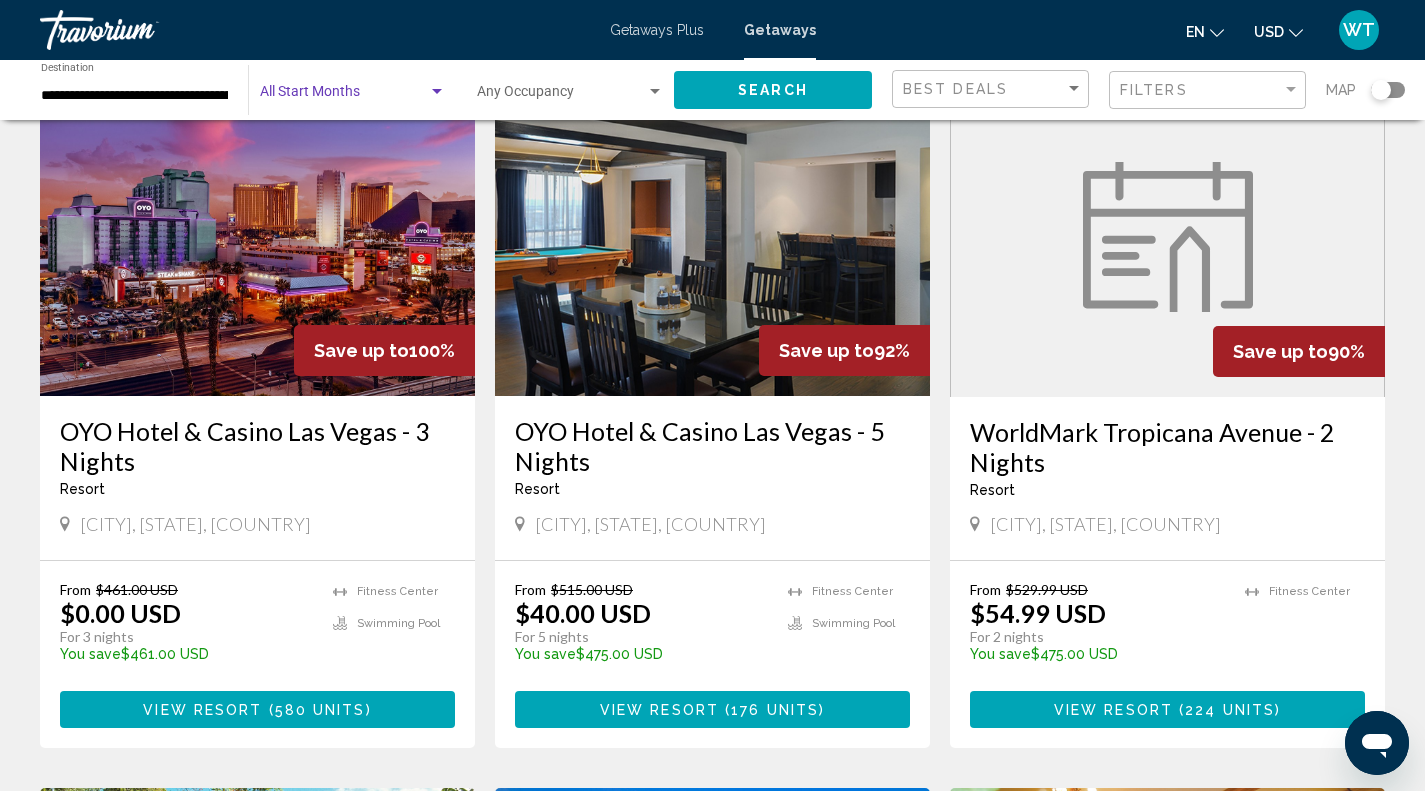 click at bounding box center (437, 92) 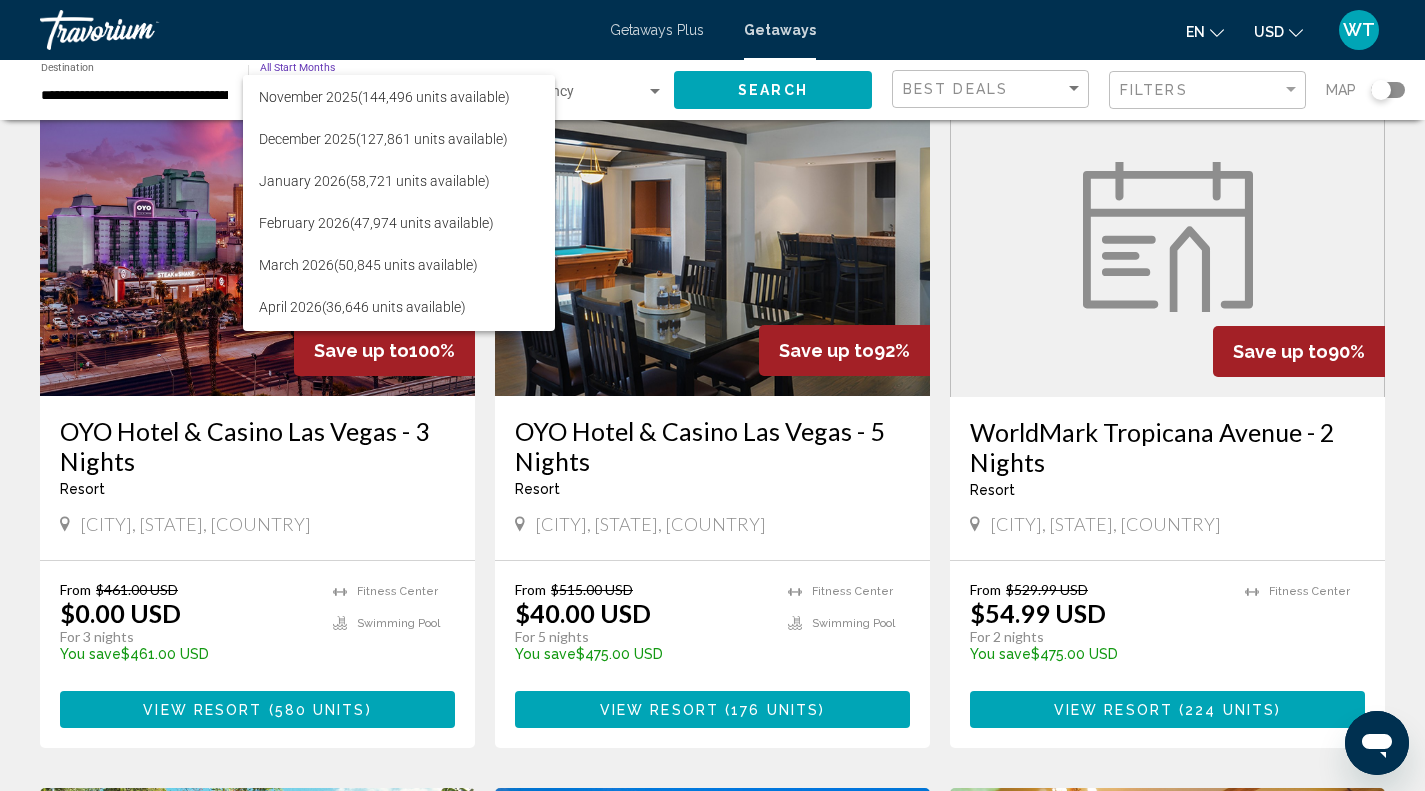 scroll, scrollTop: 199, scrollLeft: 0, axis: vertical 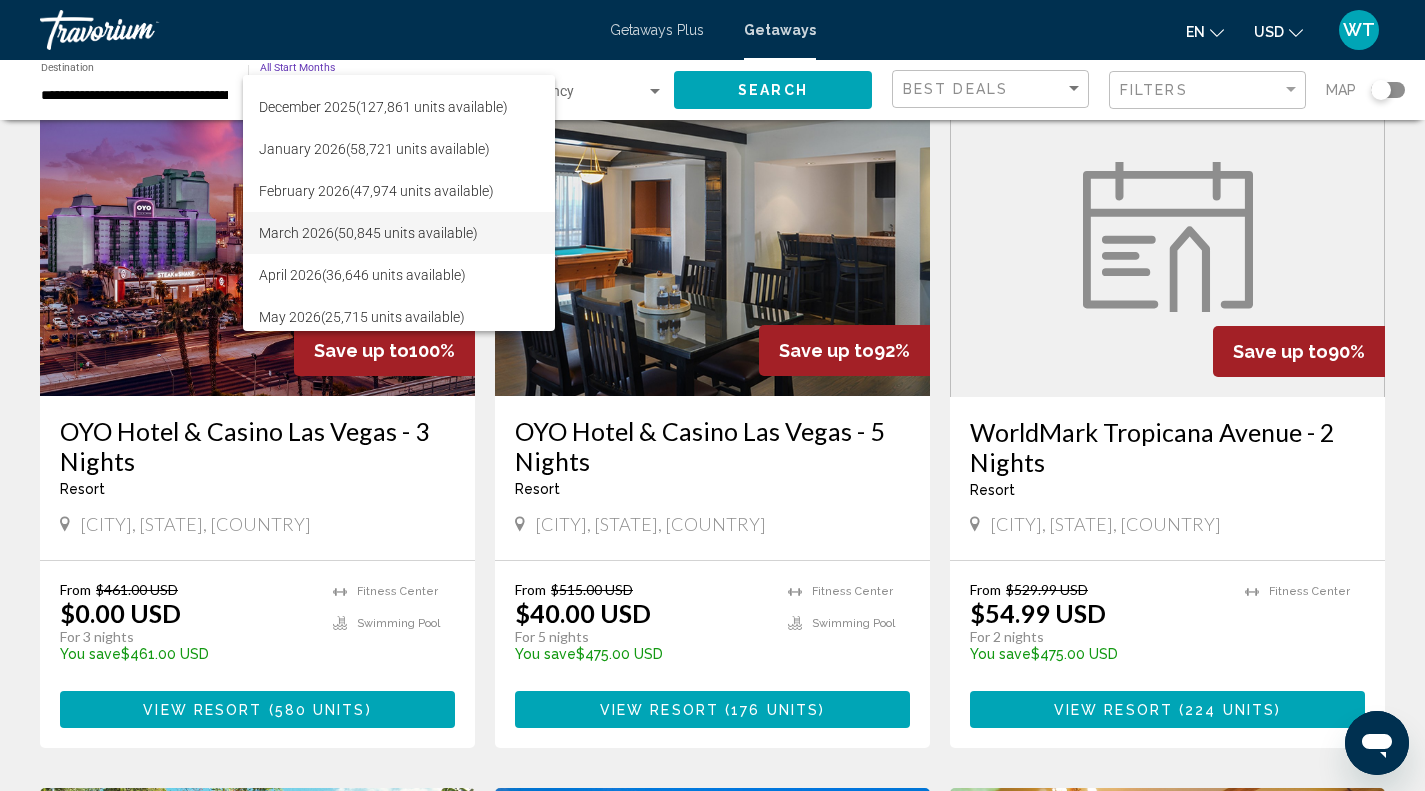 click on "[MONTH] [YEAR]  ([NUMBER] units available)" at bounding box center [399, 233] 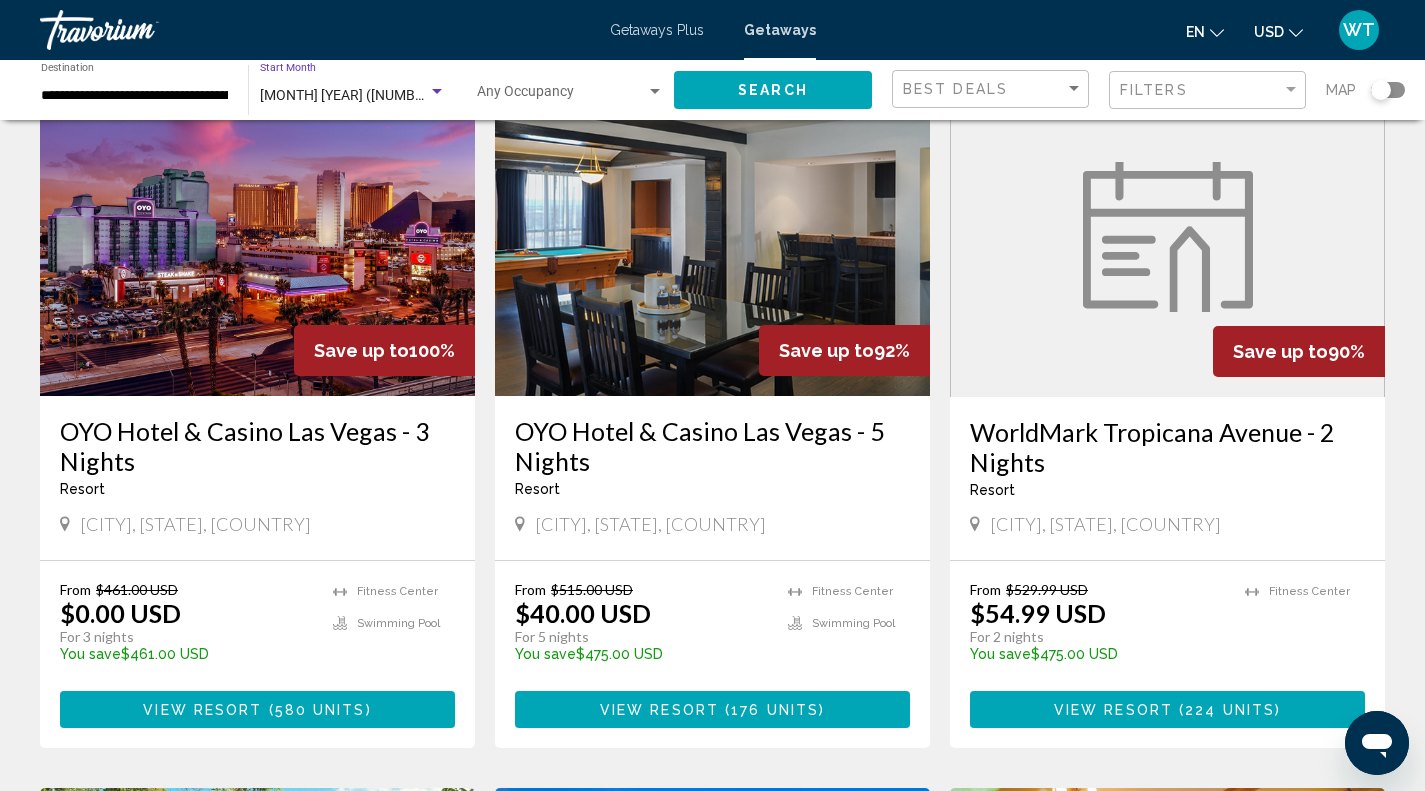 click on "Search" 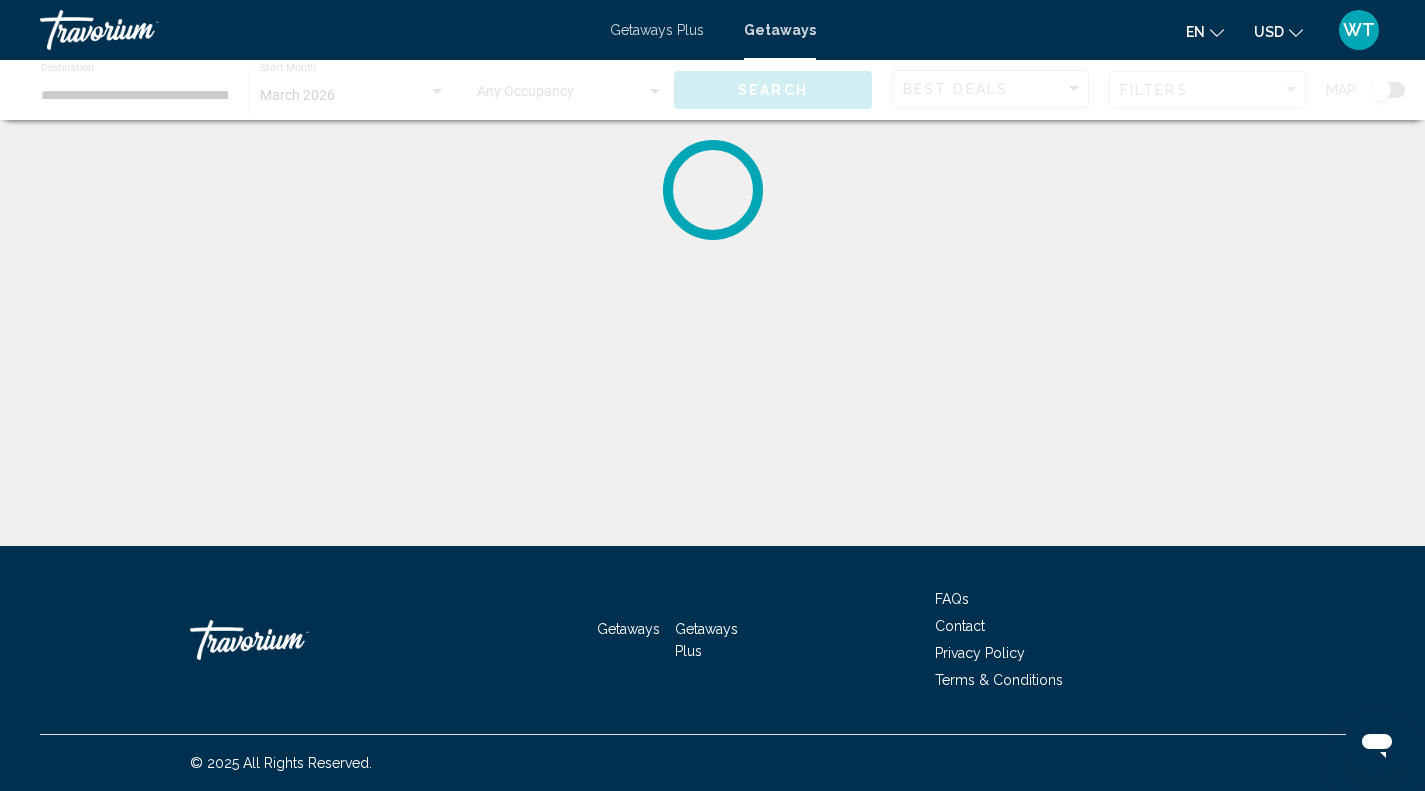 scroll, scrollTop: 0, scrollLeft: 0, axis: both 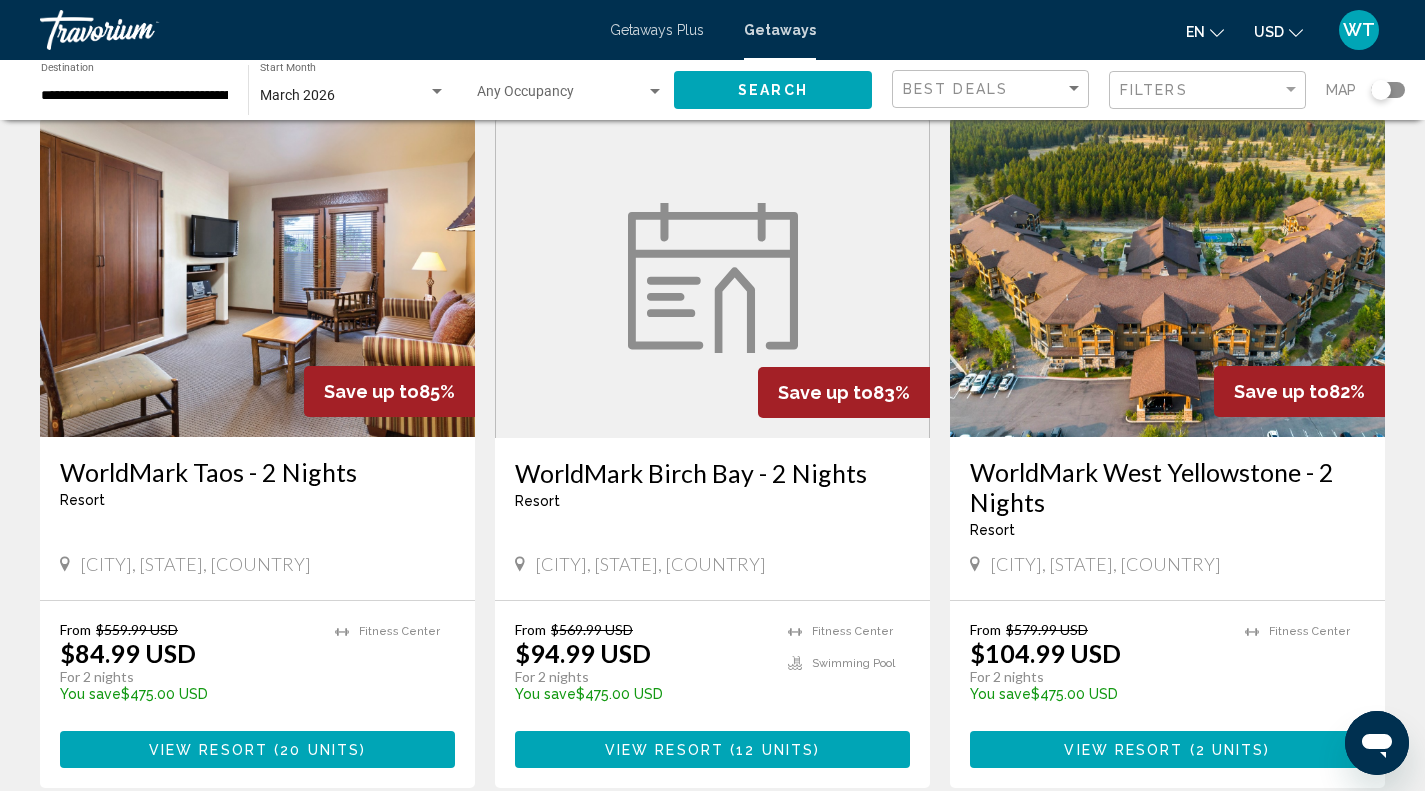 click on "**********" at bounding box center (134, 96) 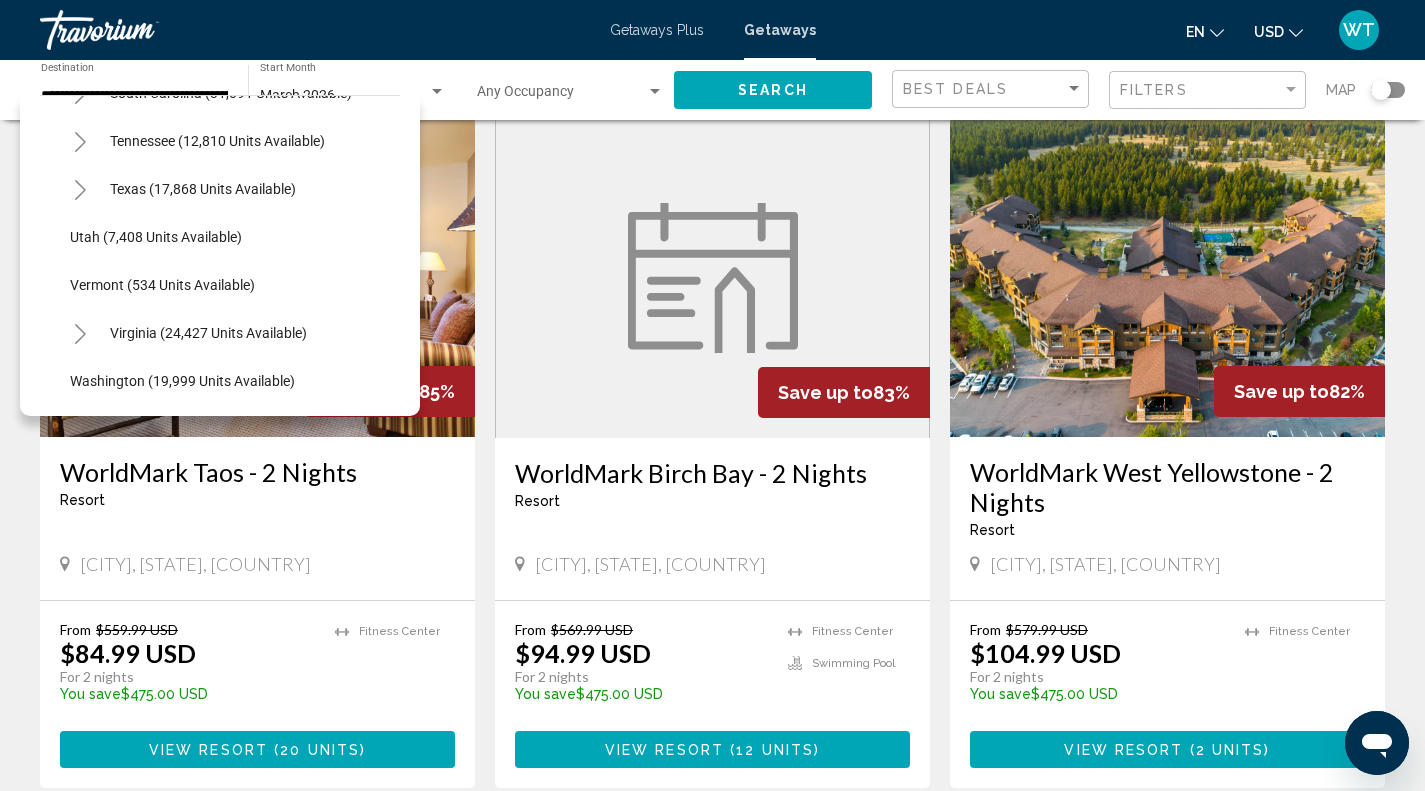 scroll, scrollTop: 1770, scrollLeft: 0, axis: vertical 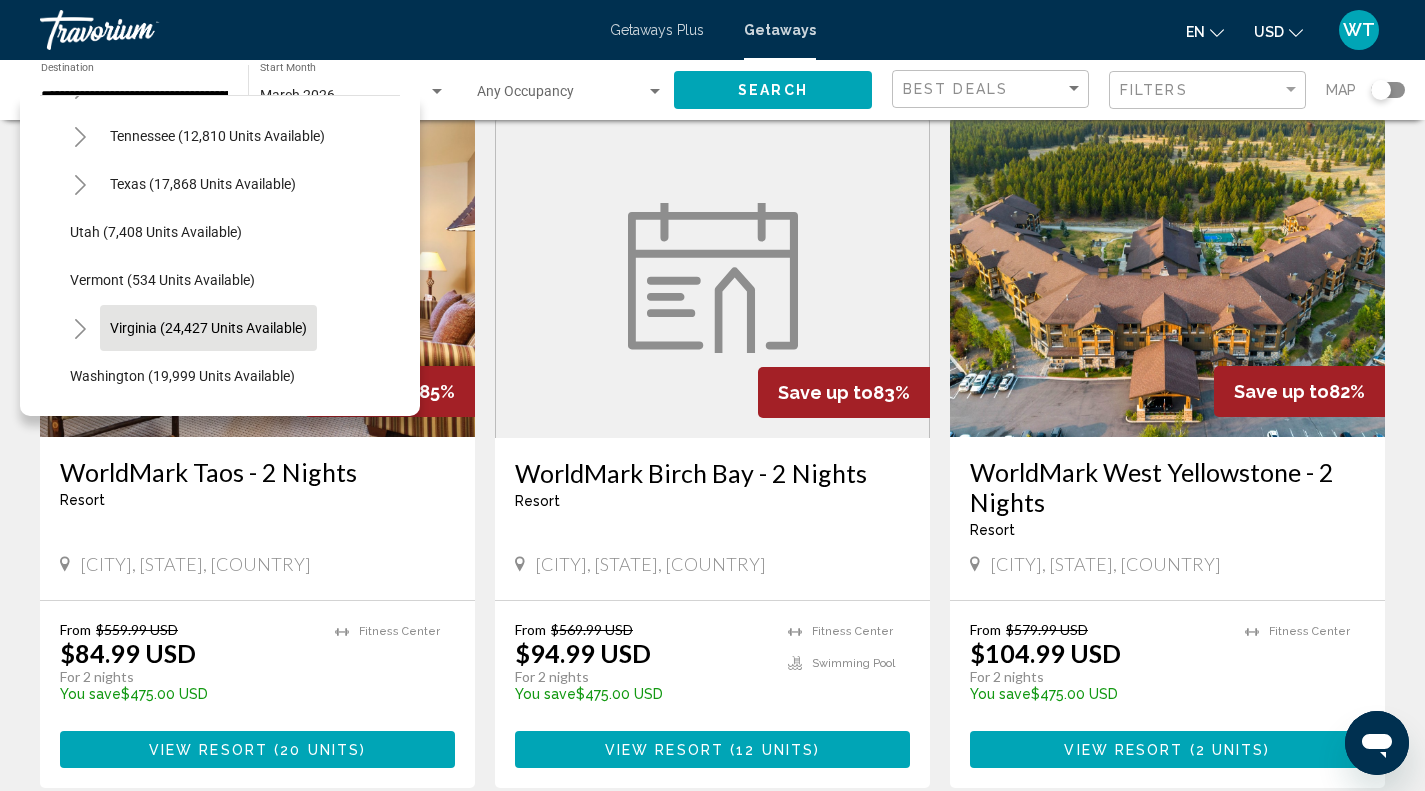 click on "Virginia (24,427 units available)" 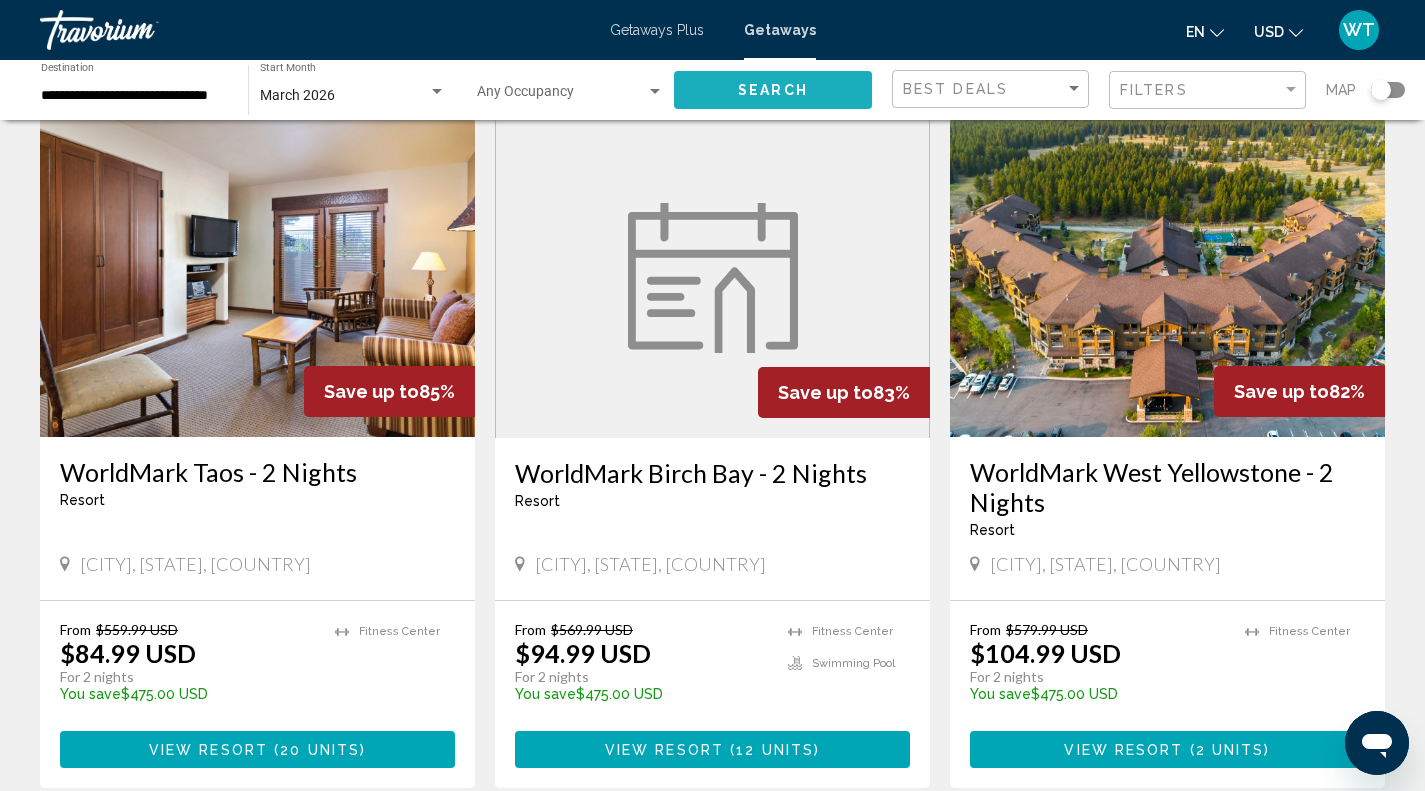 click on "Search" 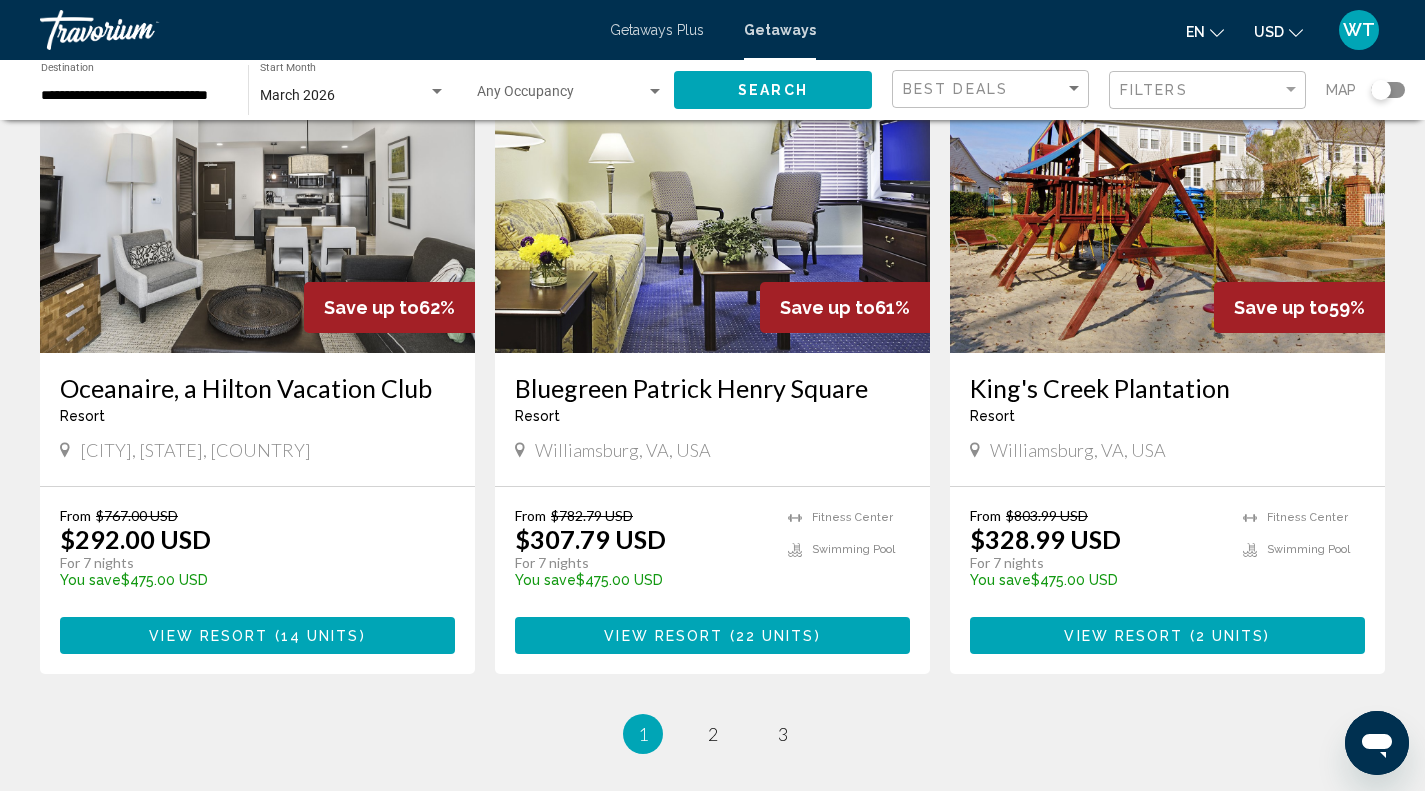 scroll, scrollTop: 2262, scrollLeft: 0, axis: vertical 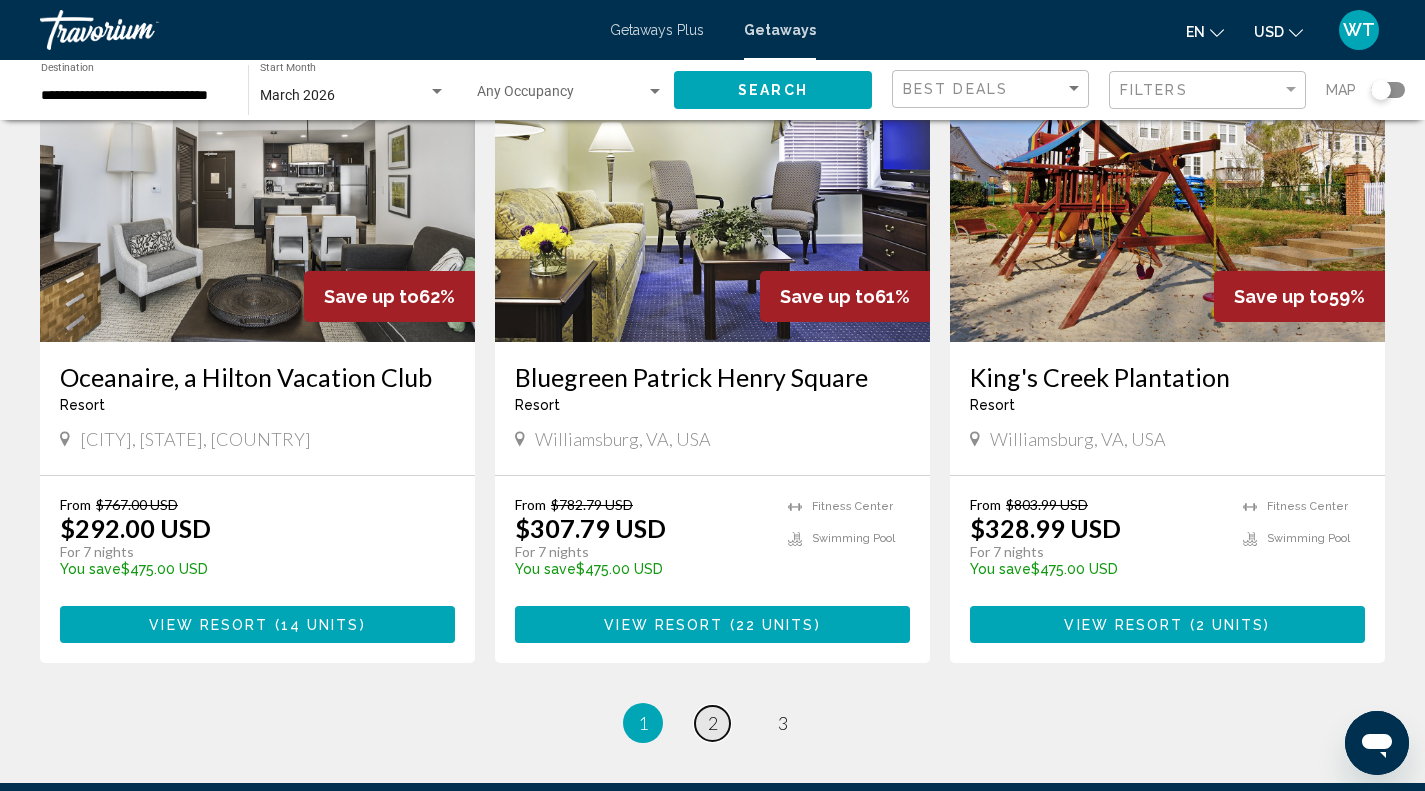 click on "2" at bounding box center (713, 723) 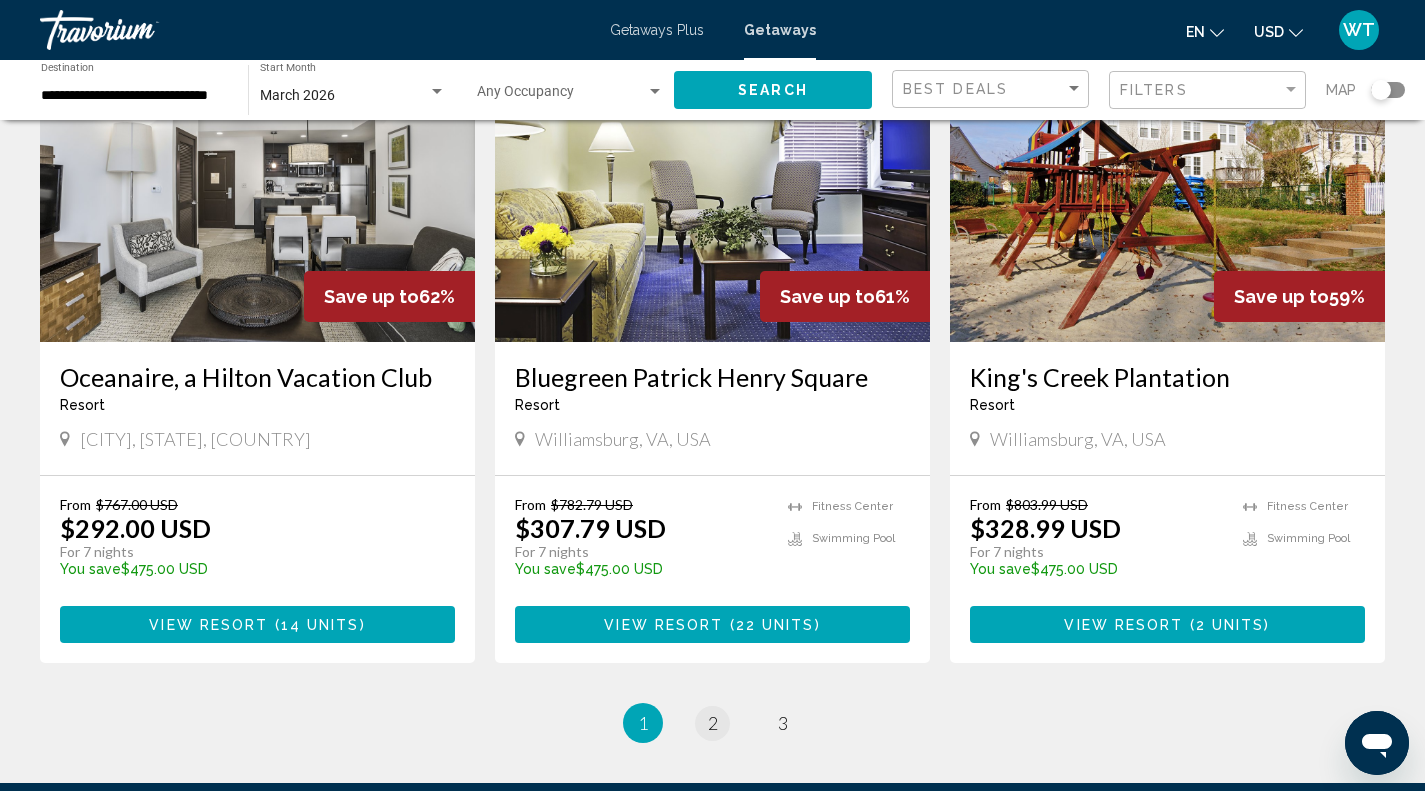 scroll, scrollTop: 0, scrollLeft: 0, axis: both 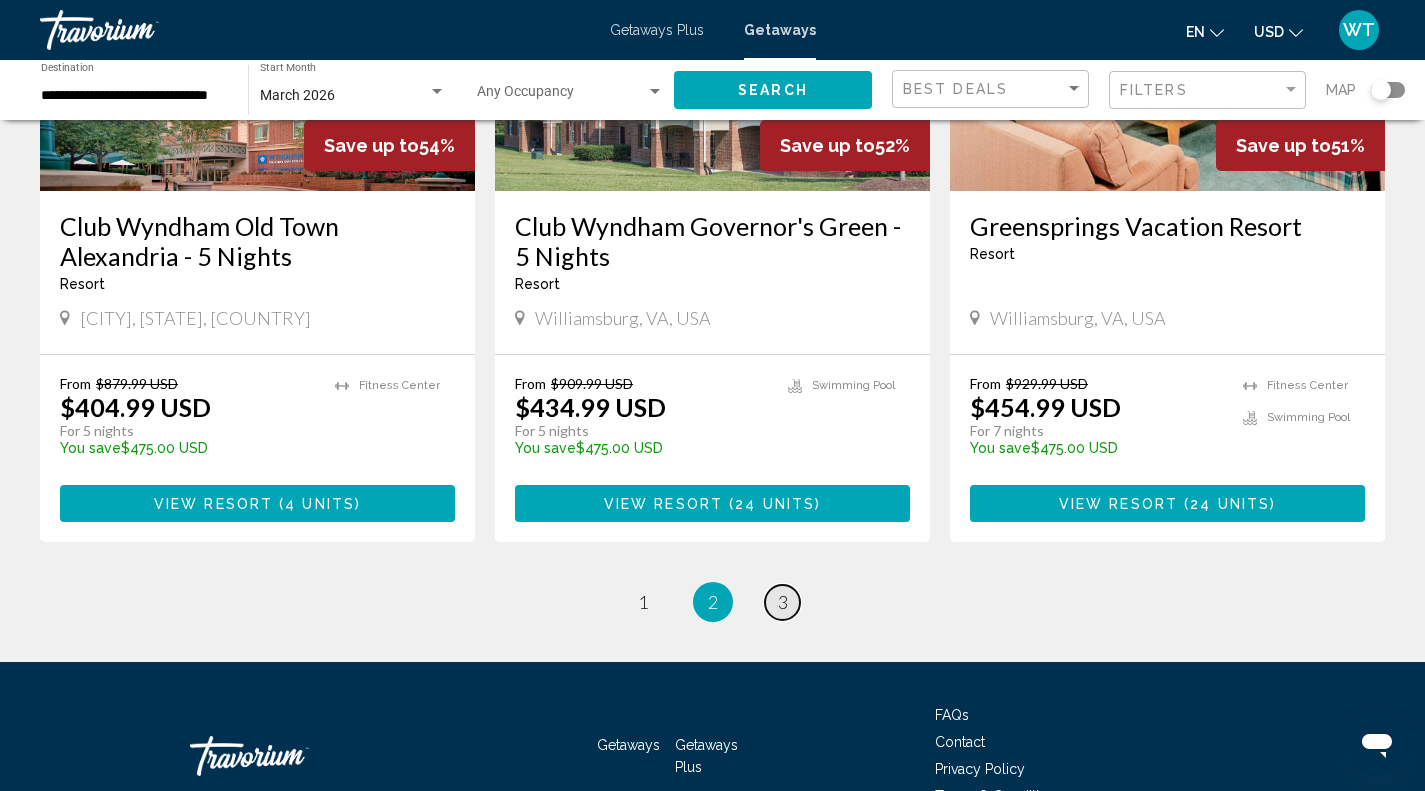click on "3" at bounding box center (783, 602) 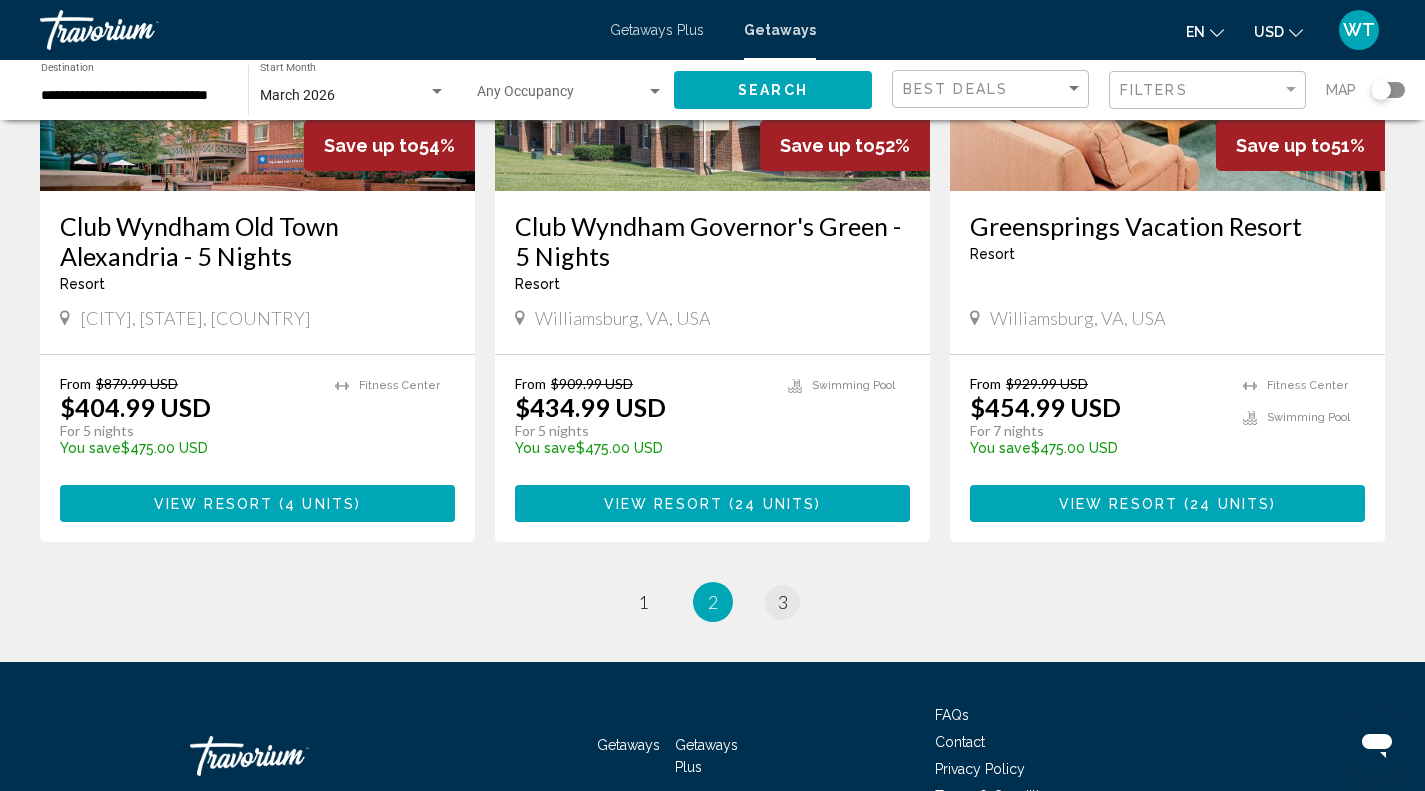 scroll, scrollTop: 0, scrollLeft: 0, axis: both 